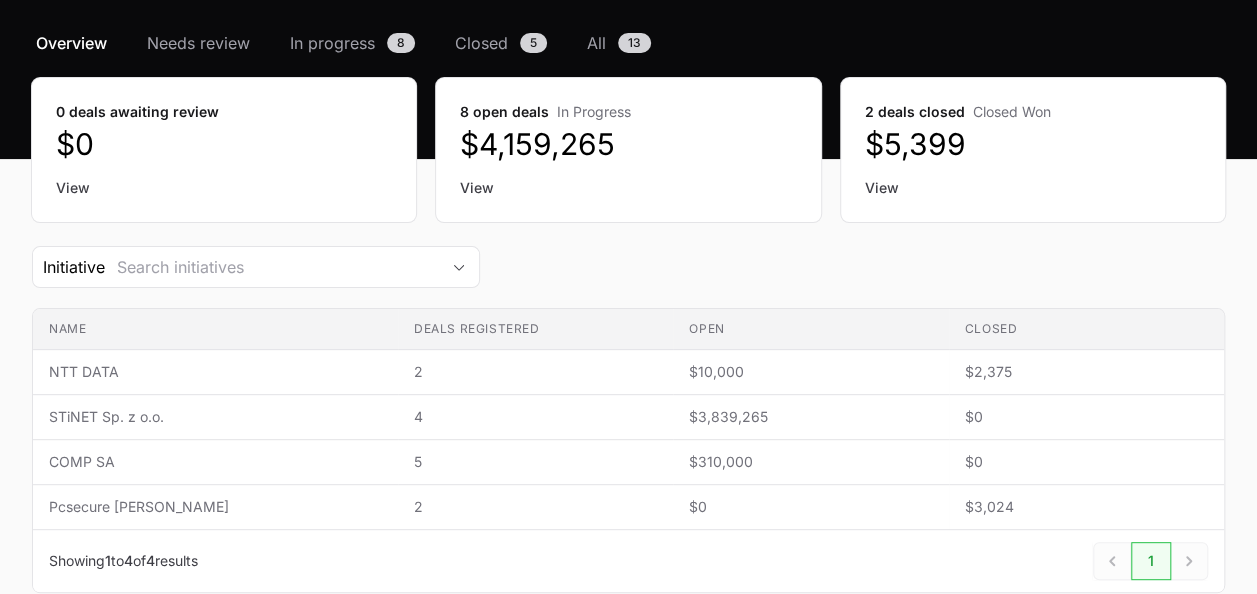 scroll, scrollTop: 0, scrollLeft: 0, axis: both 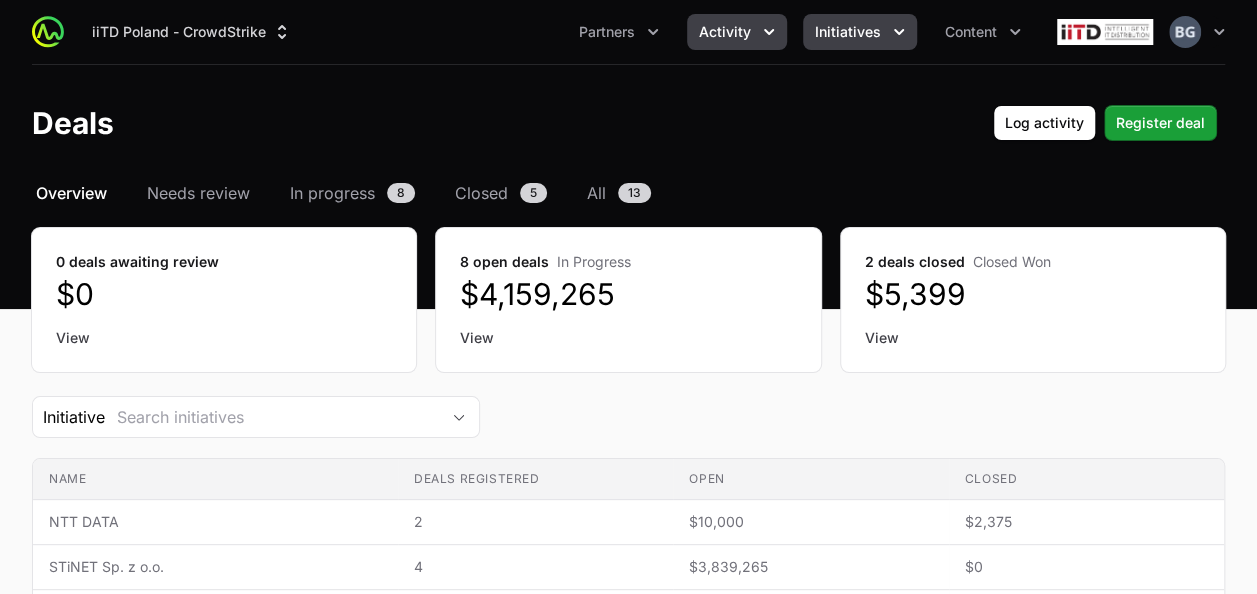 click on "Initiatives" 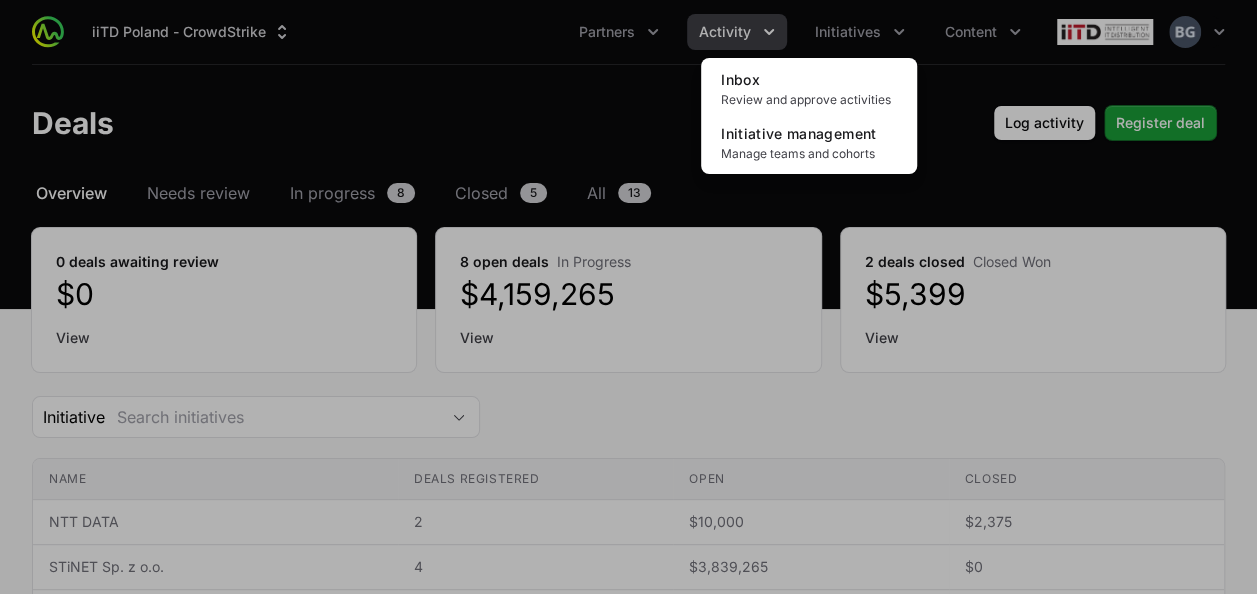 click 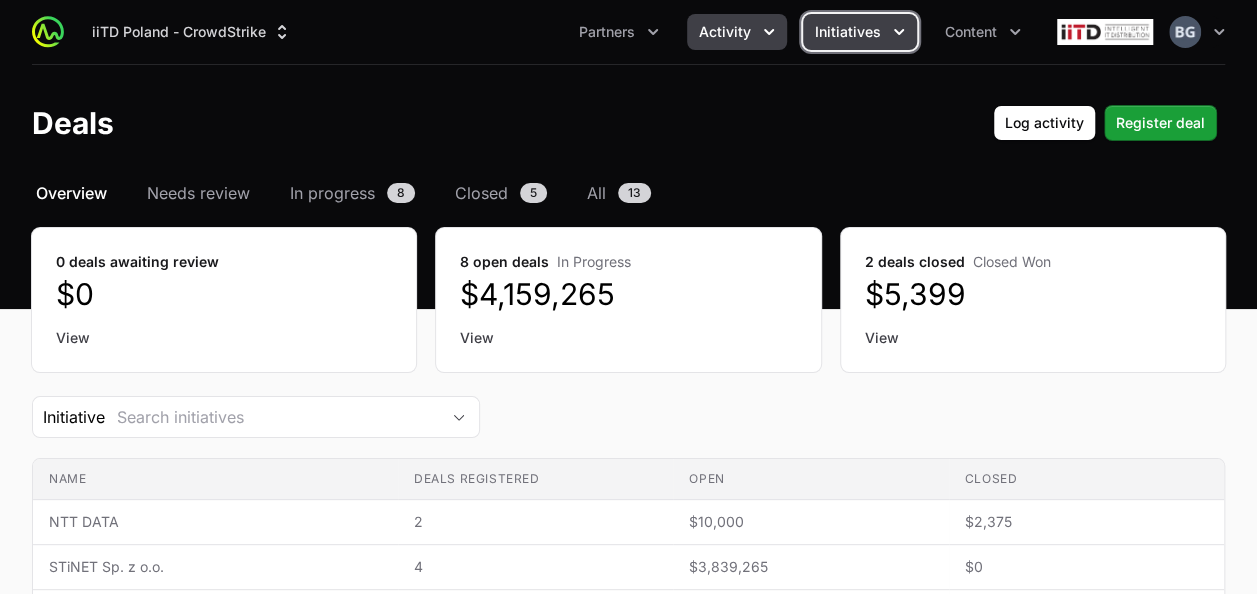 click on "Initiatives" 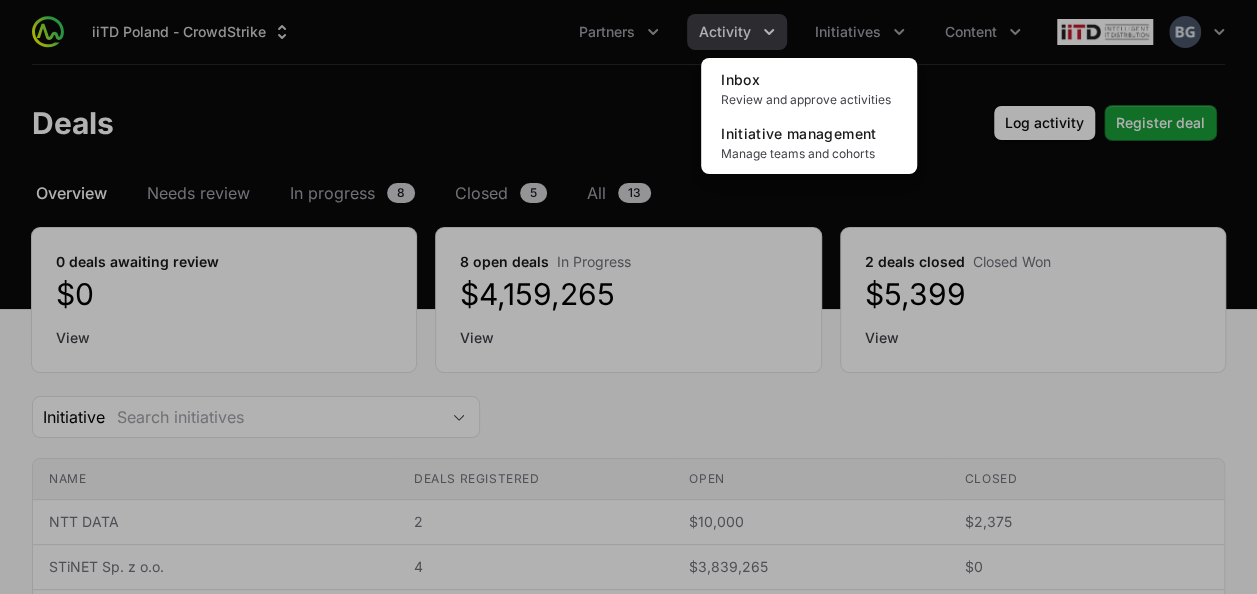 click 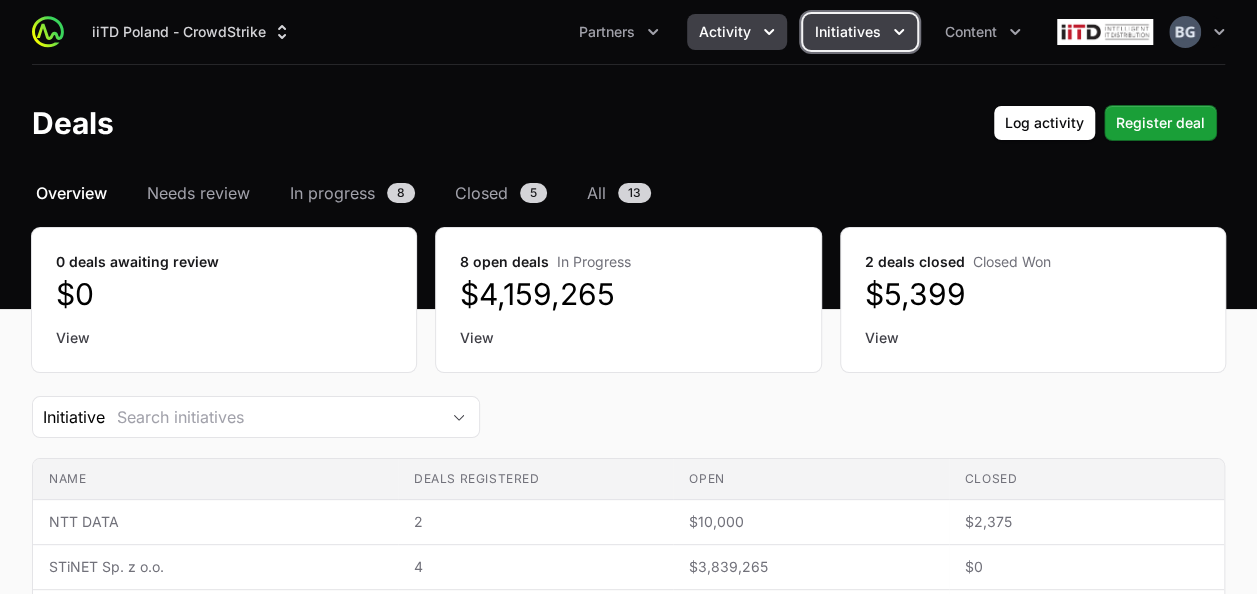 click on "Initiatives" 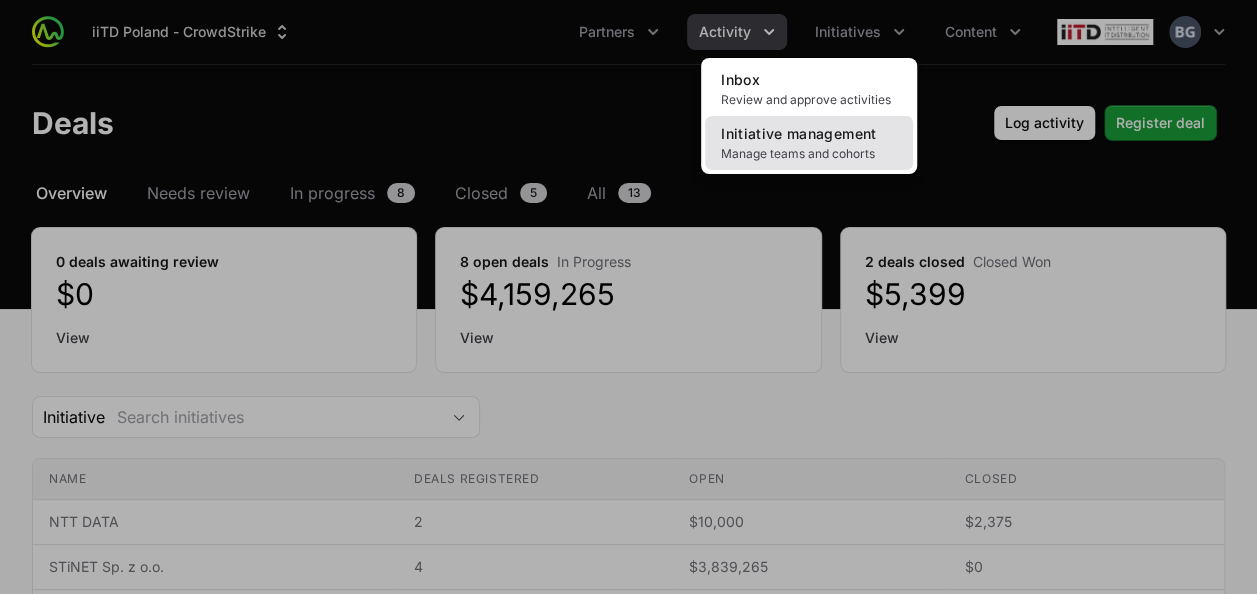 click on "Initiative management Manage teams and cohorts" 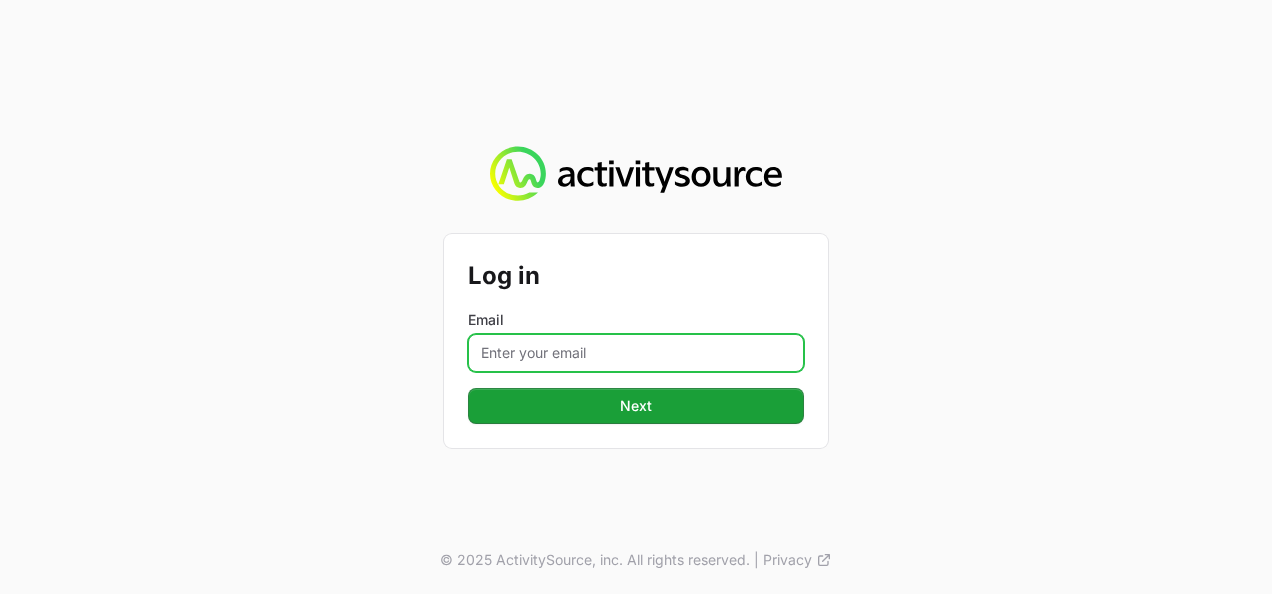click on "Email" 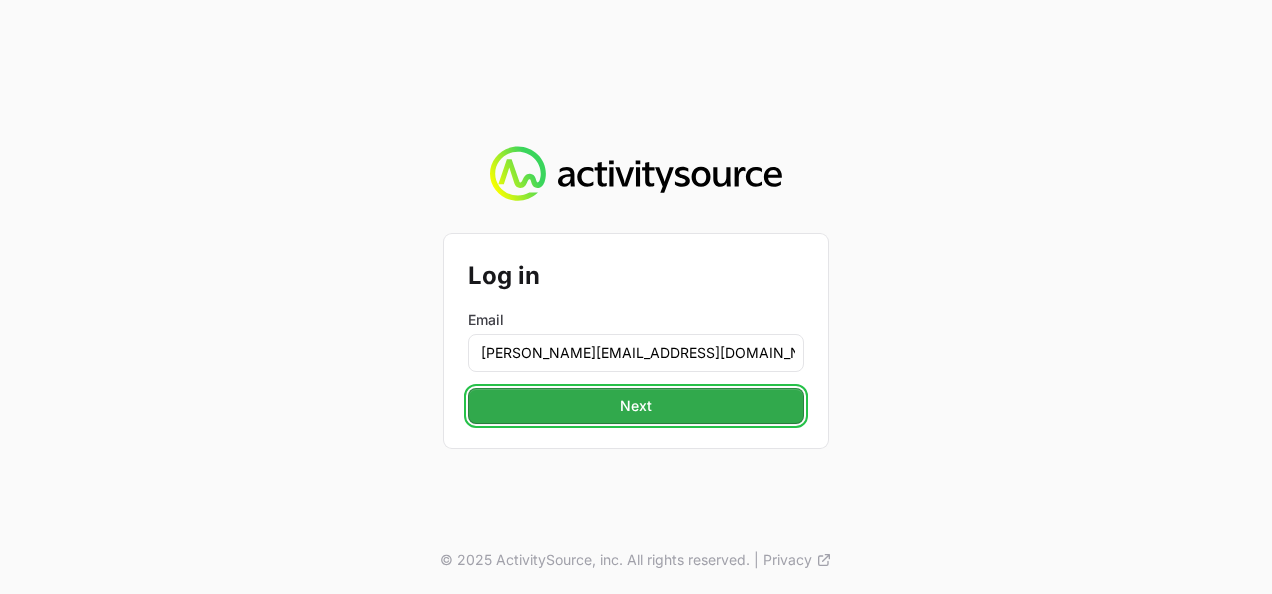 click on "Next" 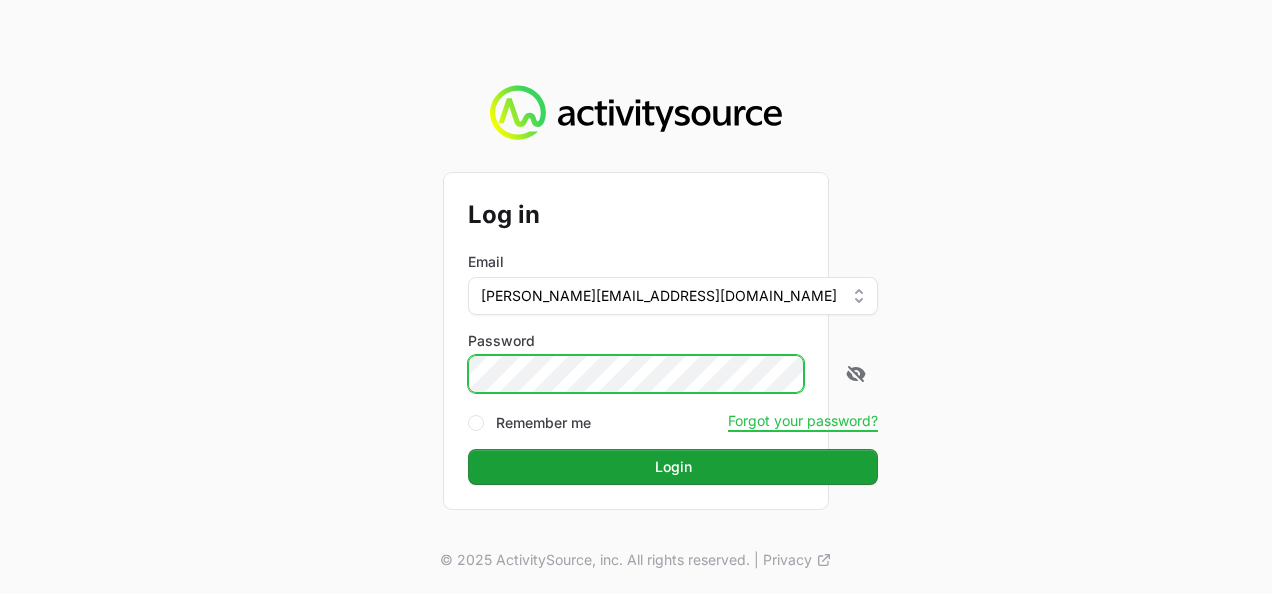 click on "Login" 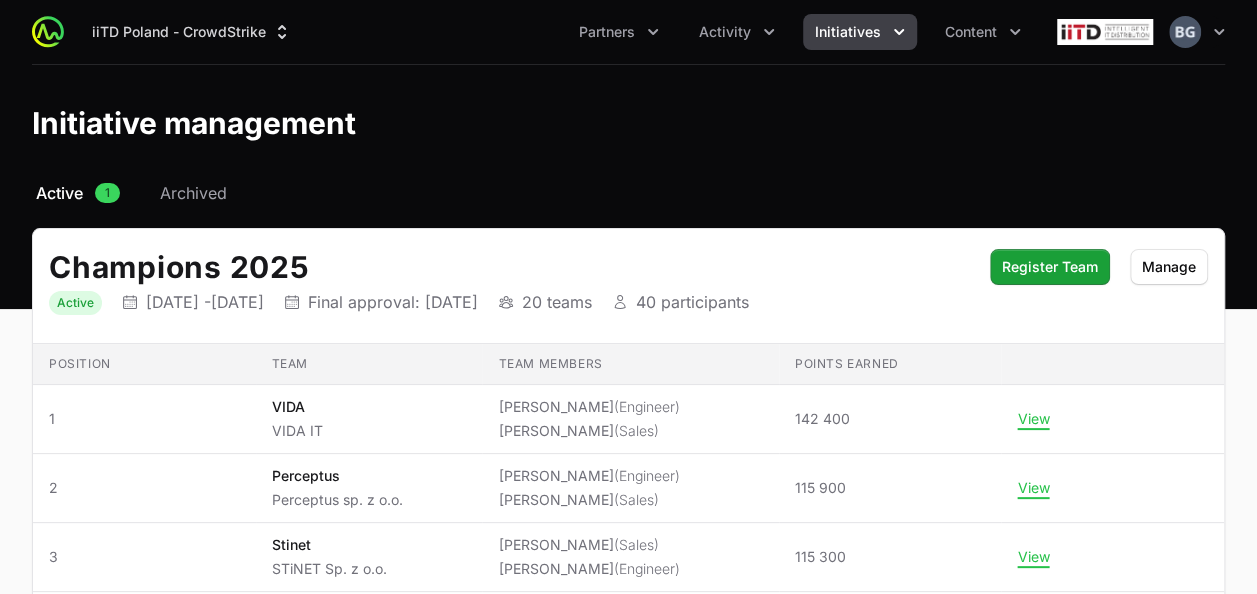 click on "Initiatives" 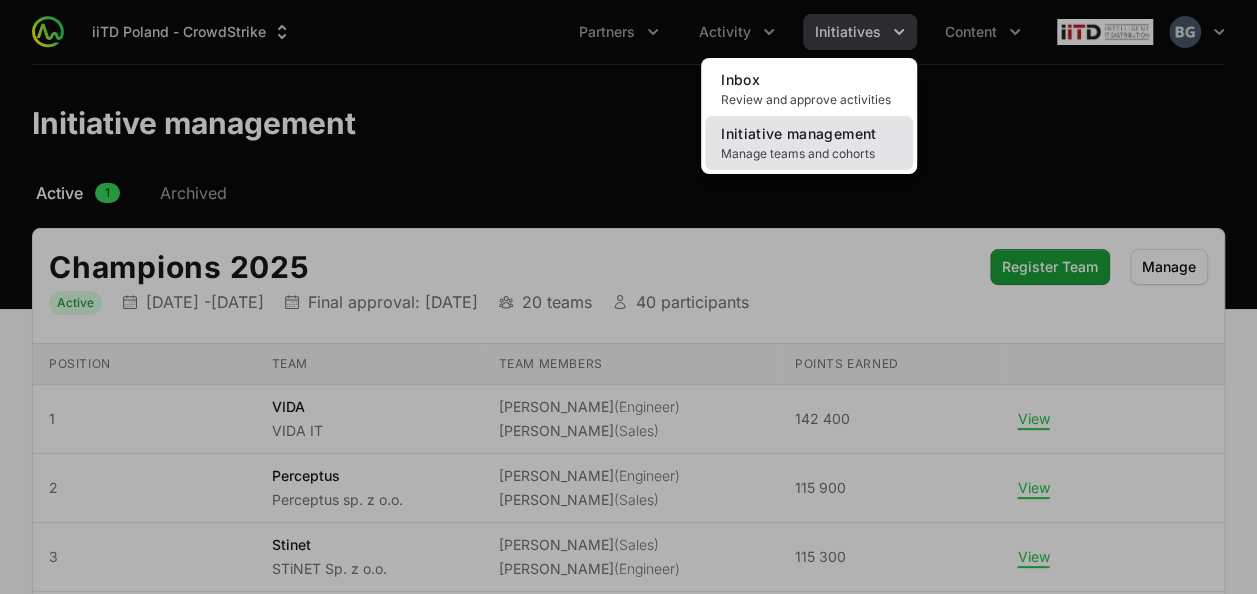 click on "Initiative management" 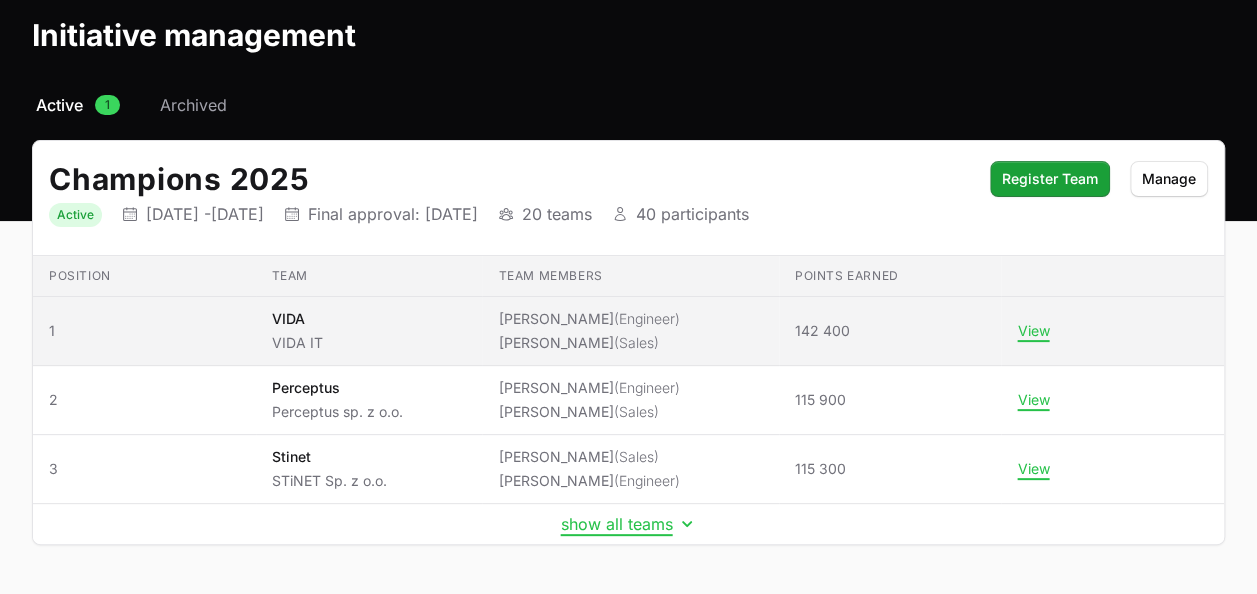 scroll, scrollTop: 152, scrollLeft: 0, axis: vertical 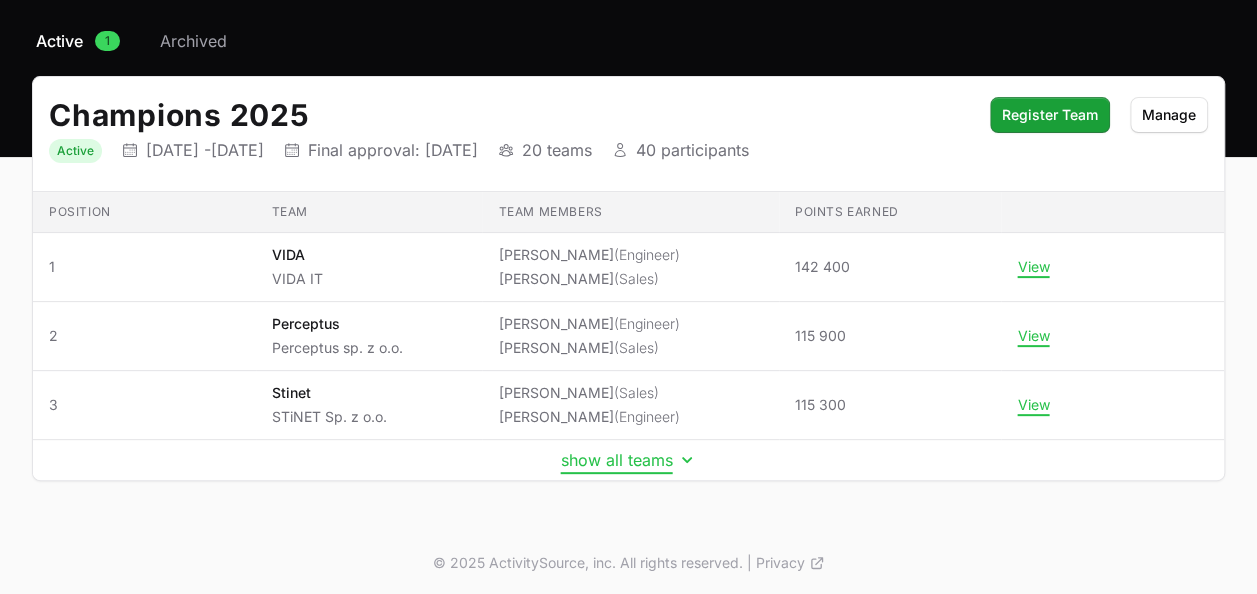 click on "show all teams" 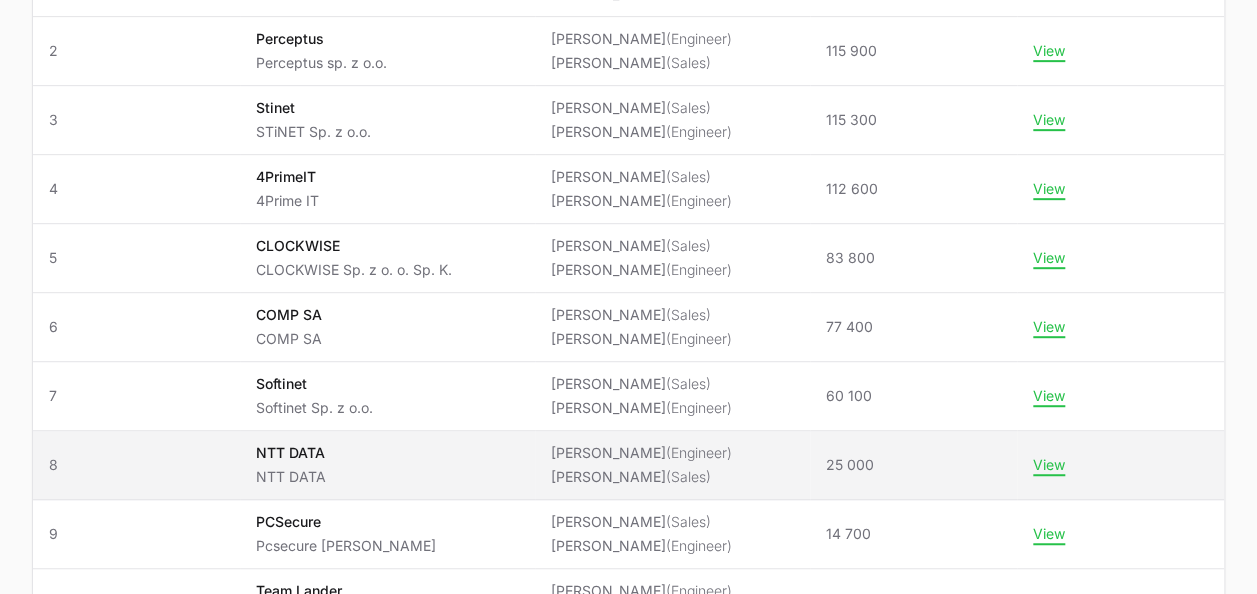 scroll, scrollTop: 552, scrollLeft: 0, axis: vertical 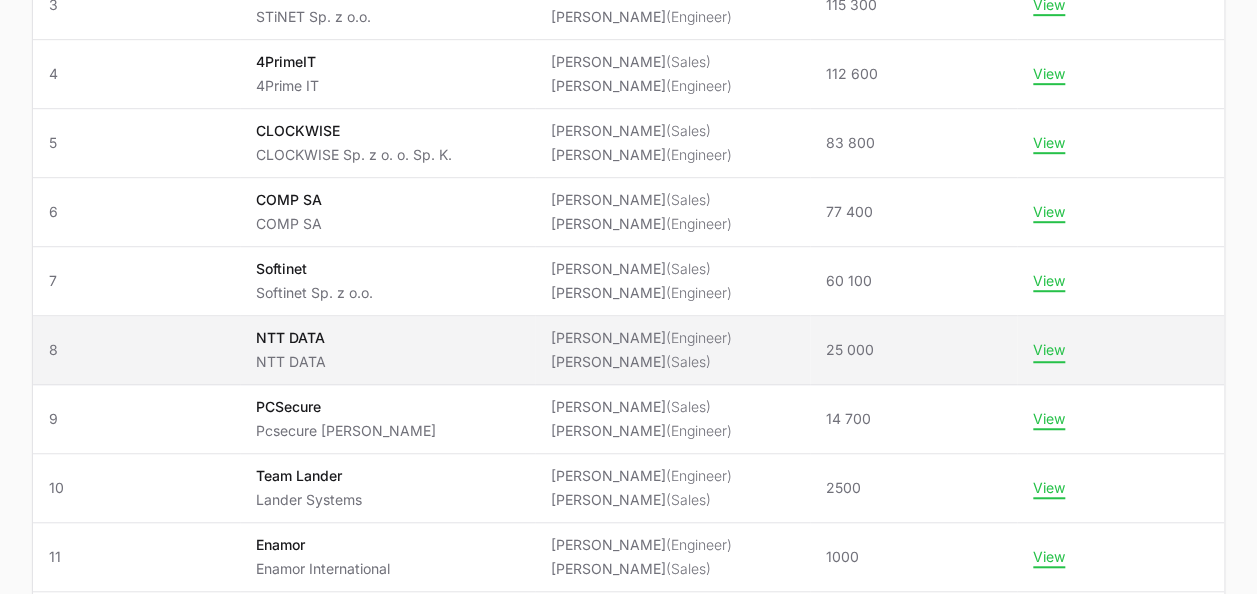 click on "View" 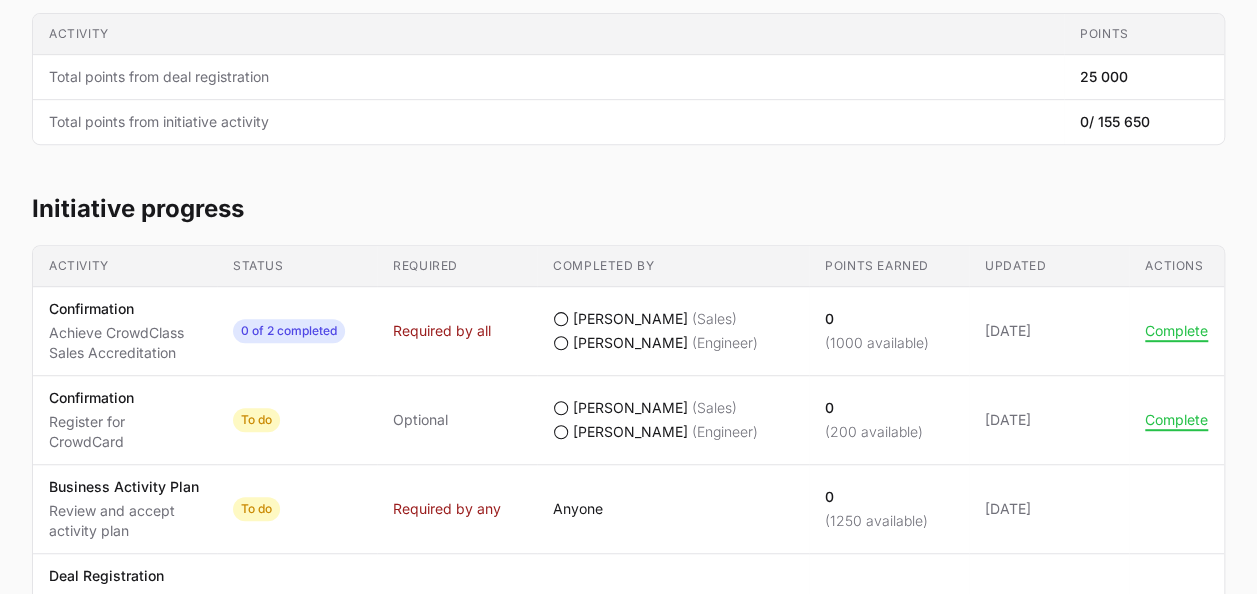 scroll, scrollTop: 400, scrollLeft: 0, axis: vertical 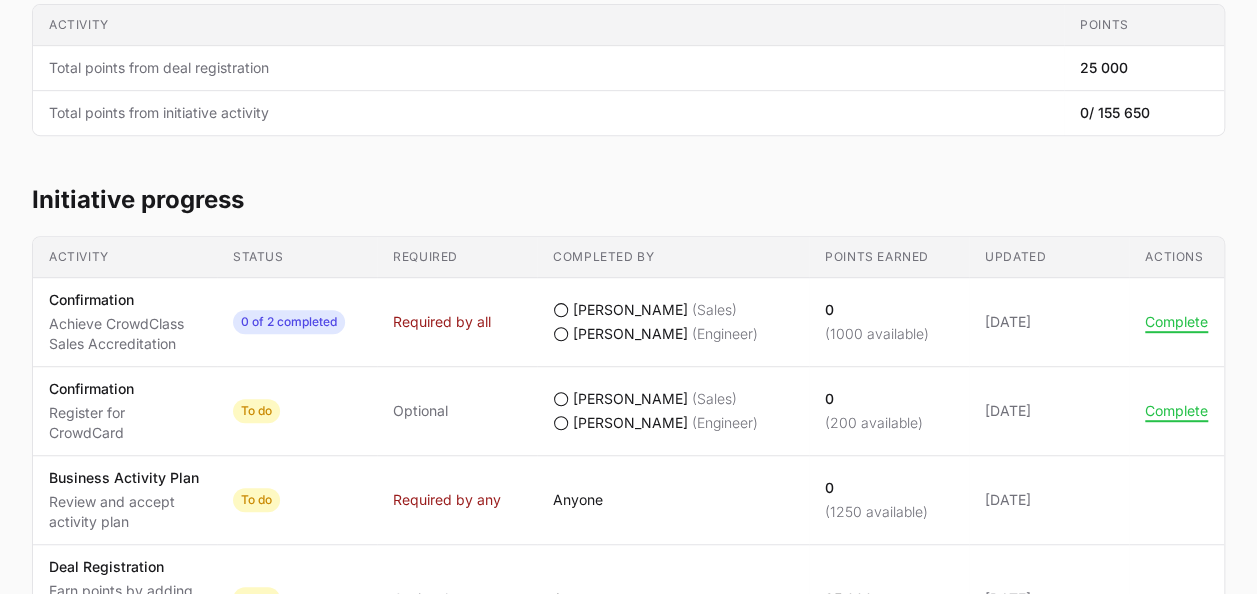 click on "Points earned 0  (200 available)" 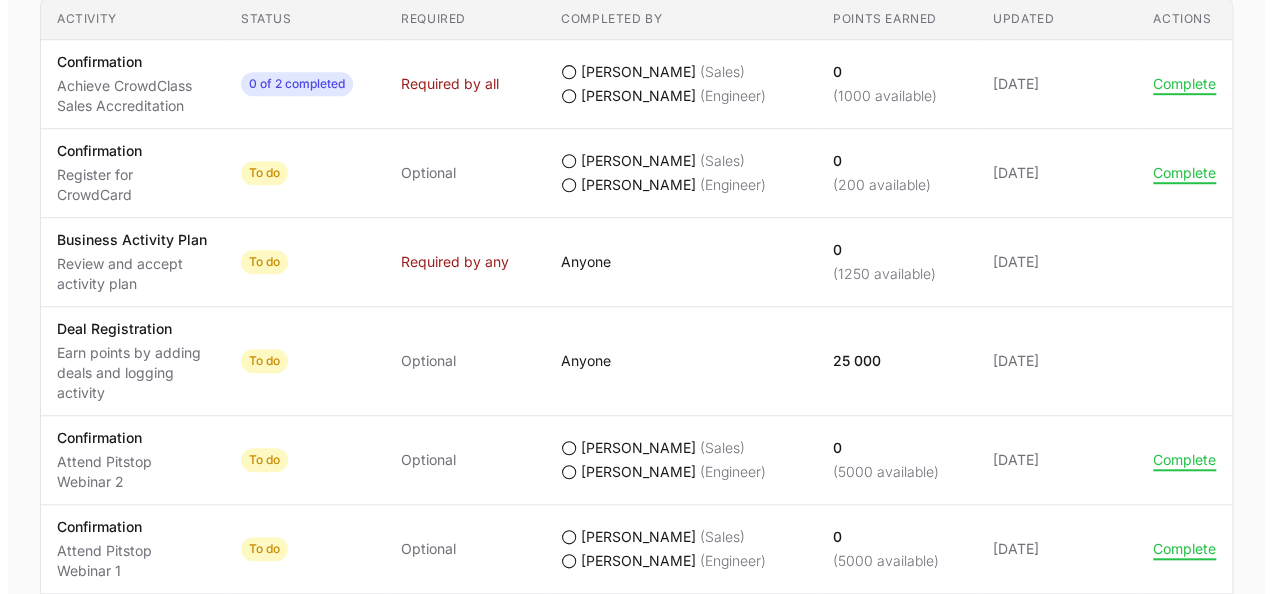 scroll, scrollTop: 500, scrollLeft: 0, axis: vertical 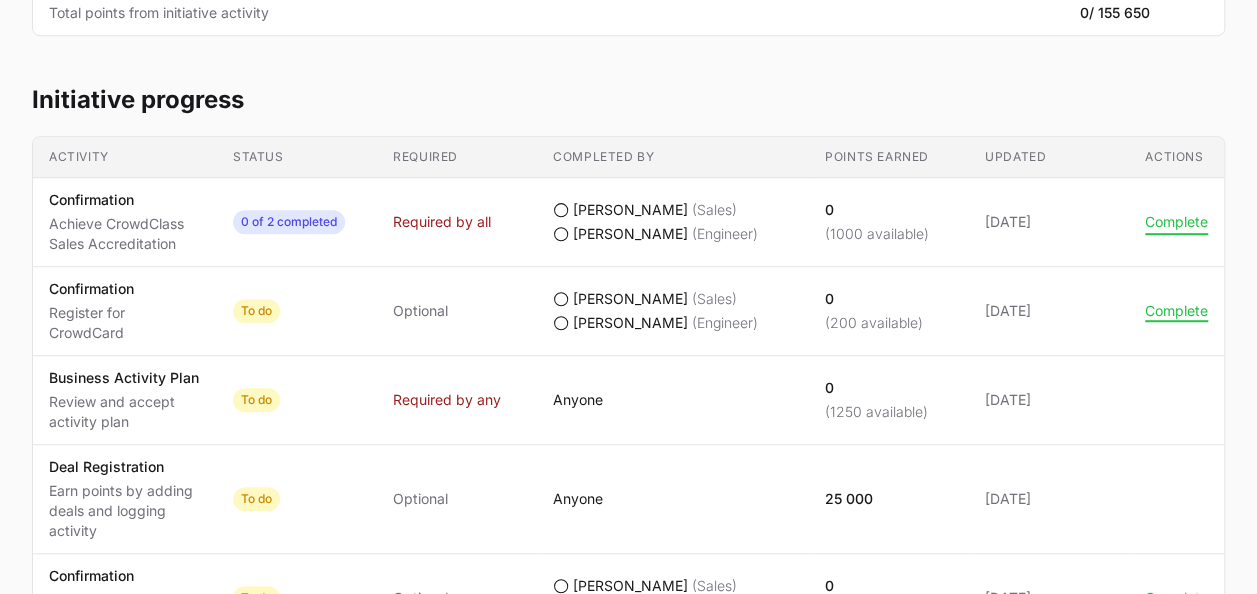 click on "Complete" 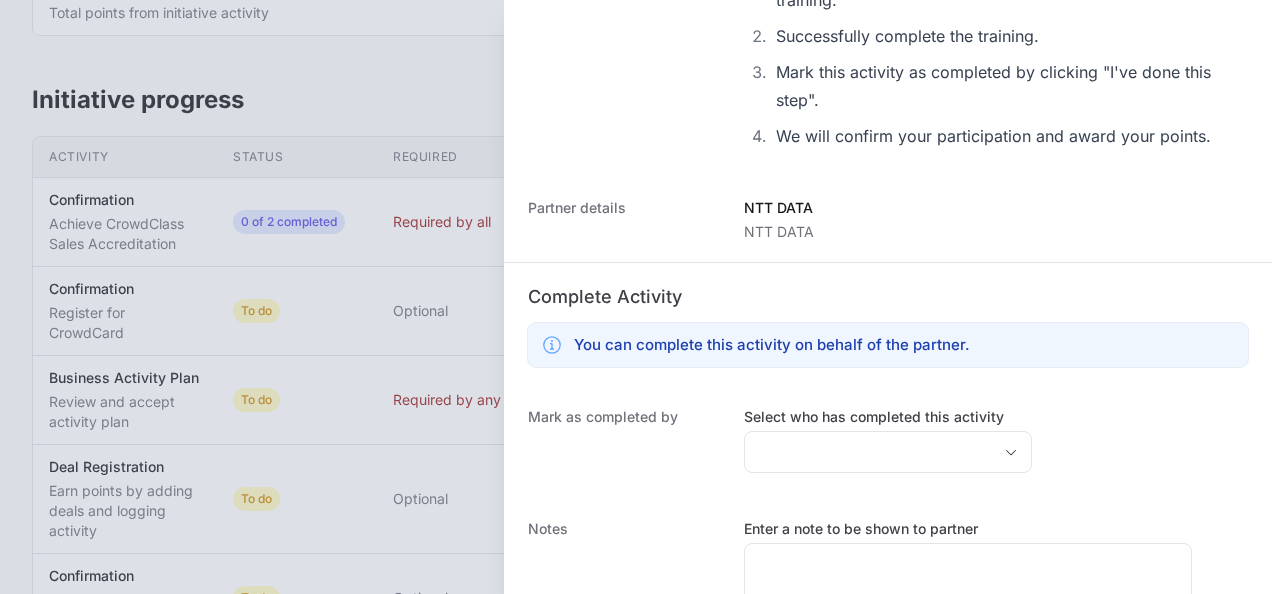 scroll, scrollTop: 920, scrollLeft: 0, axis: vertical 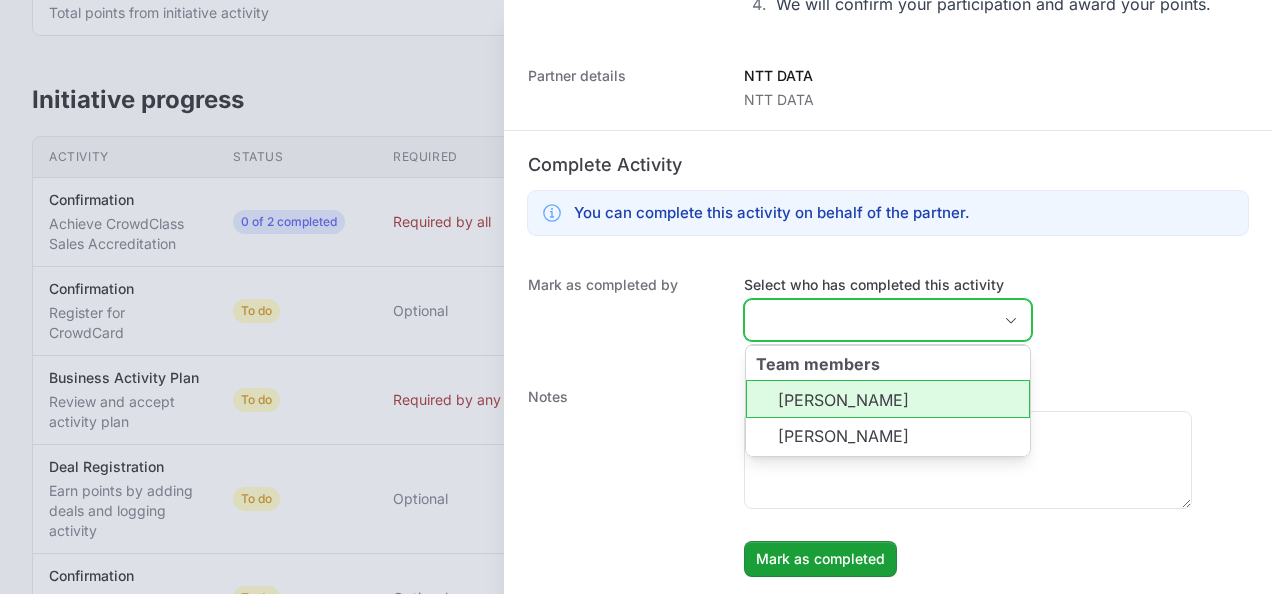 click on "Select who has completed this activity" at bounding box center [868, 320] 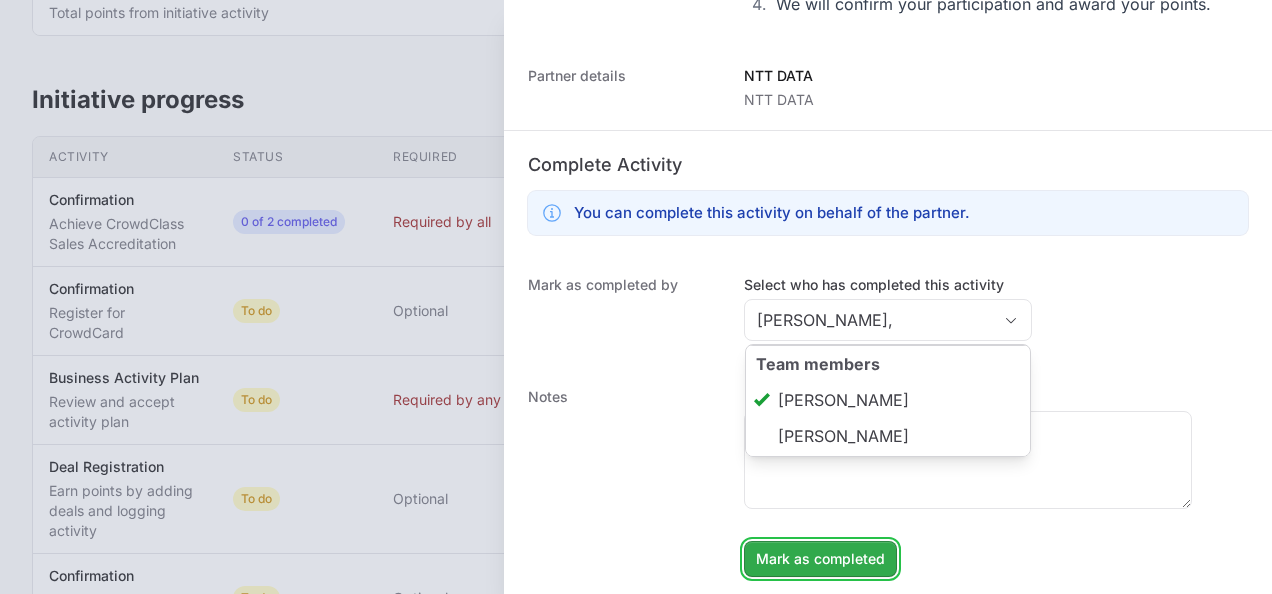 type on "[PERSON_NAME]" 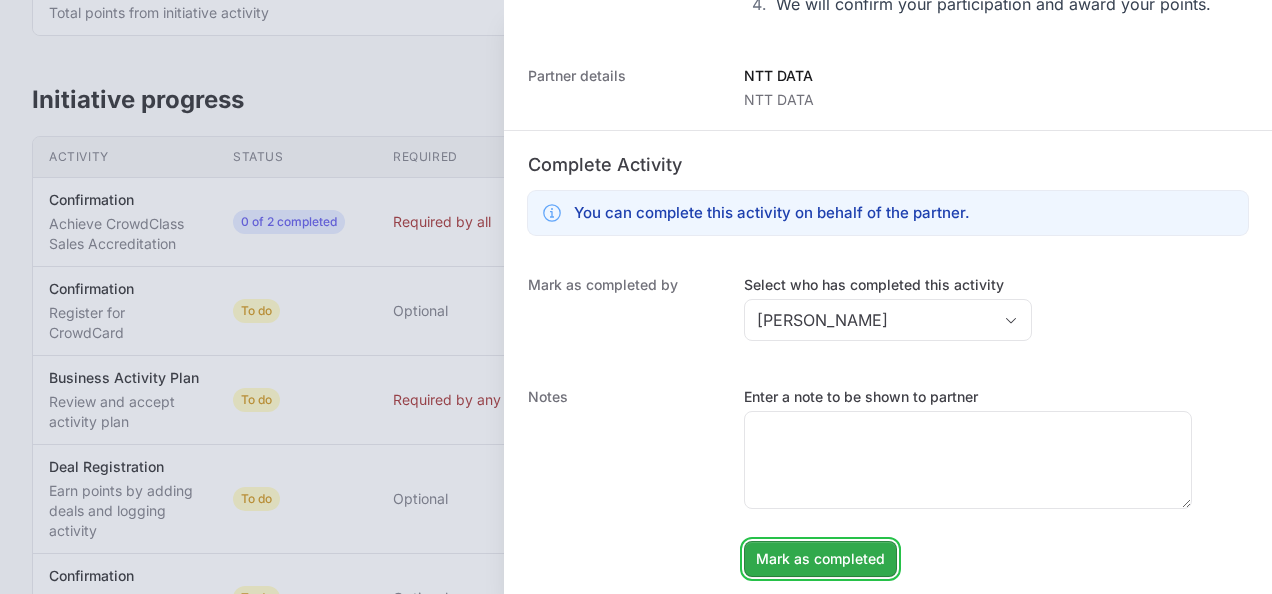 click on "Mark as completed" at bounding box center (820, 559) 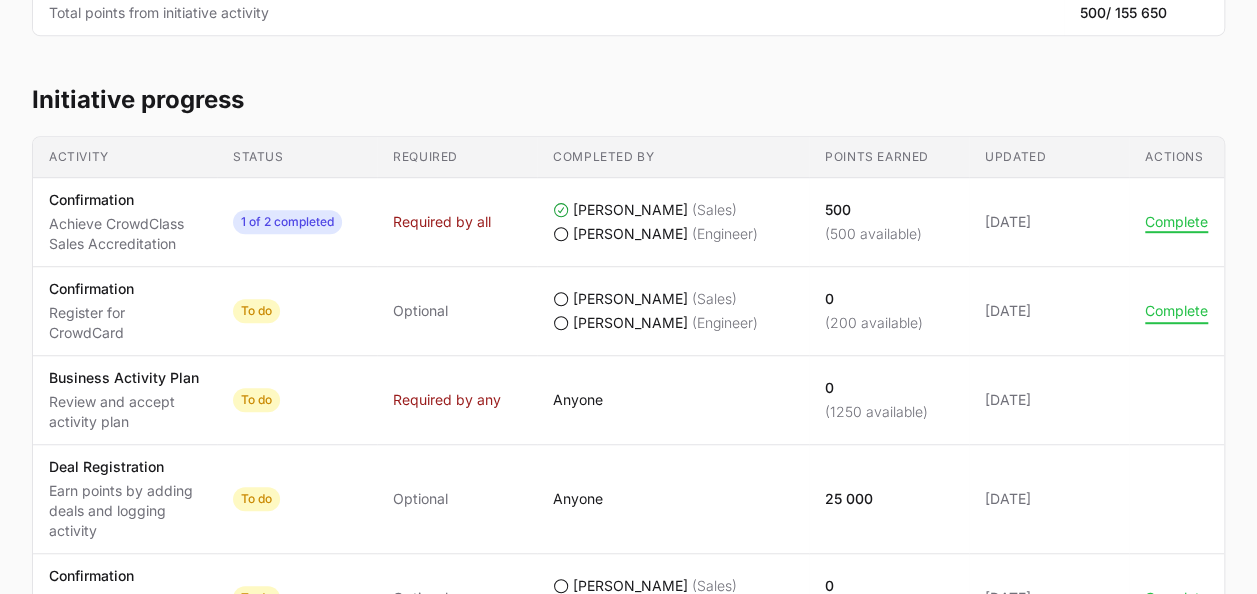 click on "Complete" 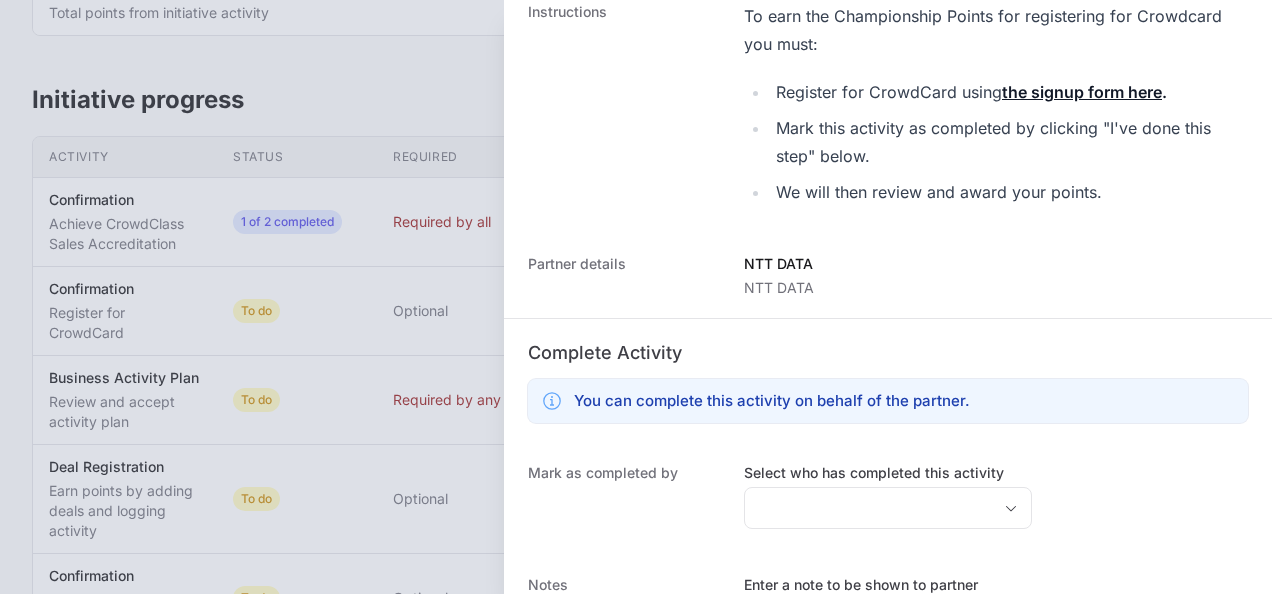 scroll, scrollTop: 688, scrollLeft: 0, axis: vertical 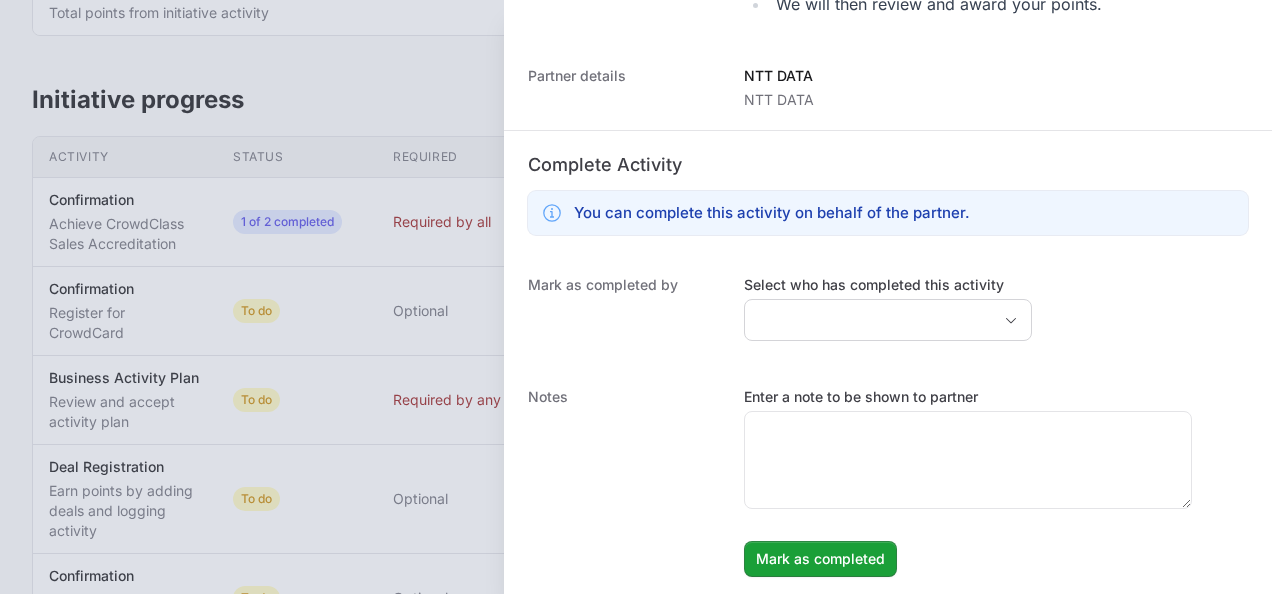 click at bounding box center (888, 320) 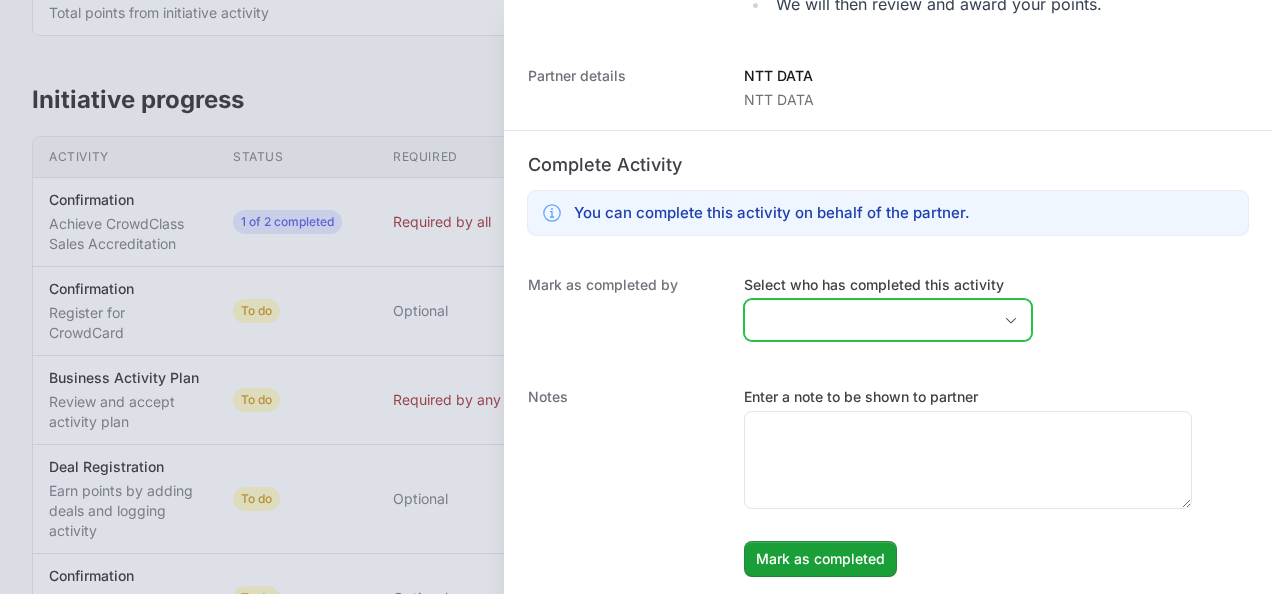 click on "Select who has completed this activity" at bounding box center [868, 320] 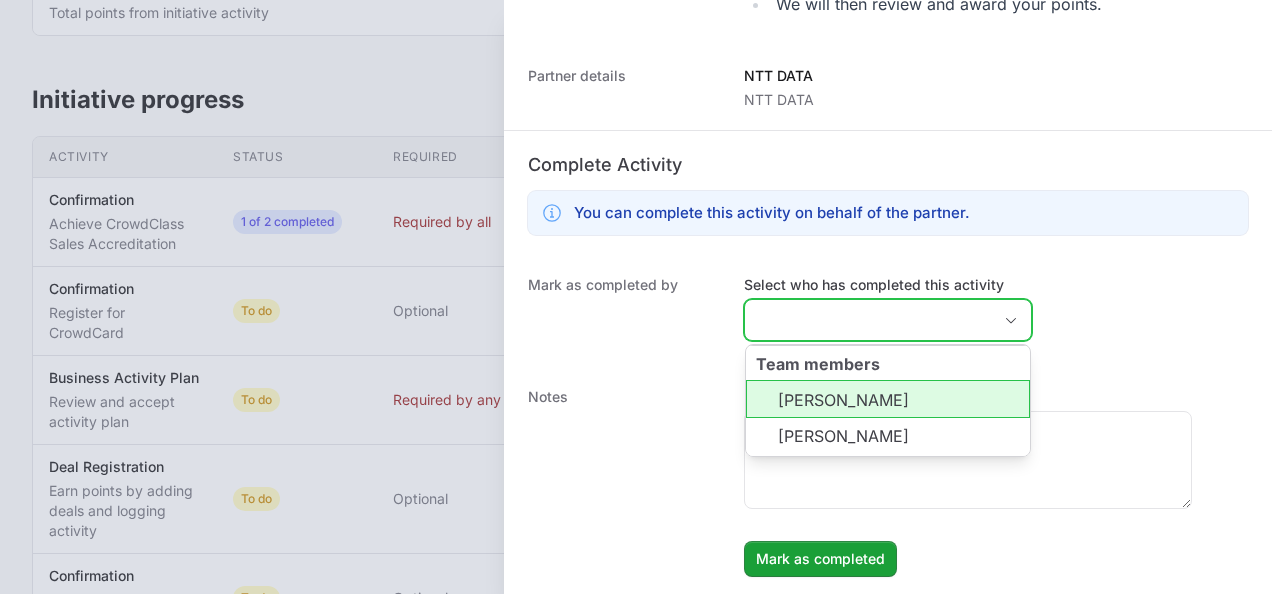 click on "[PERSON_NAME]" 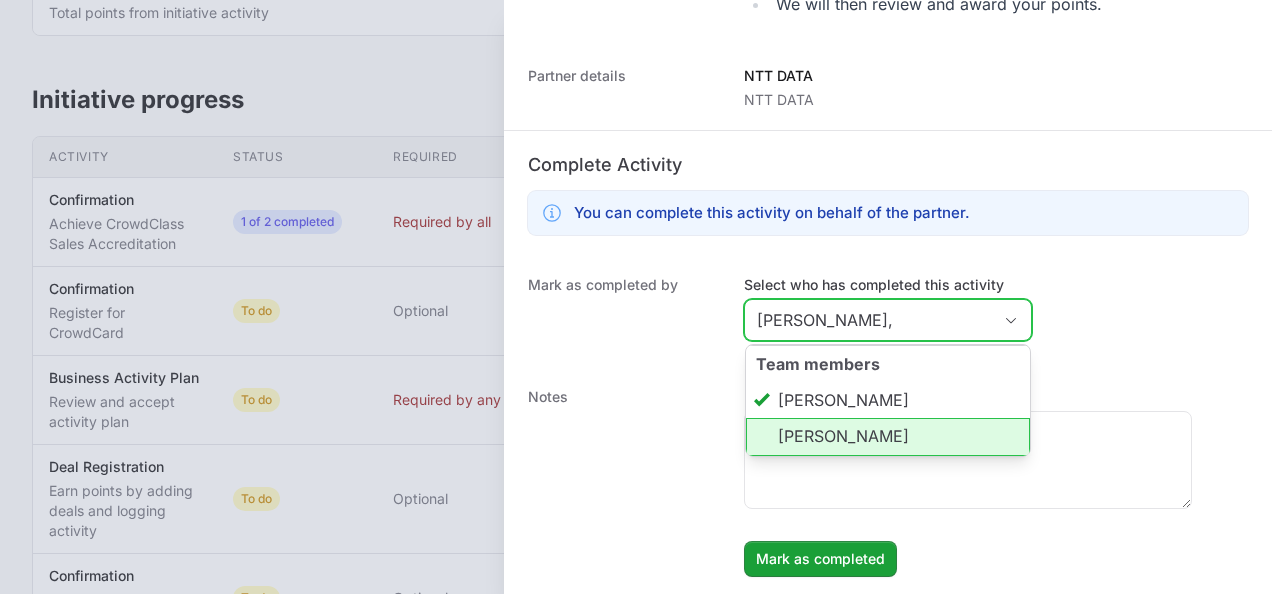 click on "[PERSON_NAME]" 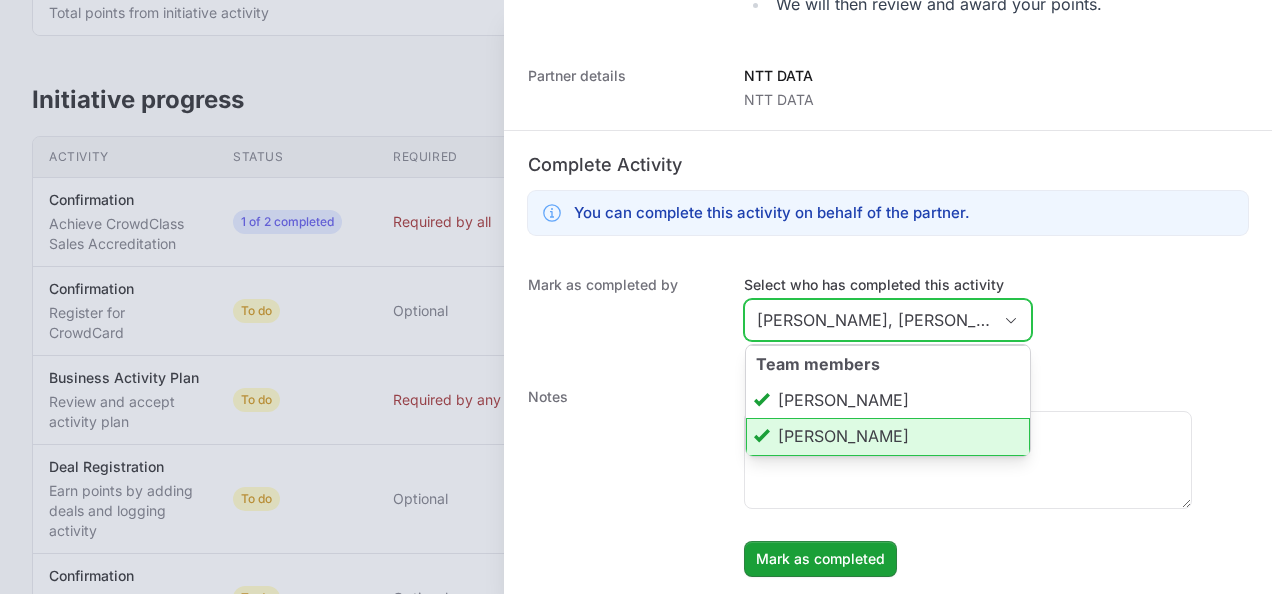 scroll, scrollTop: 0, scrollLeft: 58, axis: horizontal 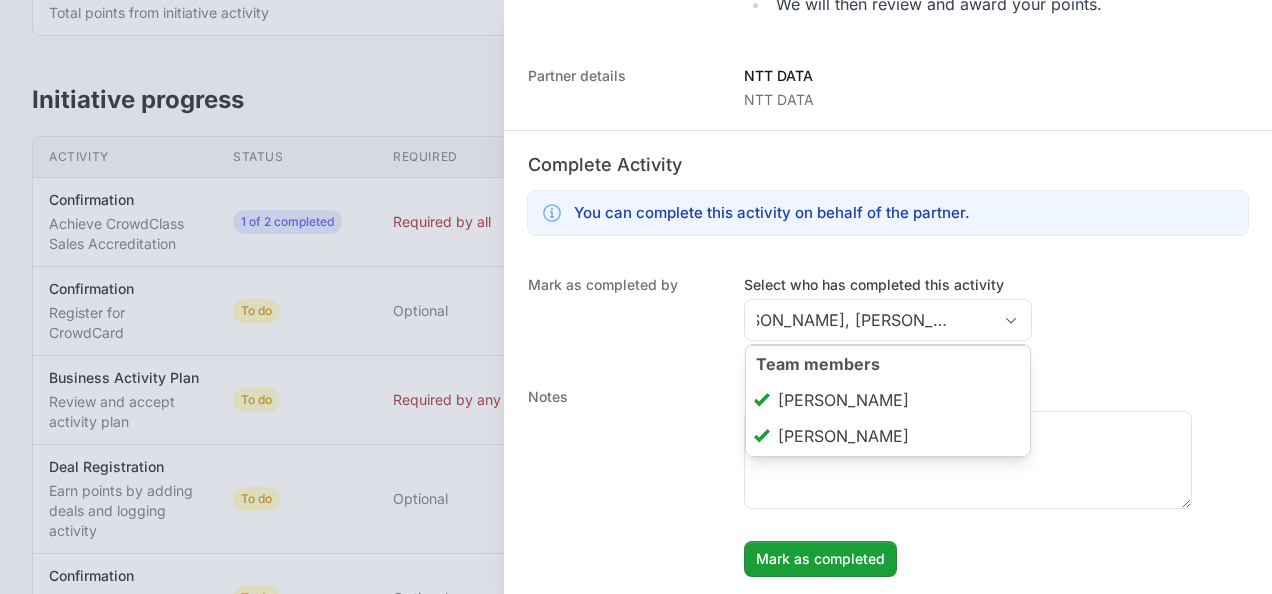 type on "[PERSON_NAME], [PERSON_NAME]" 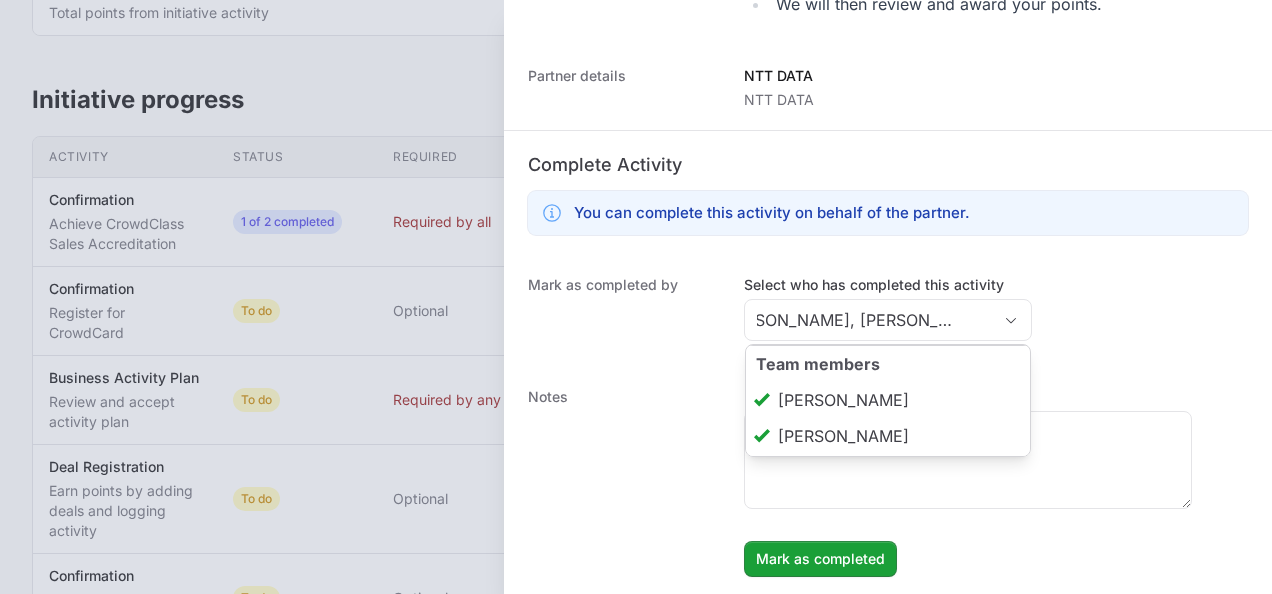 click on "Notes Enter a note to be shown to partner [PERSON_NAME] as completed" 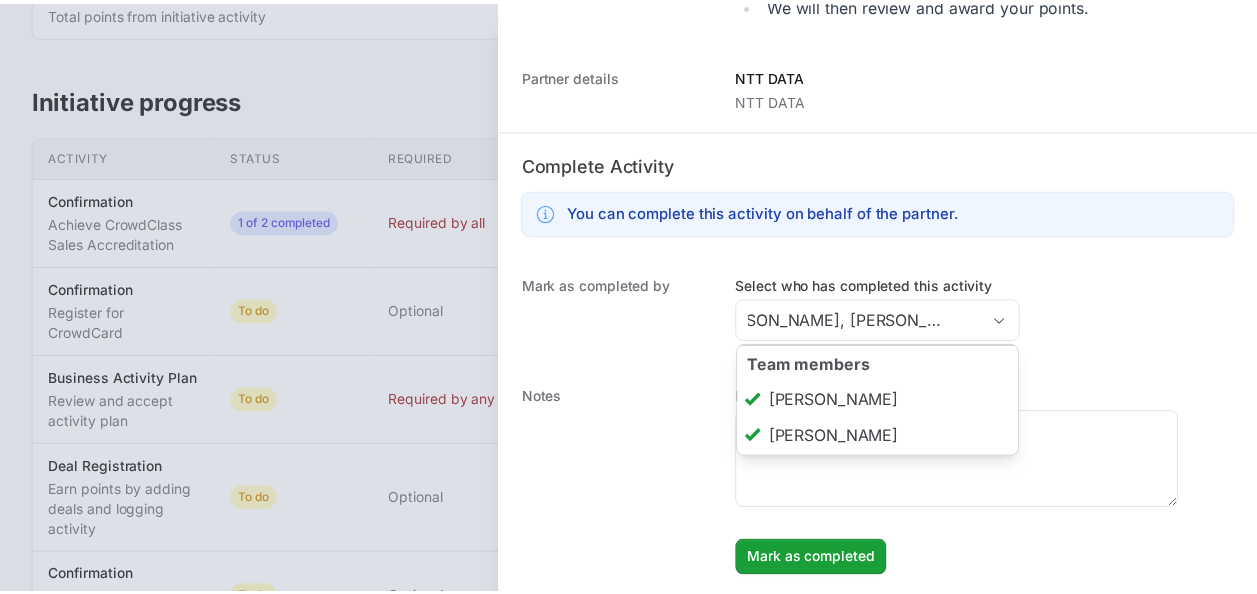 scroll, scrollTop: 0, scrollLeft: 0, axis: both 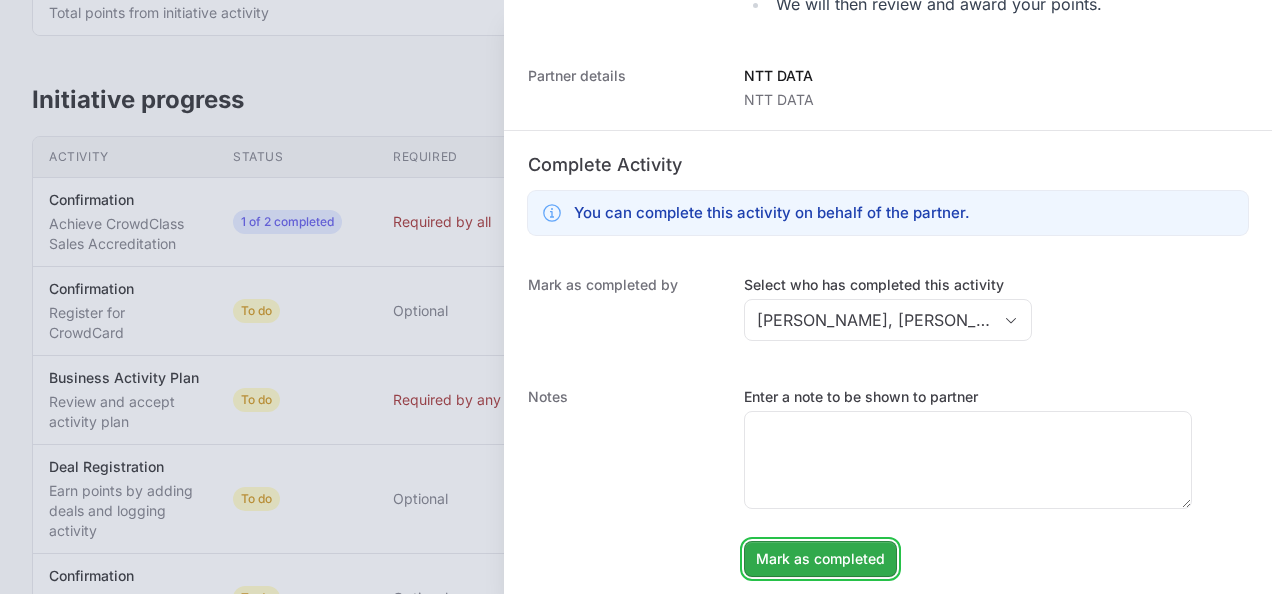 click on "Mark as completed" at bounding box center (820, 559) 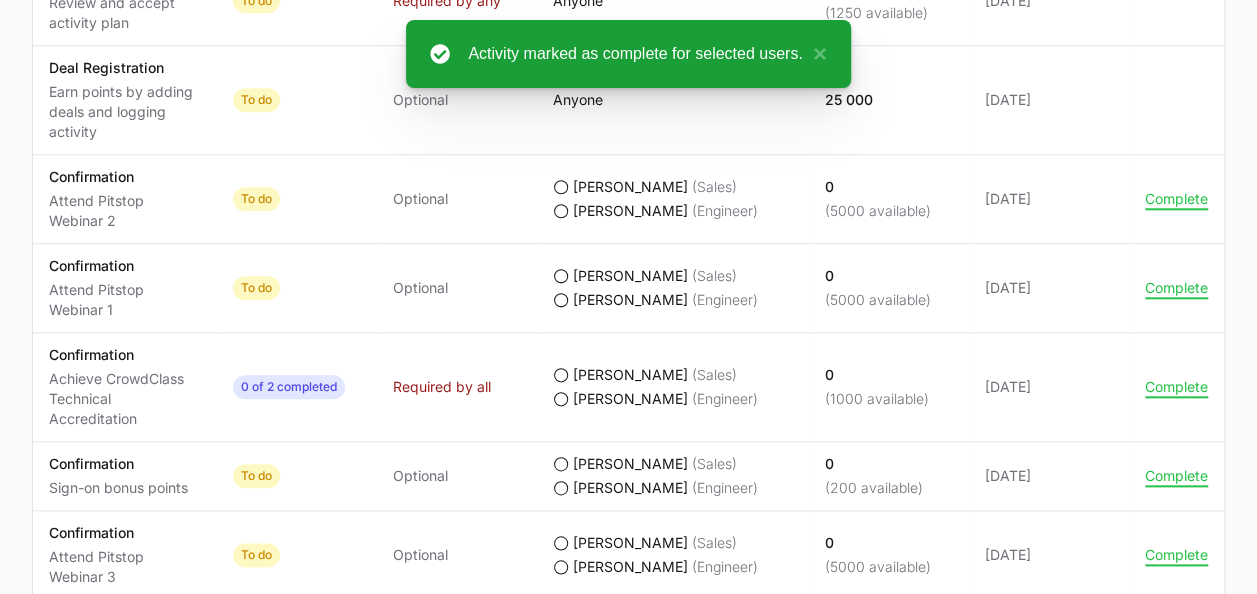 scroll, scrollTop: 900, scrollLeft: 0, axis: vertical 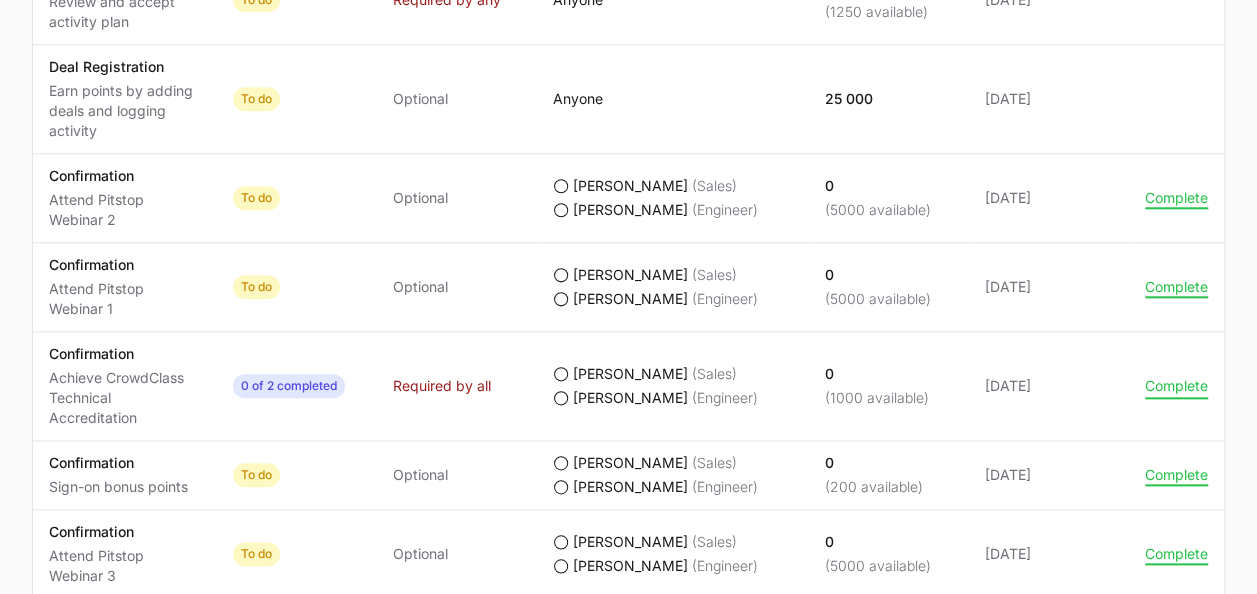 click on "Complete" 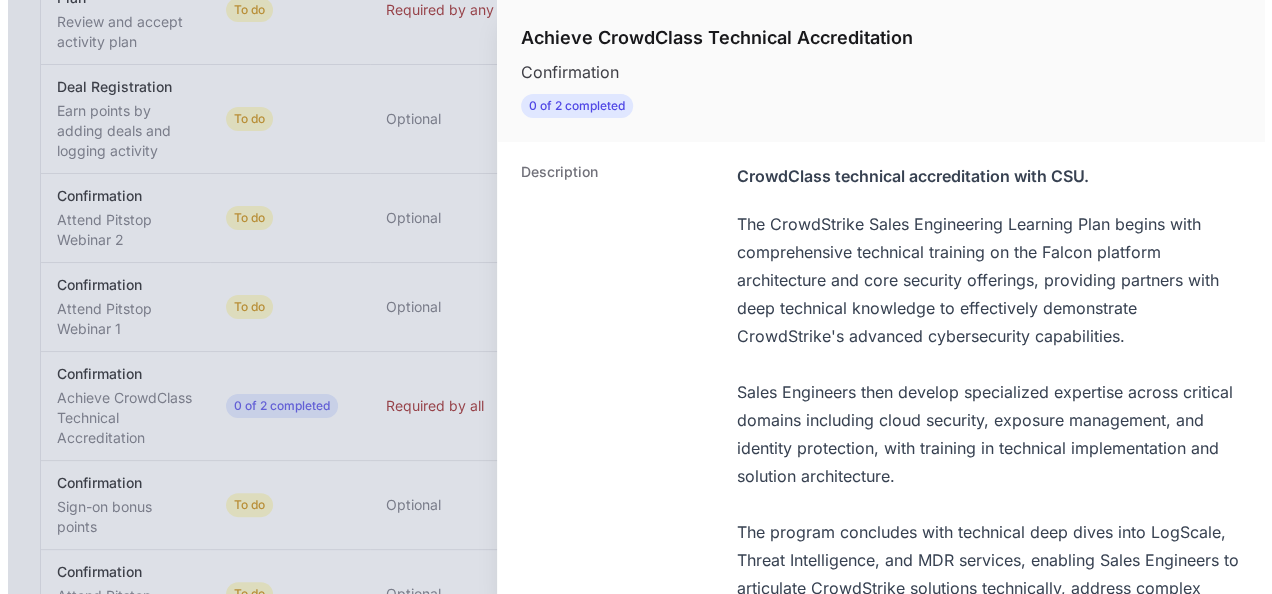 scroll, scrollTop: 880, scrollLeft: 0, axis: vertical 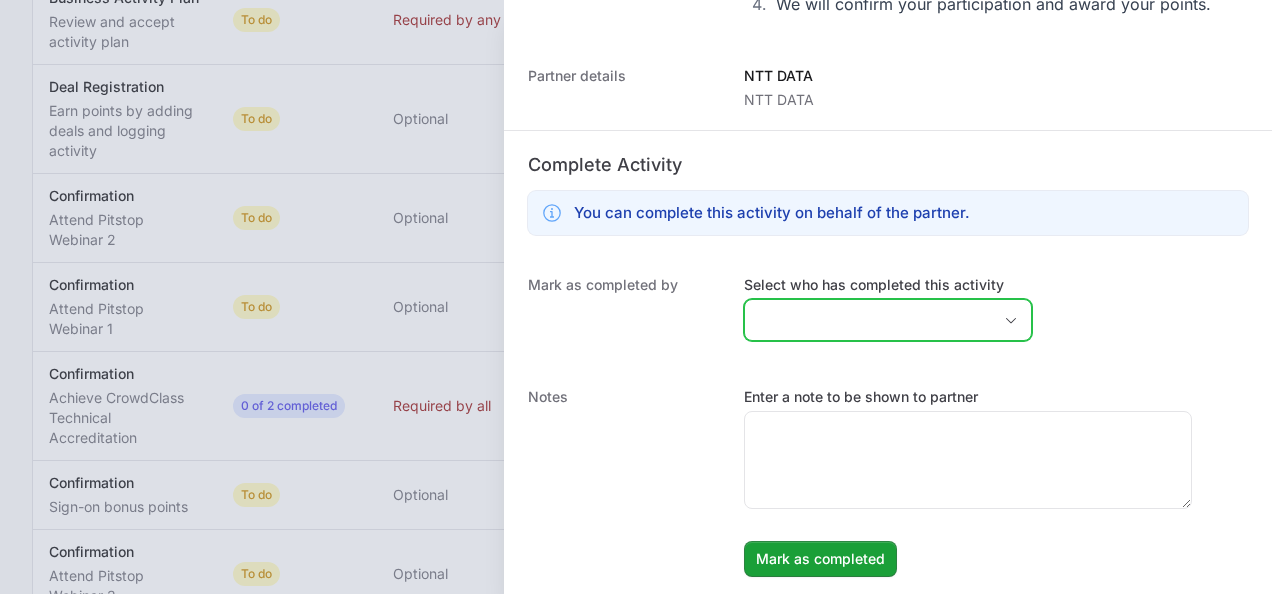 click on "Select who has completed this activity" at bounding box center [868, 320] 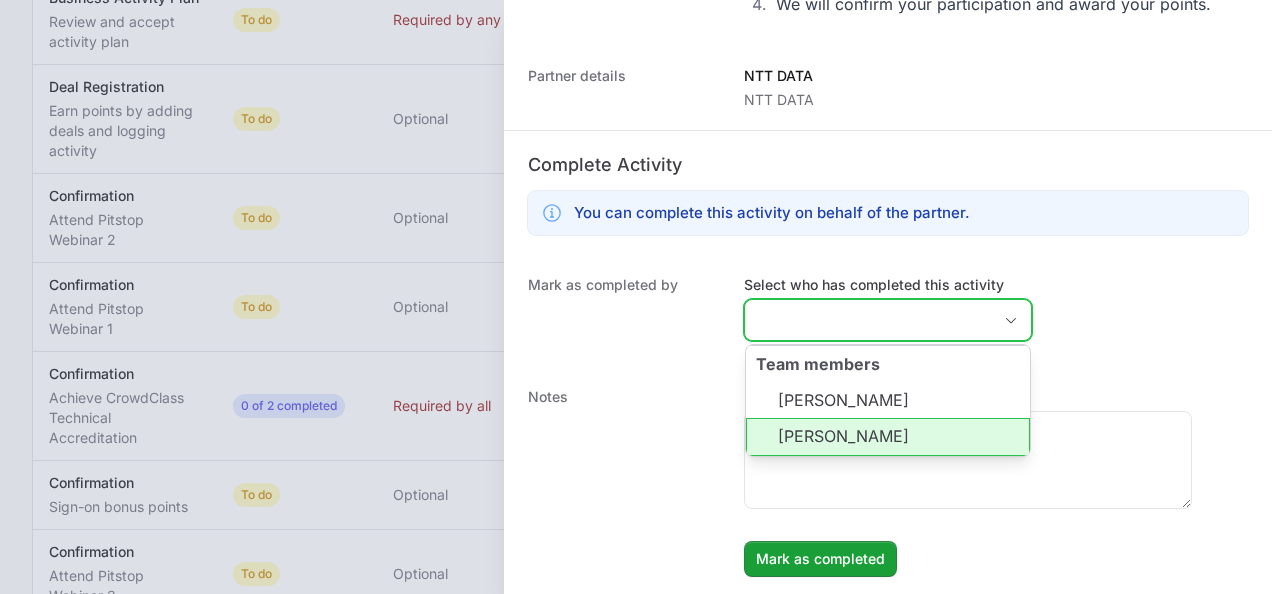 click on "[PERSON_NAME]" 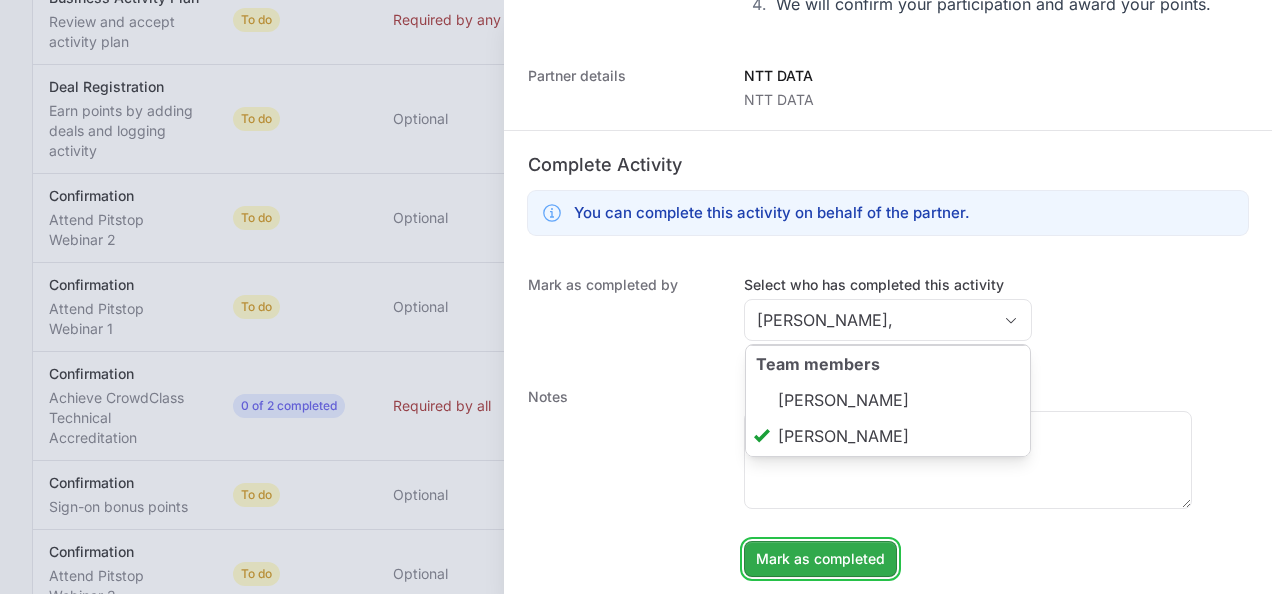 type on "[PERSON_NAME]" 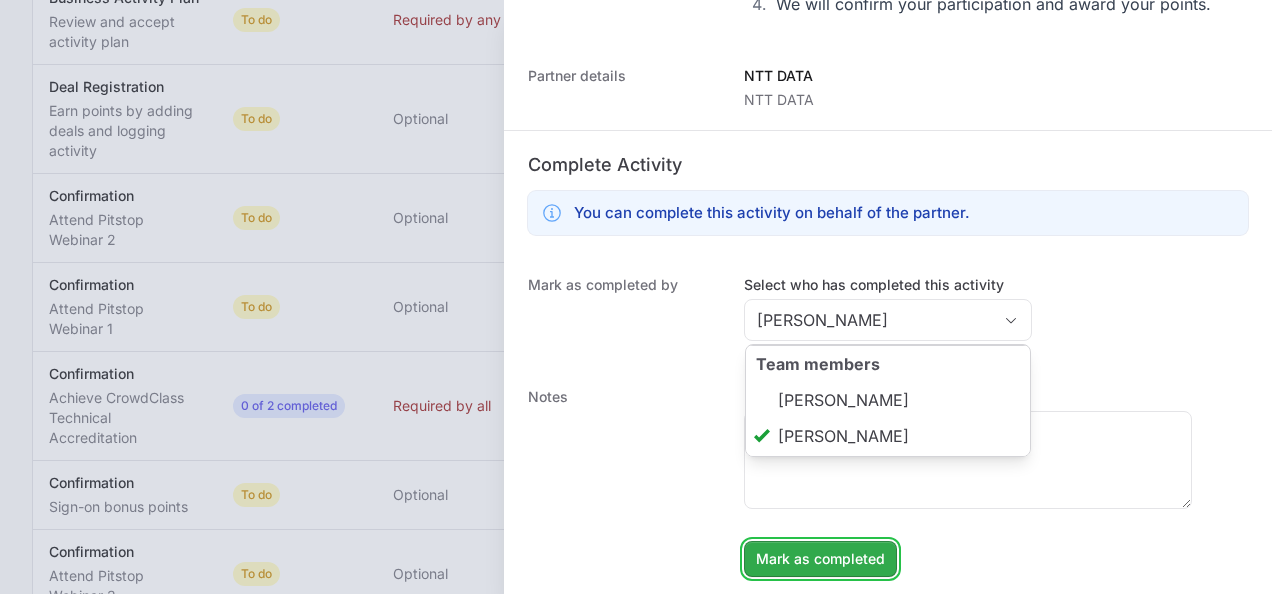 click on "Mark as completed" at bounding box center (820, 559) 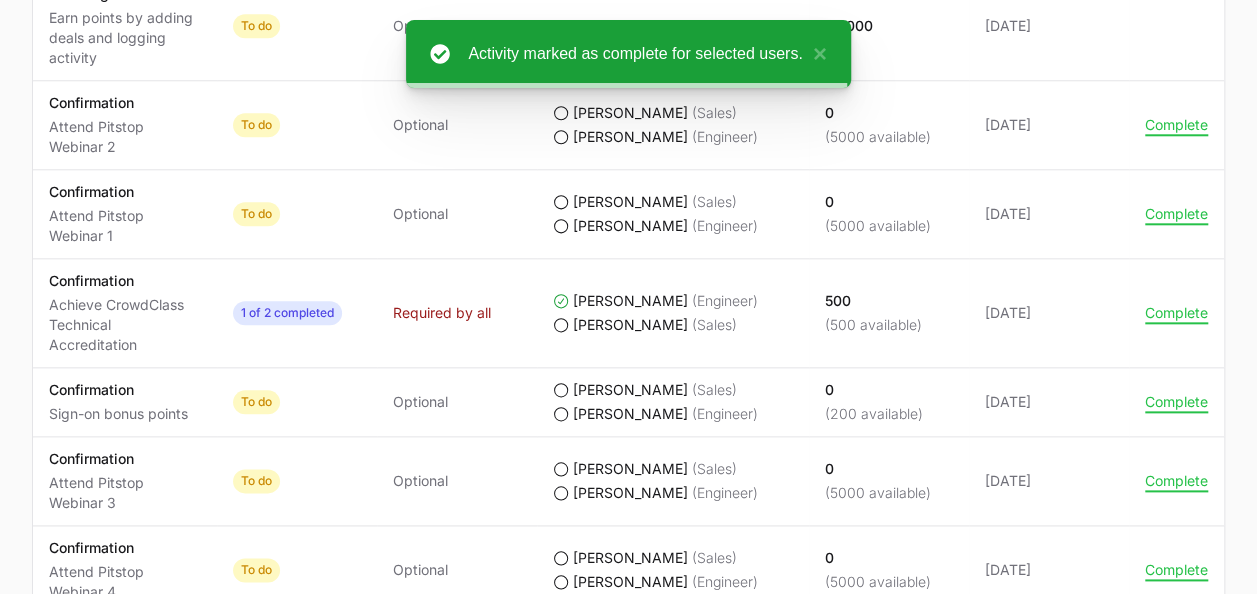 scroll, scrollTop: 1080, scrollLeft: 0, axis: vertical 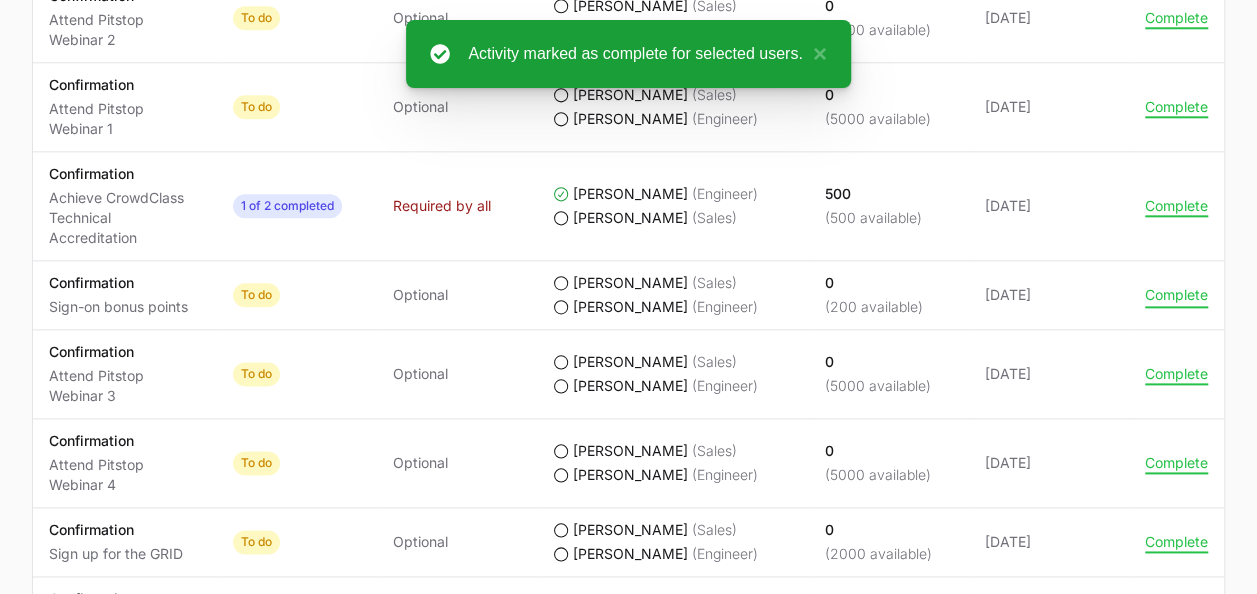 click on "Complete" 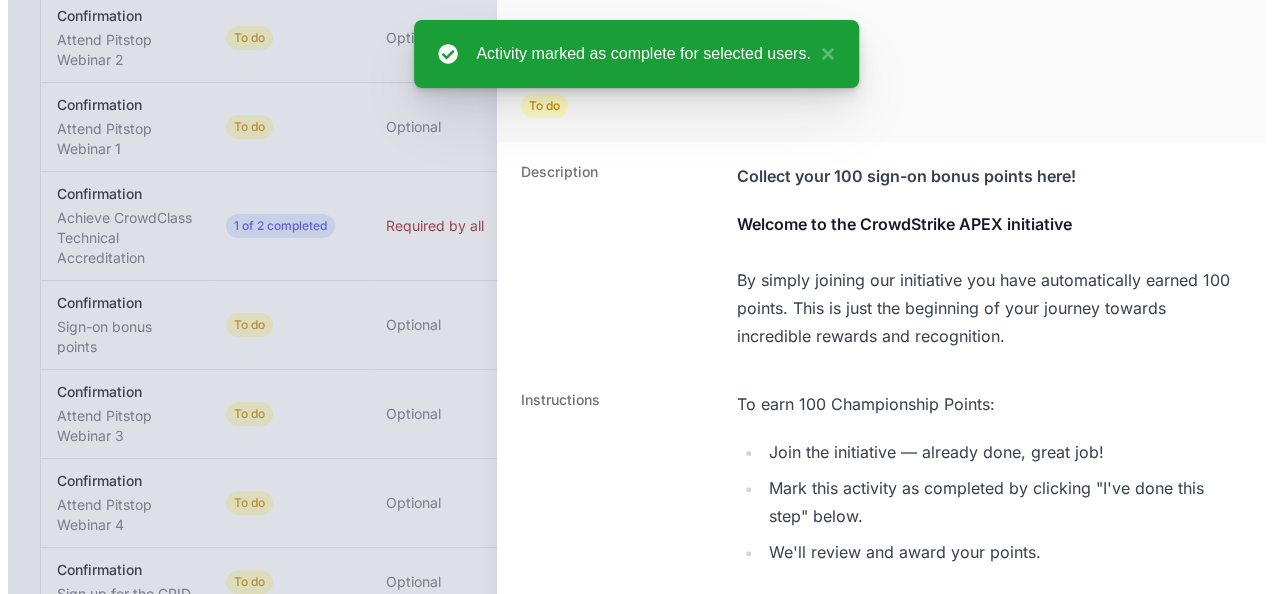 scroll, scrollTop: 1060, scrollLeft: 0, axis: vertical 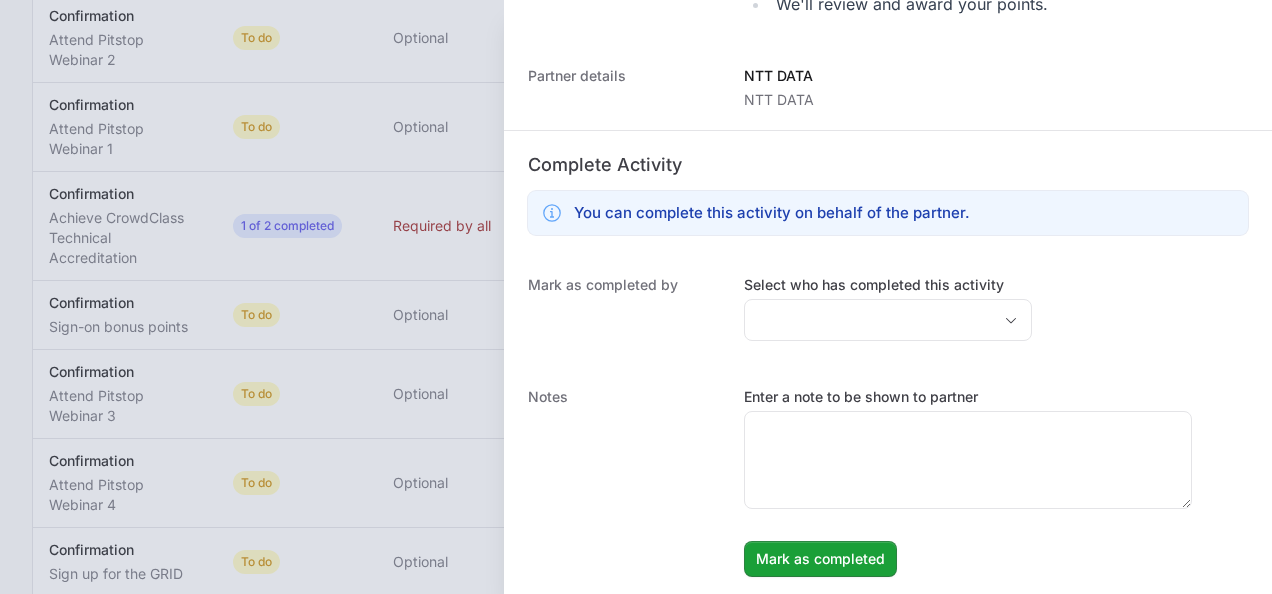 click on "Select who has completed this activity" at bounding box center (888, 285) 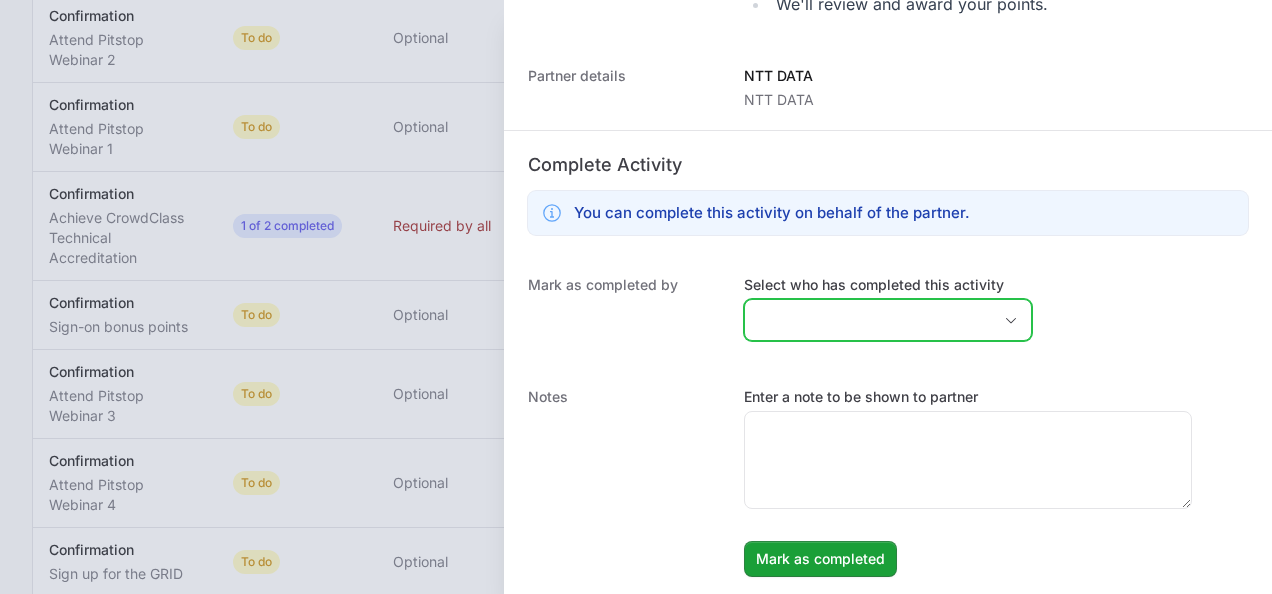 click on "Select who has completed this activity" at bounding box center [868, 320] 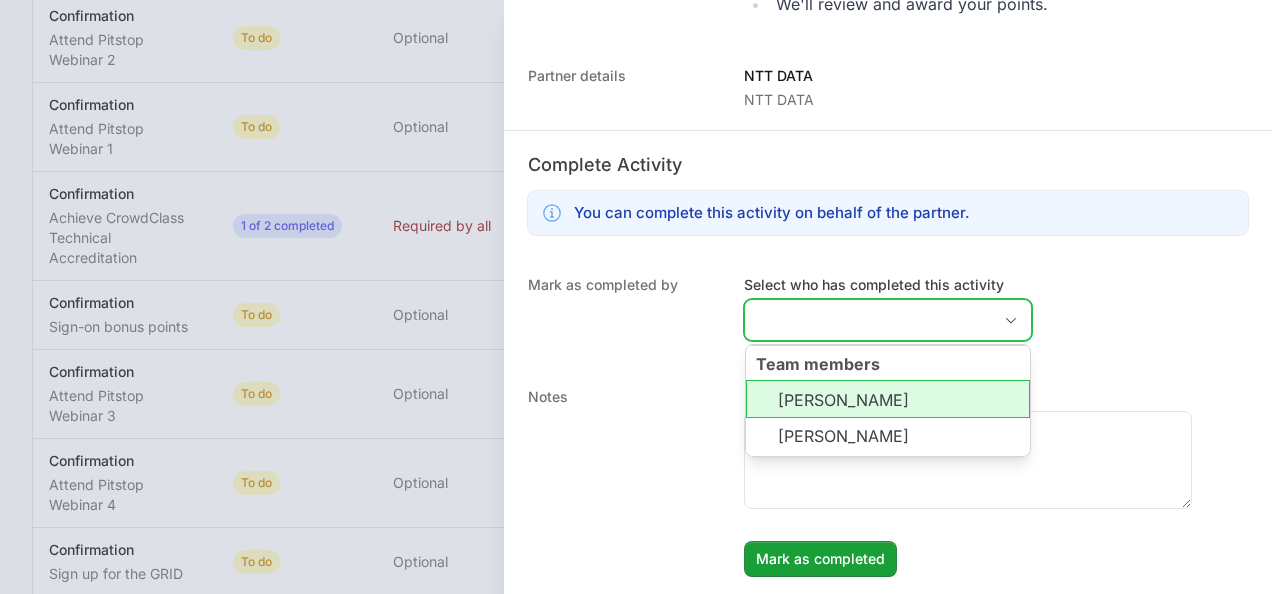 click on "Select who has completed this activity" at bounding box center (868, 320) 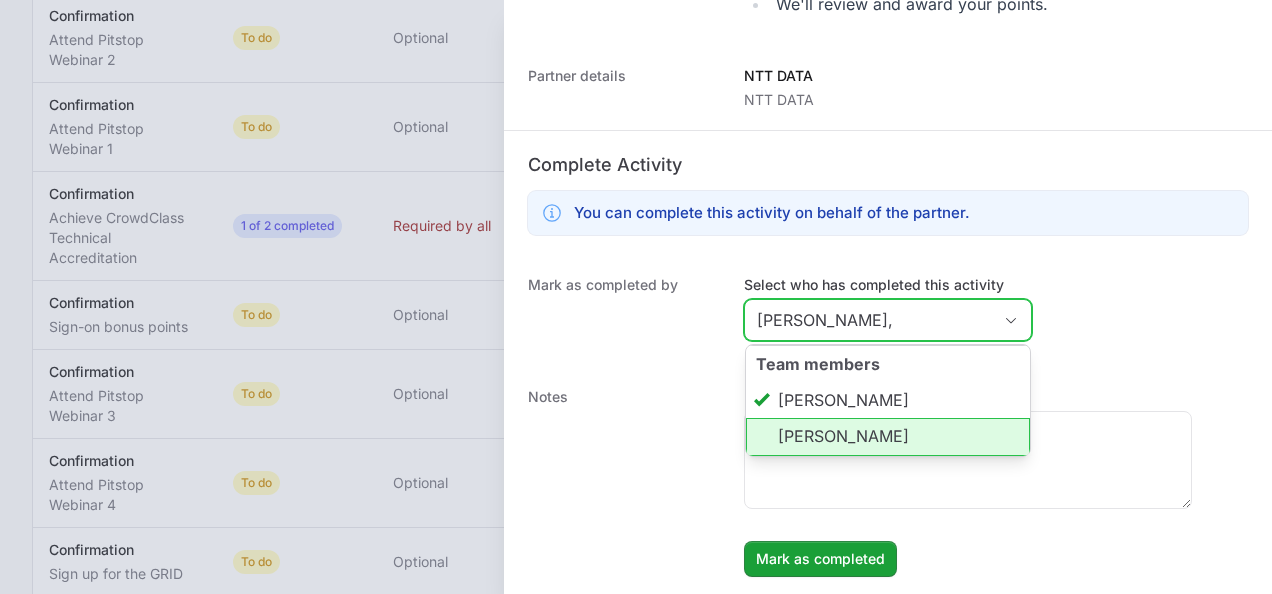 click on "[PERSON_NAME]" 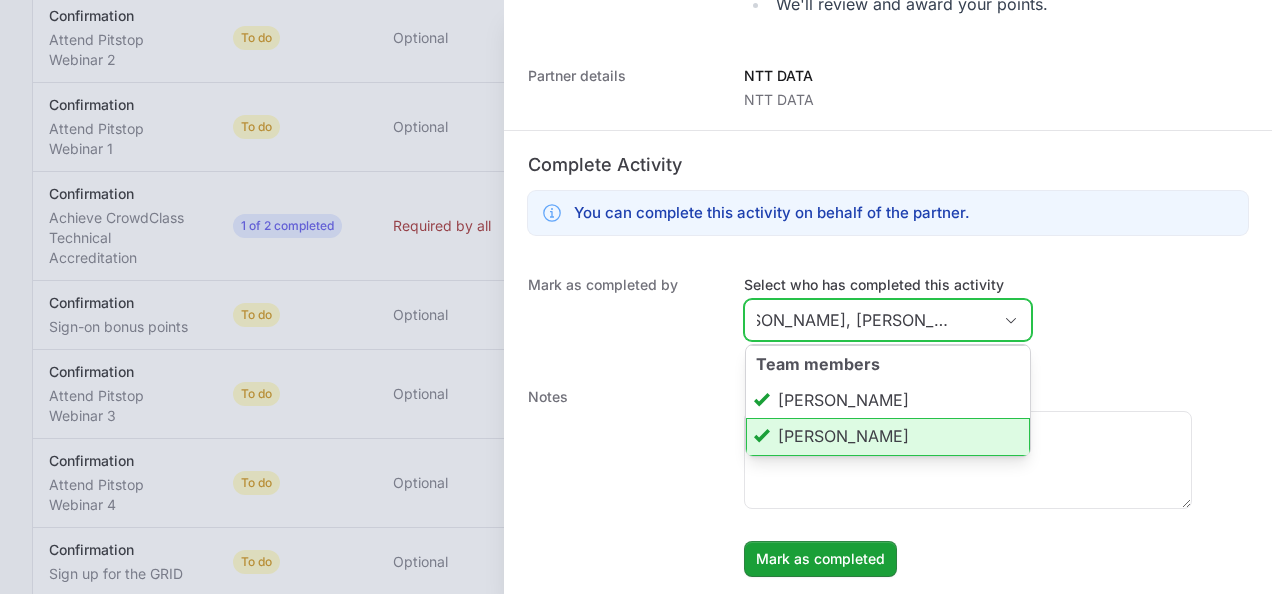 scroll, scrollTop: 0, scrollLeft: 58, axis: horizontal 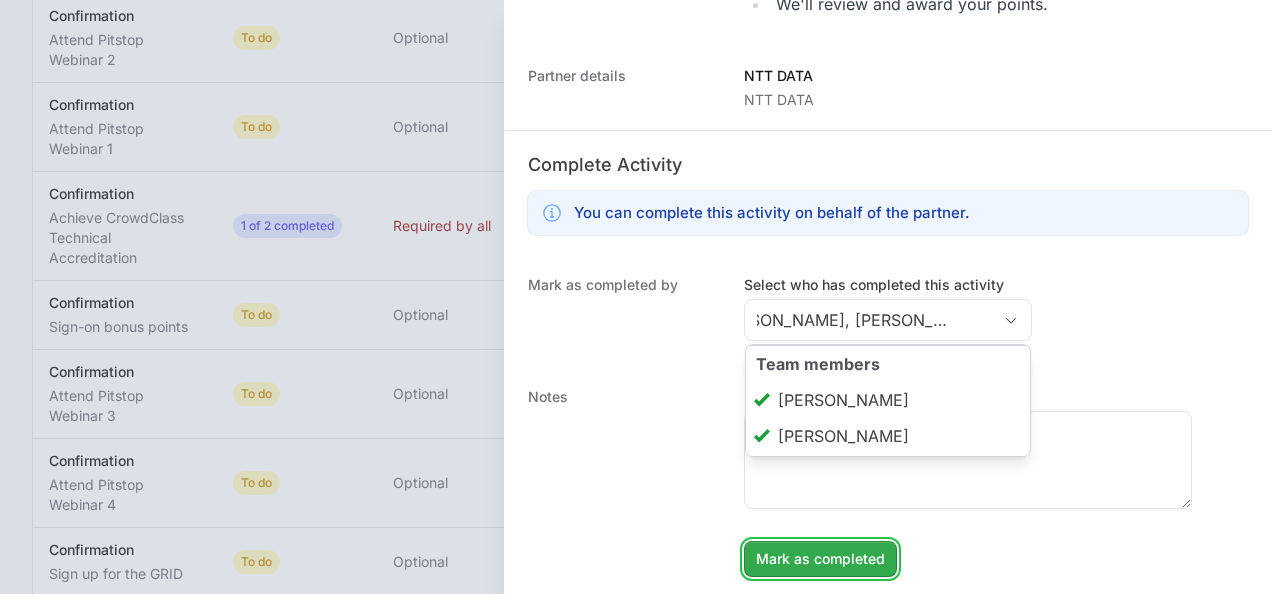 type on "[PERSON_NAME], [PERSON_NAME]" 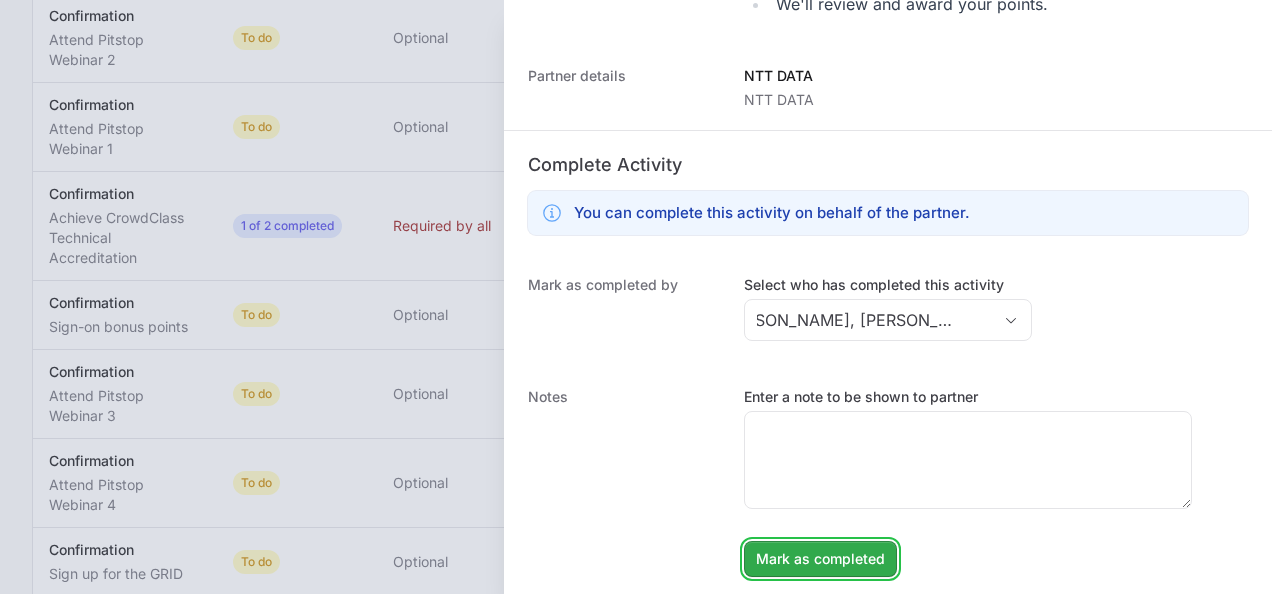 click on "Mark as completed" at bounding box center [820, 559] 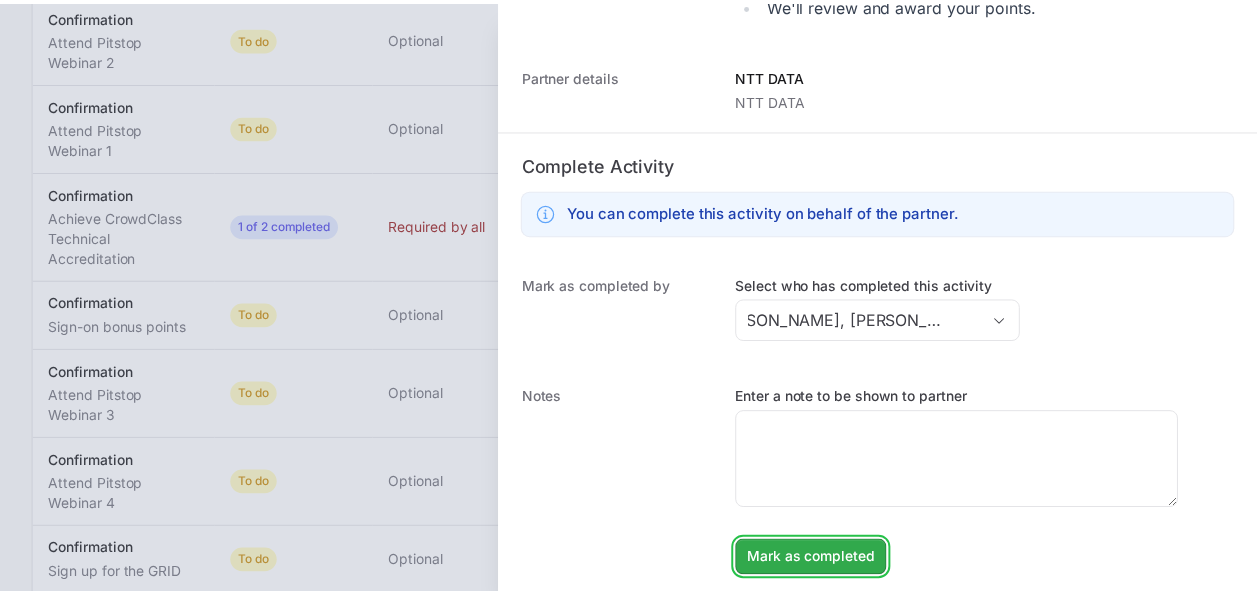scroll, scrollTop: 0, scrollLeft: 0, axis: both 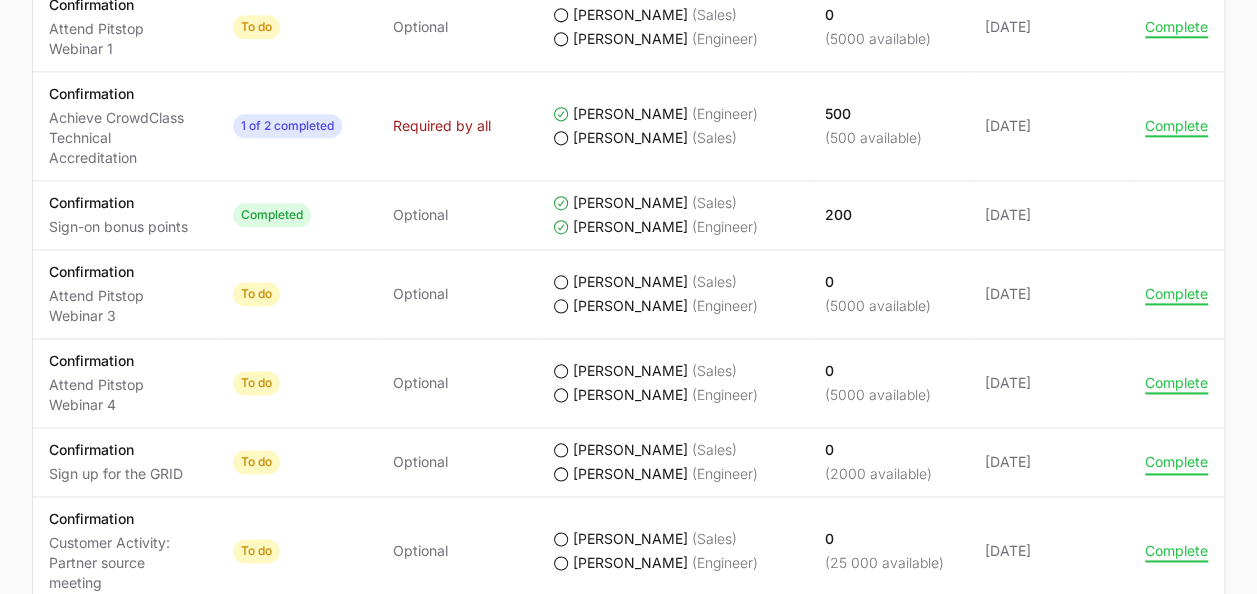 click on "Complete" 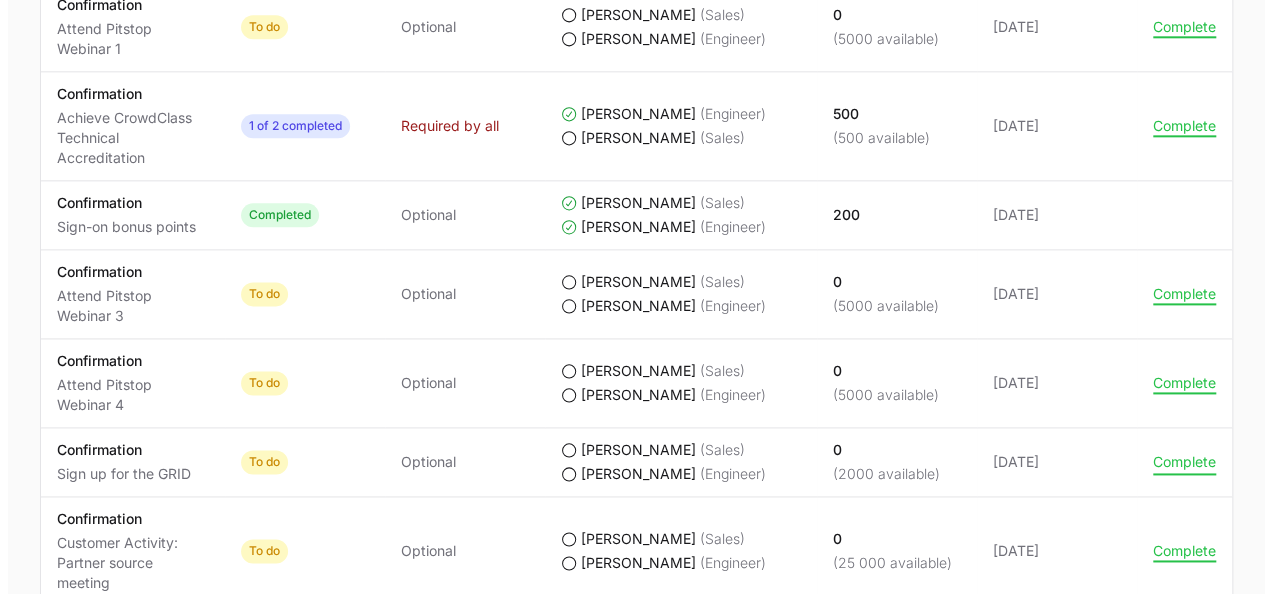 scroll, scrollTop: 1120, scrollLeft: 0, axis: vertical 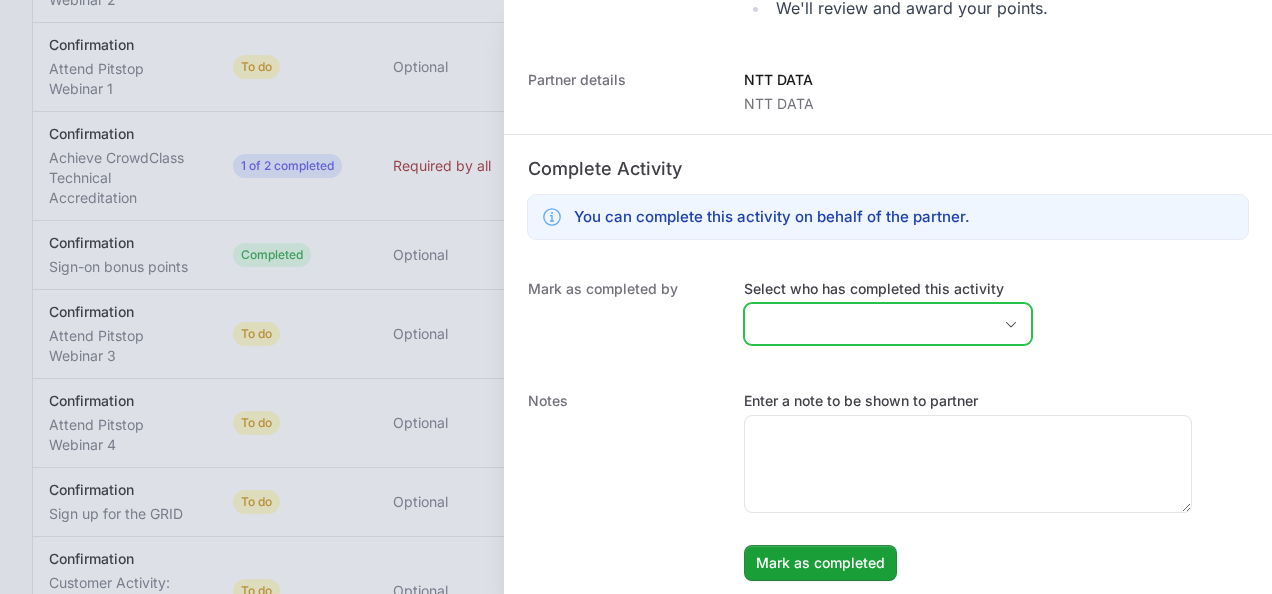 click on "Select who has completed this activity" at bounding box center [868, 324] 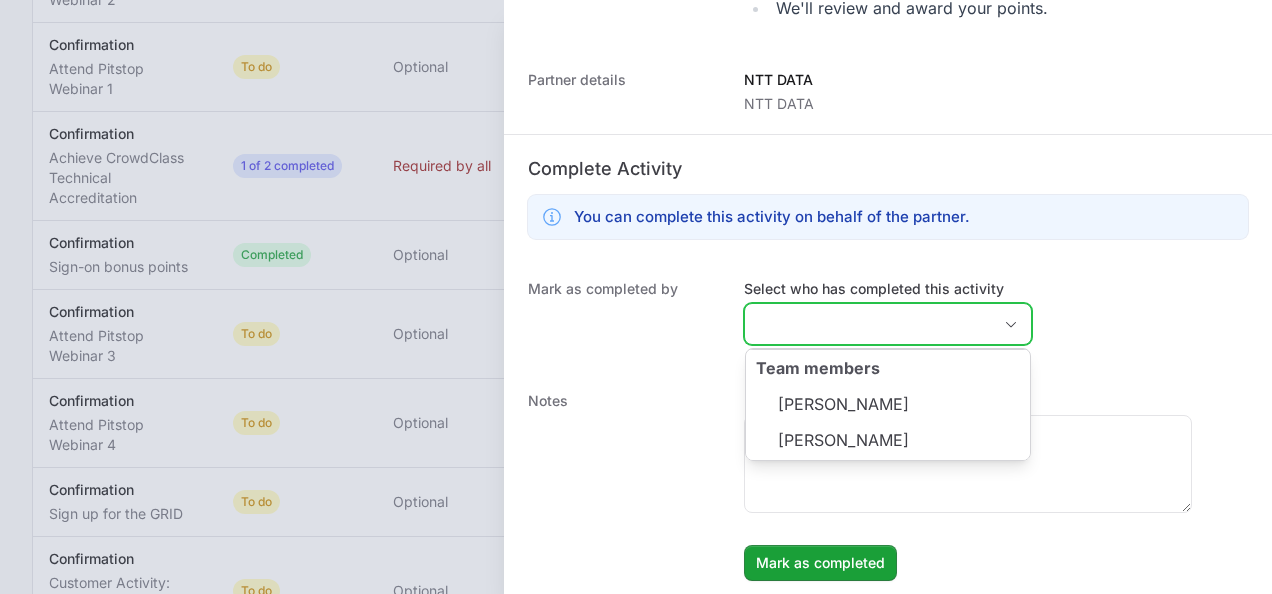 click on "[PERSON_NAME]" 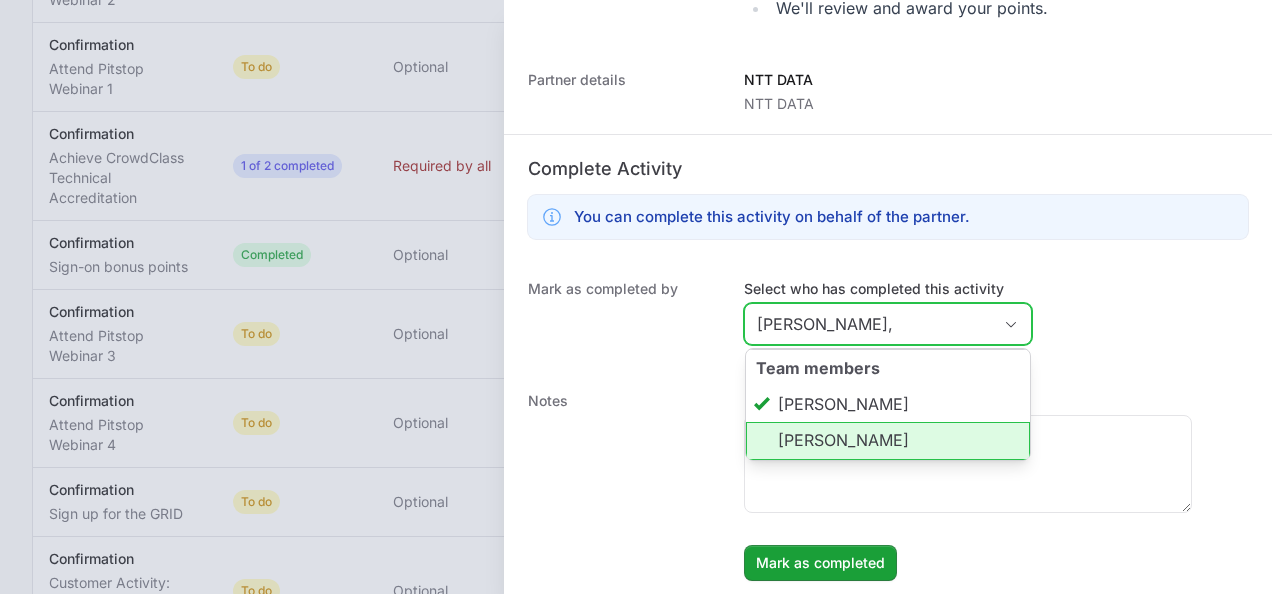 click on "[PERSON_NAME]" 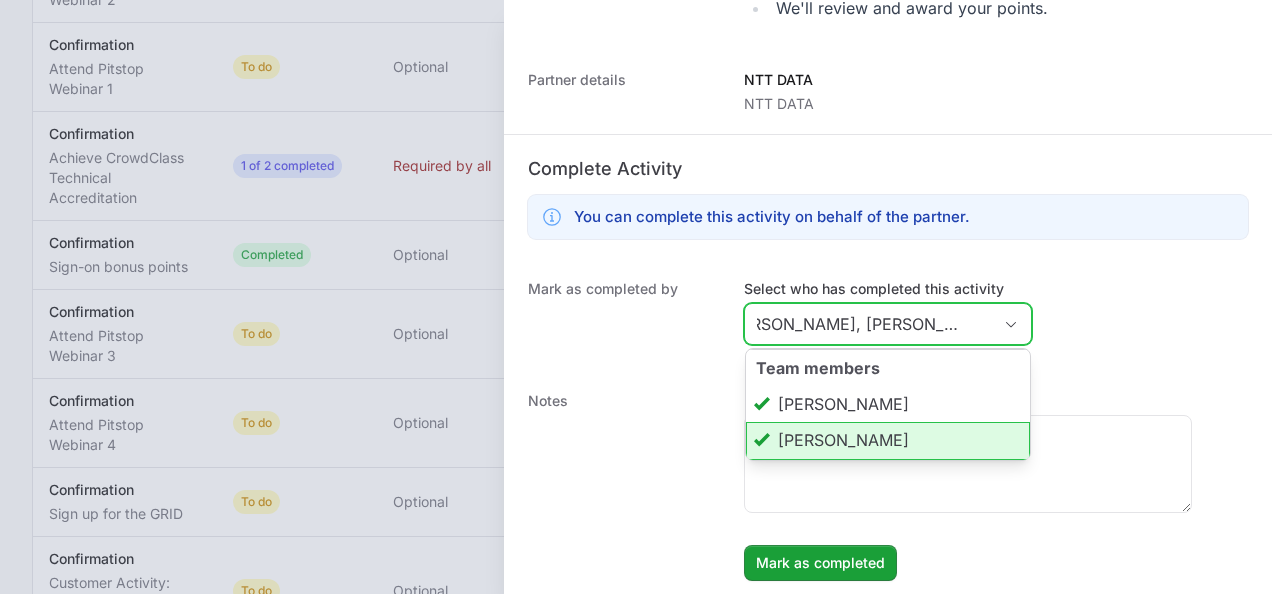 scroll, scrollTop: 0, scrollLeft: 58, axis: horizontal 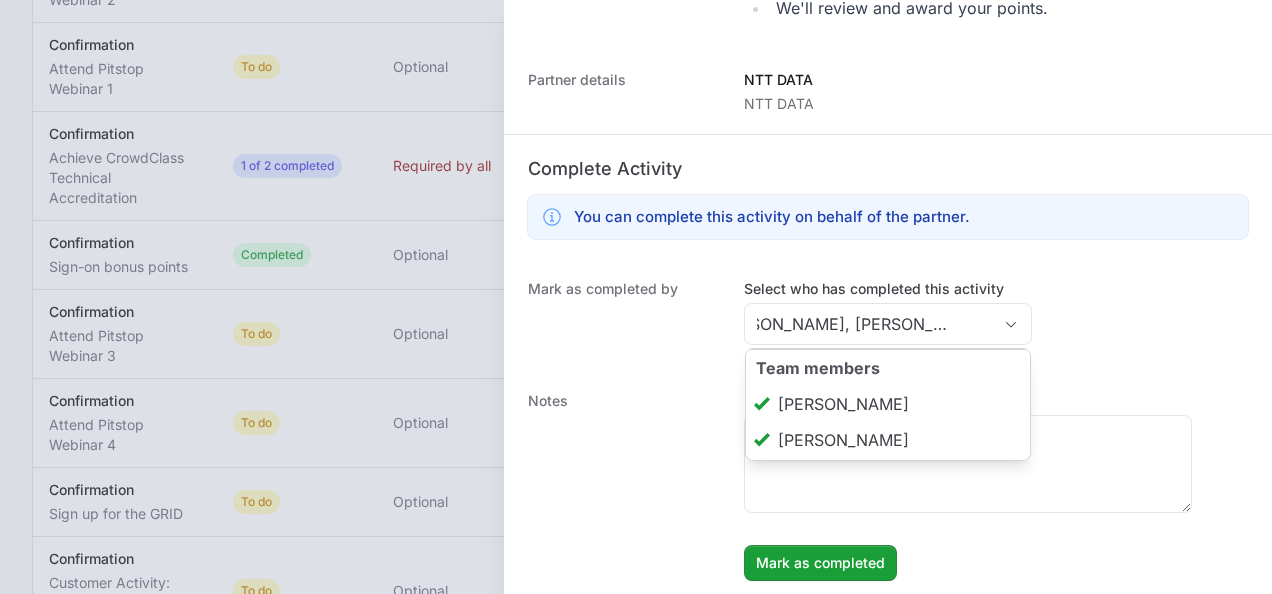 type on "[PERSON_NAME], [PERSON_NAME]" 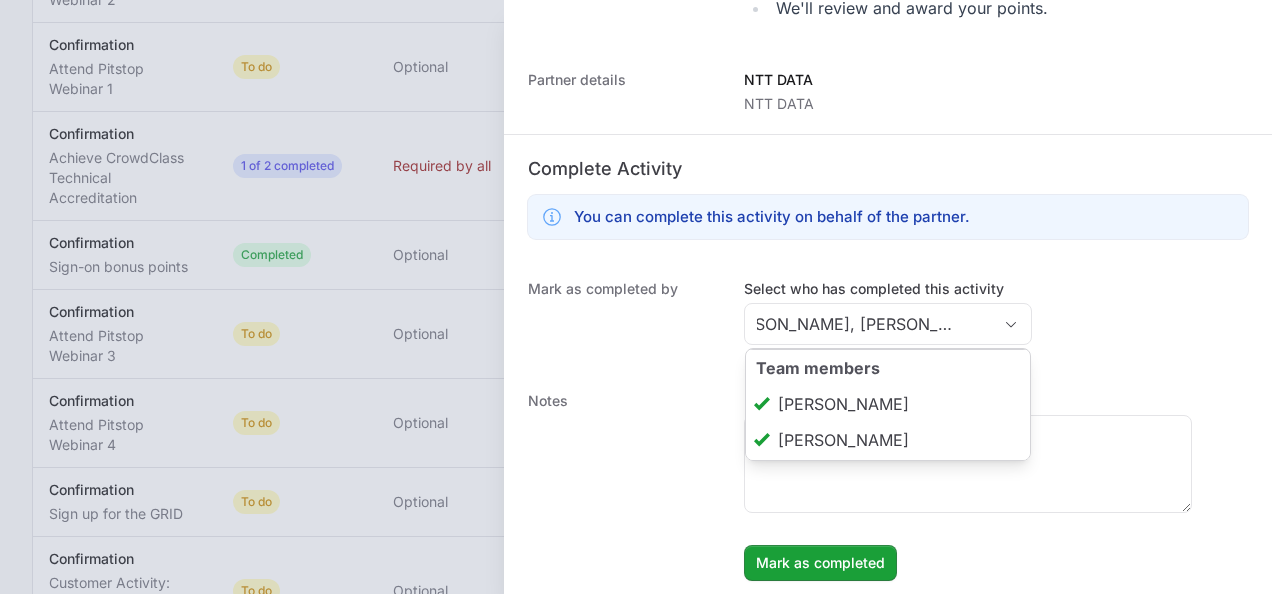 click on "Notes Enter a note to be shown to partner [PERSON_NAME] as completed" 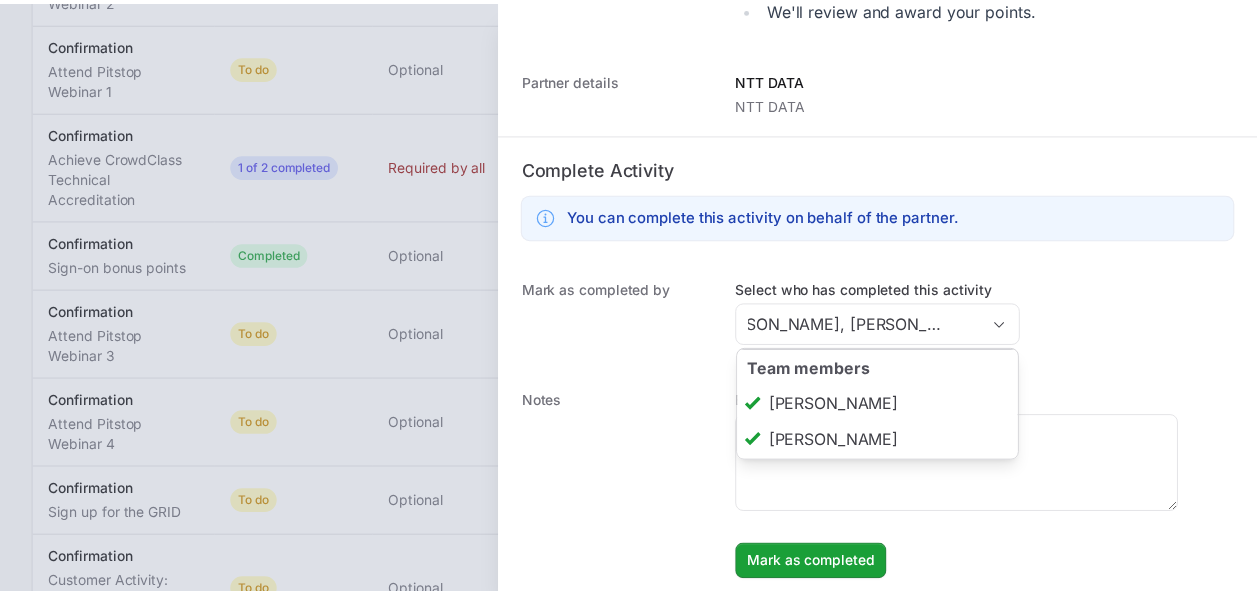 scroll, scrollTop: 0, scrollLeft: 0, axis: both 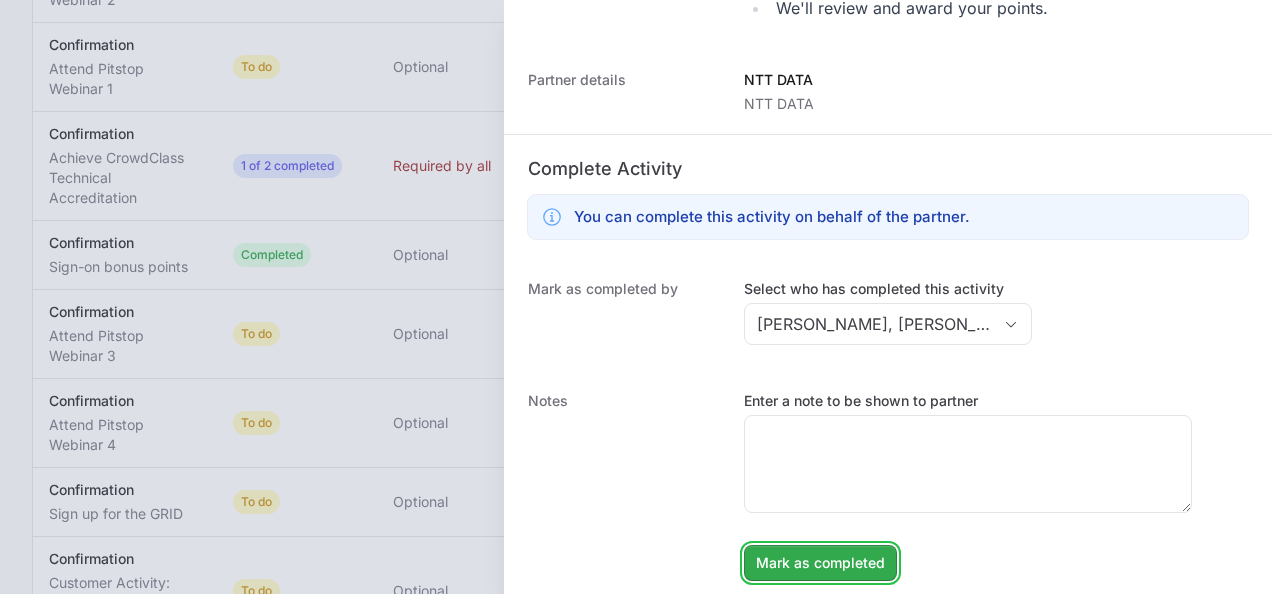 click on "Mark as completed" at bounding box center [820, 563] 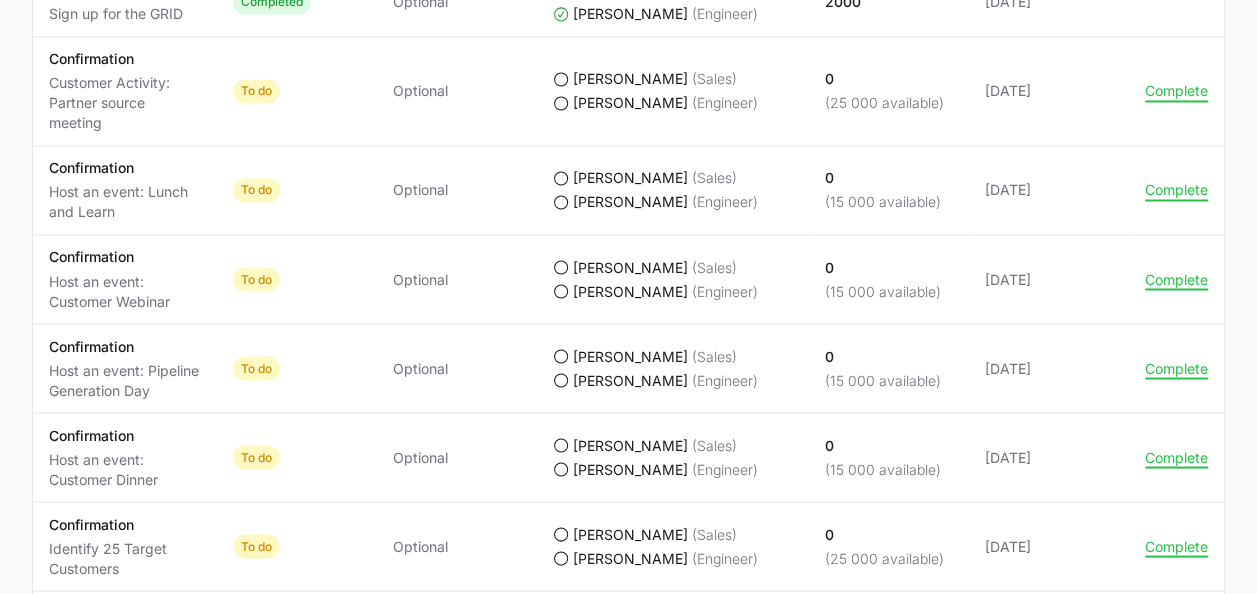 scroll, scrollTop: 1520, scrollLeft: 0, axis: vertical 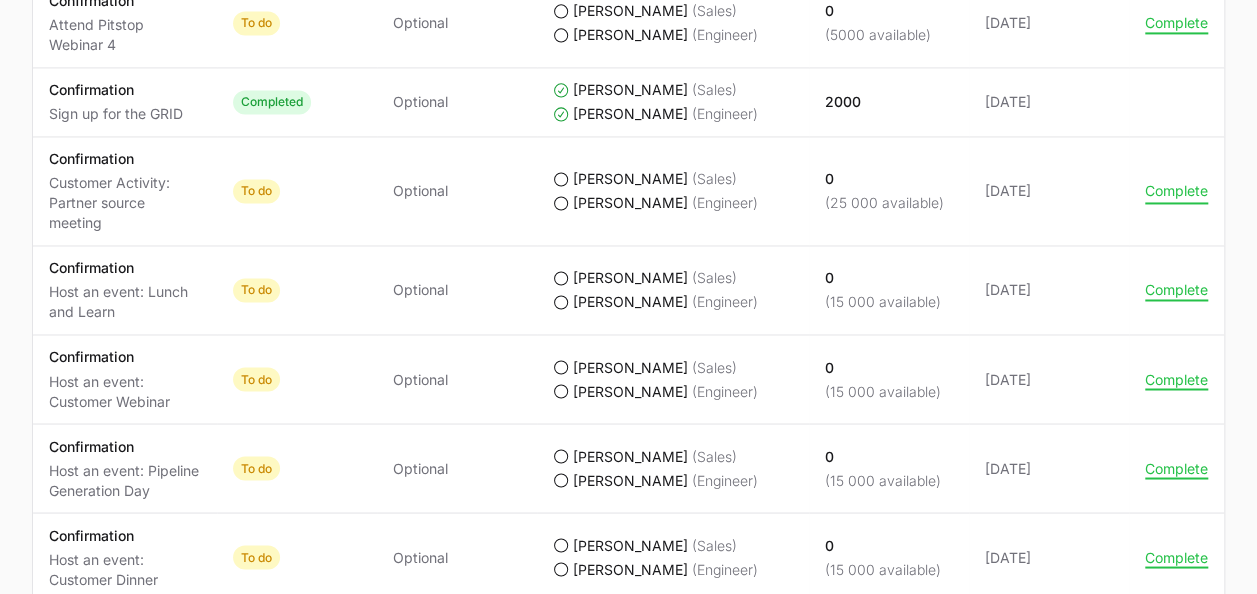 click on "Complete" 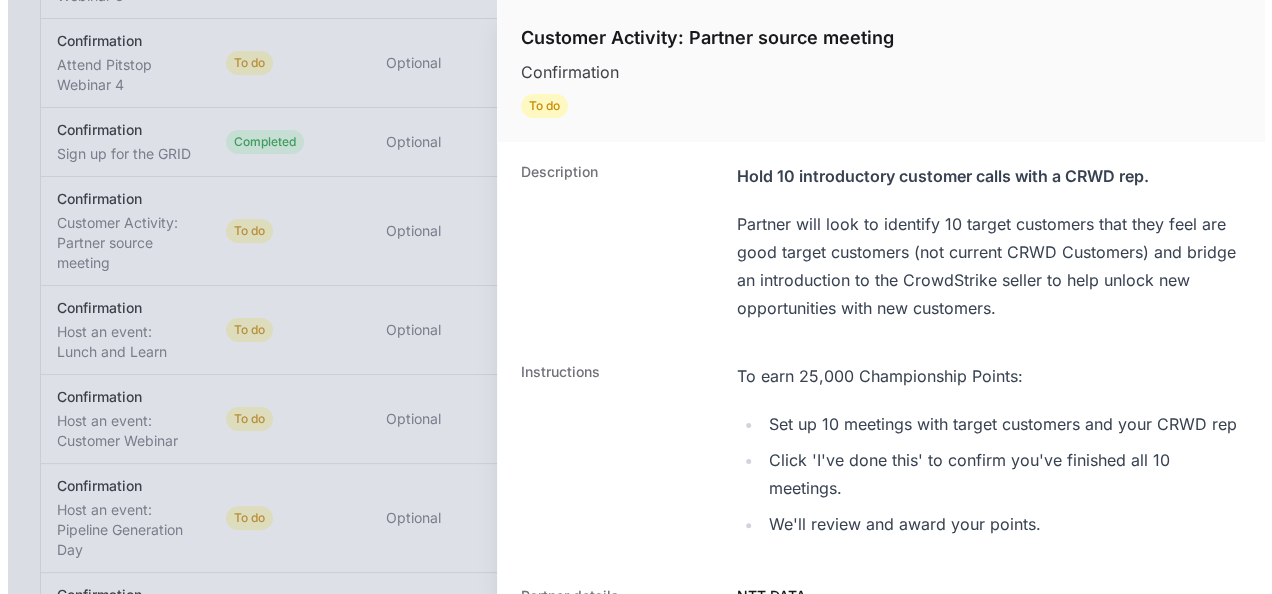scroll, scrollTop: 1420, scrollLeft: 0, axis: vertical 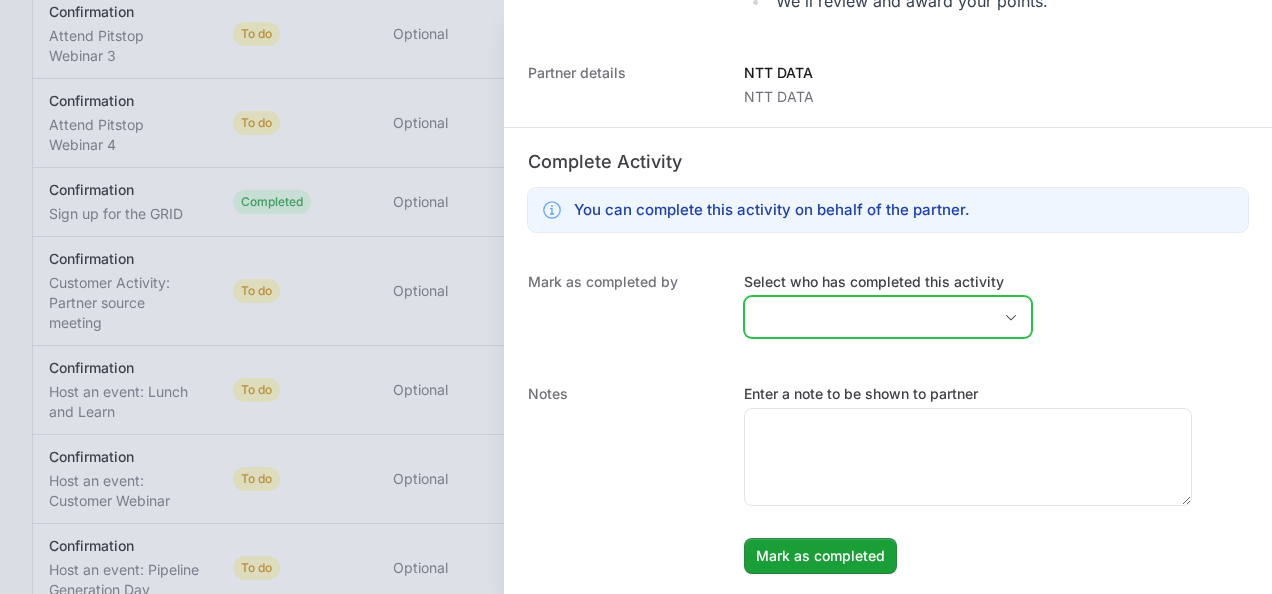 click on "Select who has completed this activity" at bounding box center (868, 317) 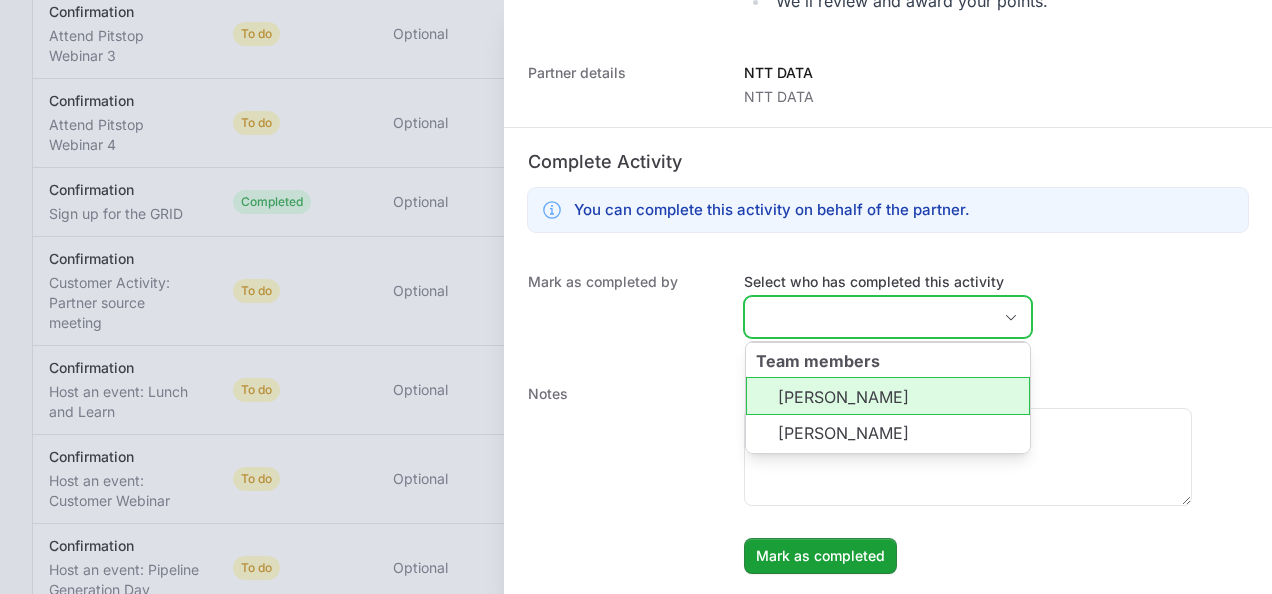 click on "[PERSON_NAME]" 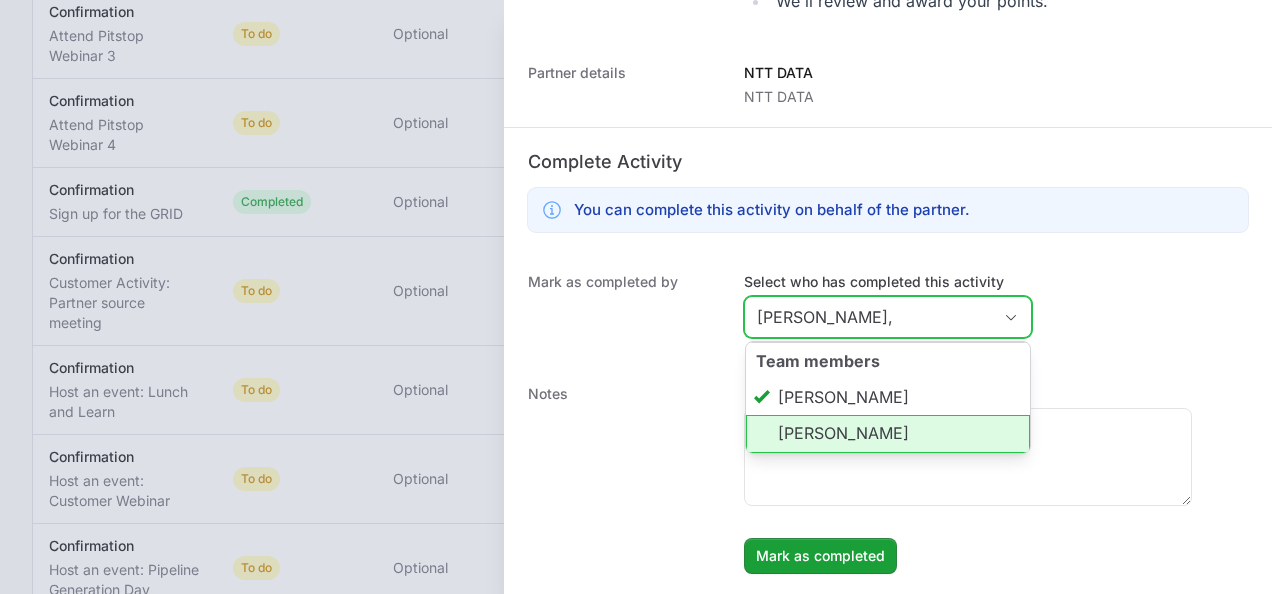 click on "[PERSON_NAME]" 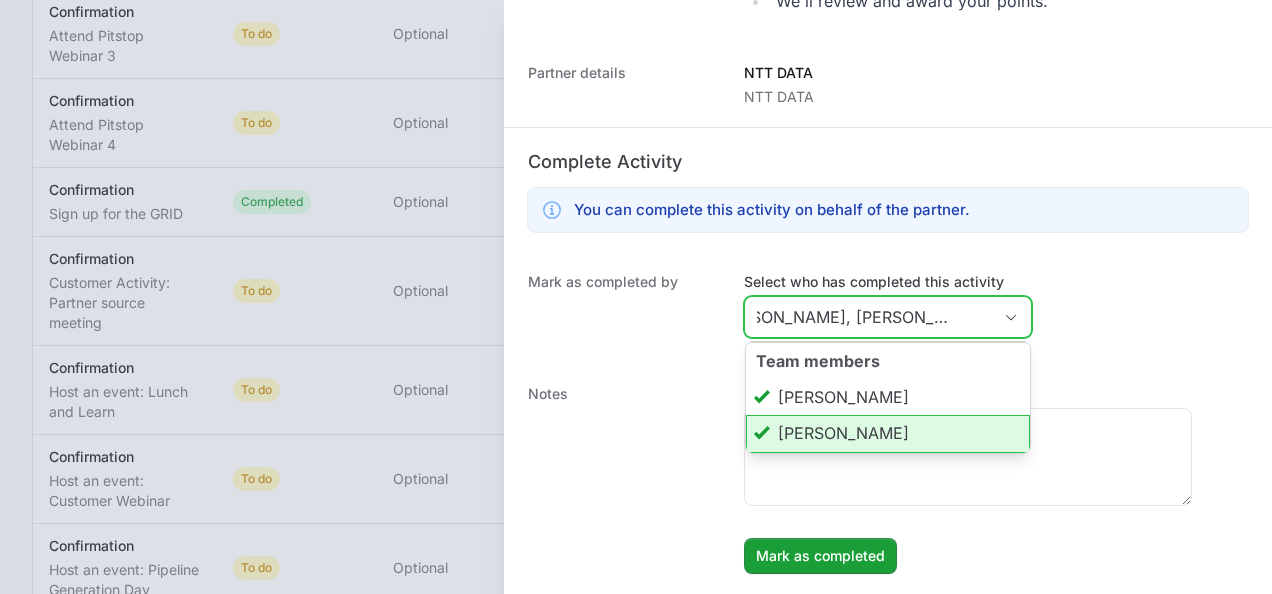 scroll, scrollTop: 0, scrollLeft: 58, axis: horizontal 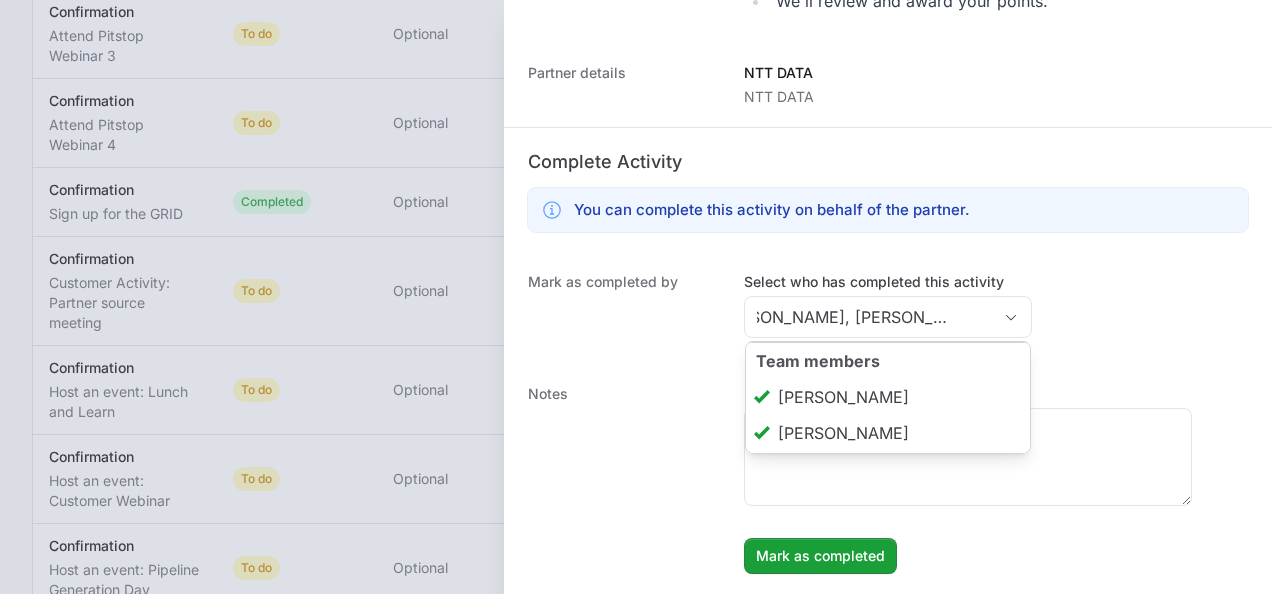 type on "[PERSON_NAME], [PERSON_NAME]" 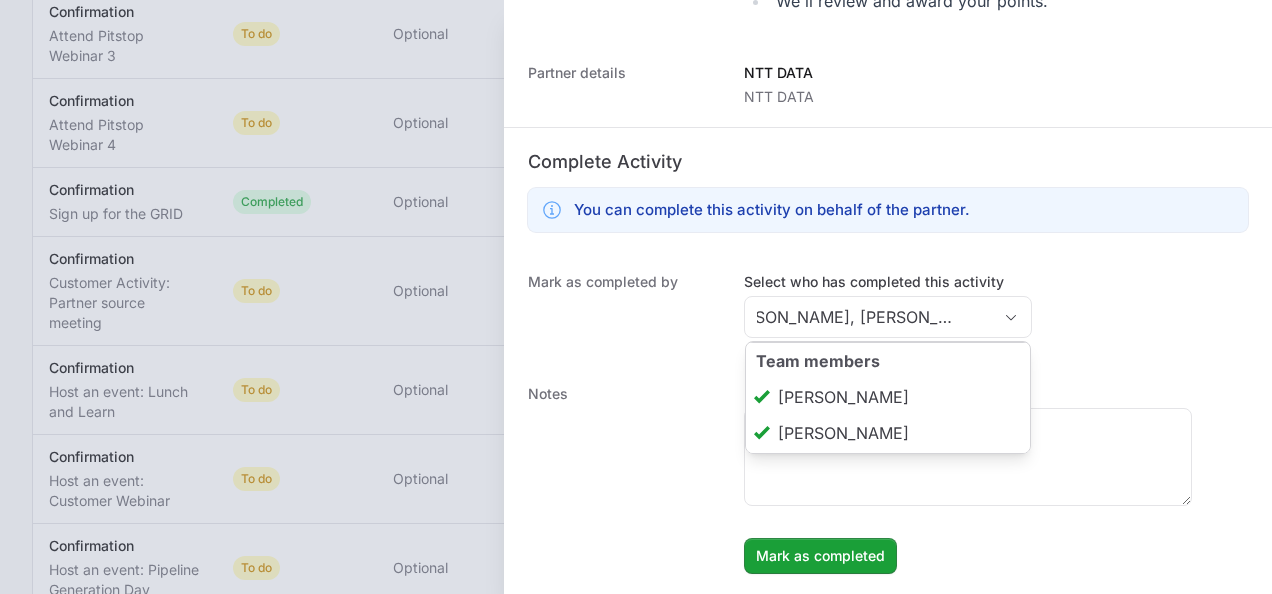 click on "You can complete this activity on behalf of the partner." at bounding box center (772, 210) 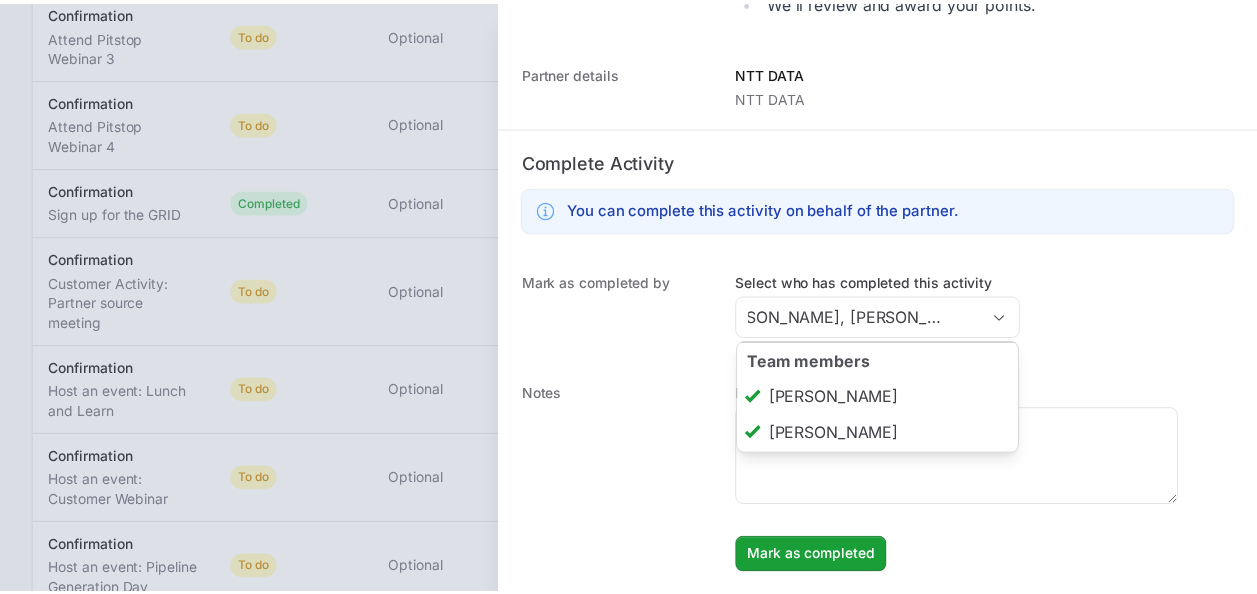 scroll, scrollTop: 0, scrollLeft: 0, axis: both 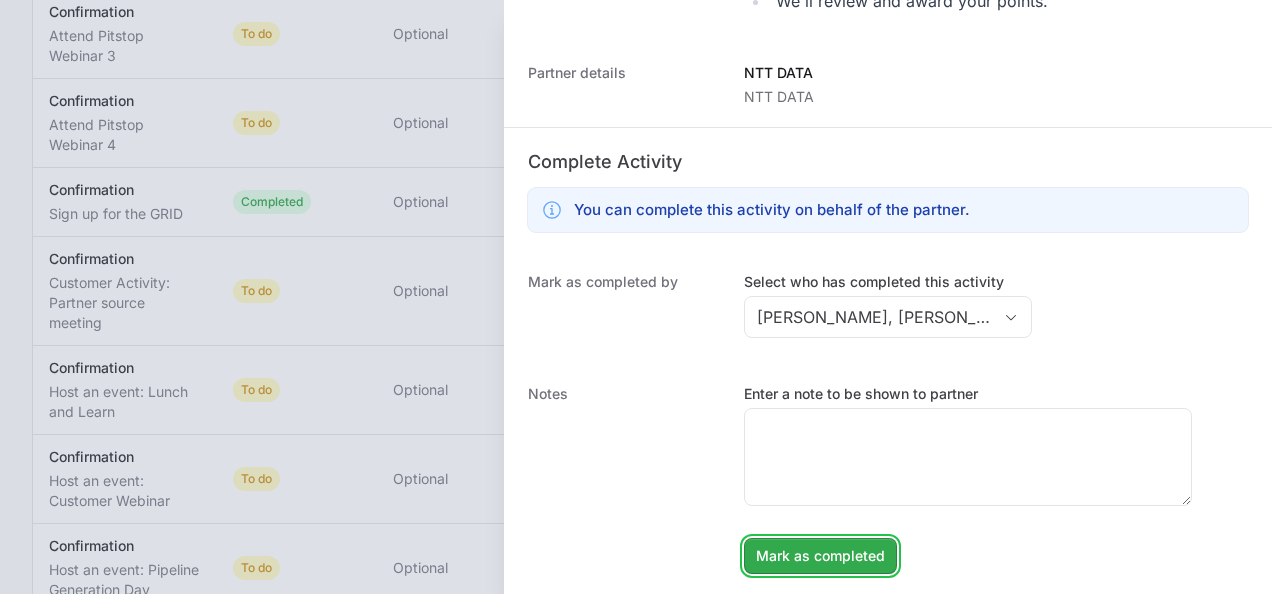 click on "Mark as completed" at bounding box center (820, 556) 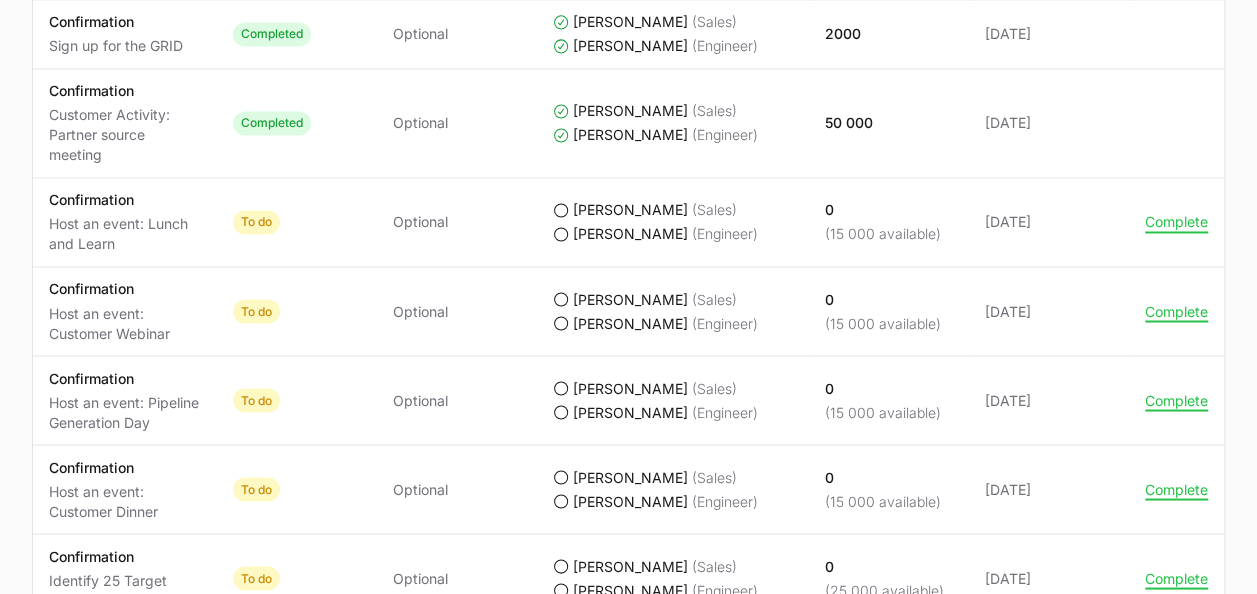 scroll, scrollTop: 1620, scrollLeft: 0, axis: vertical 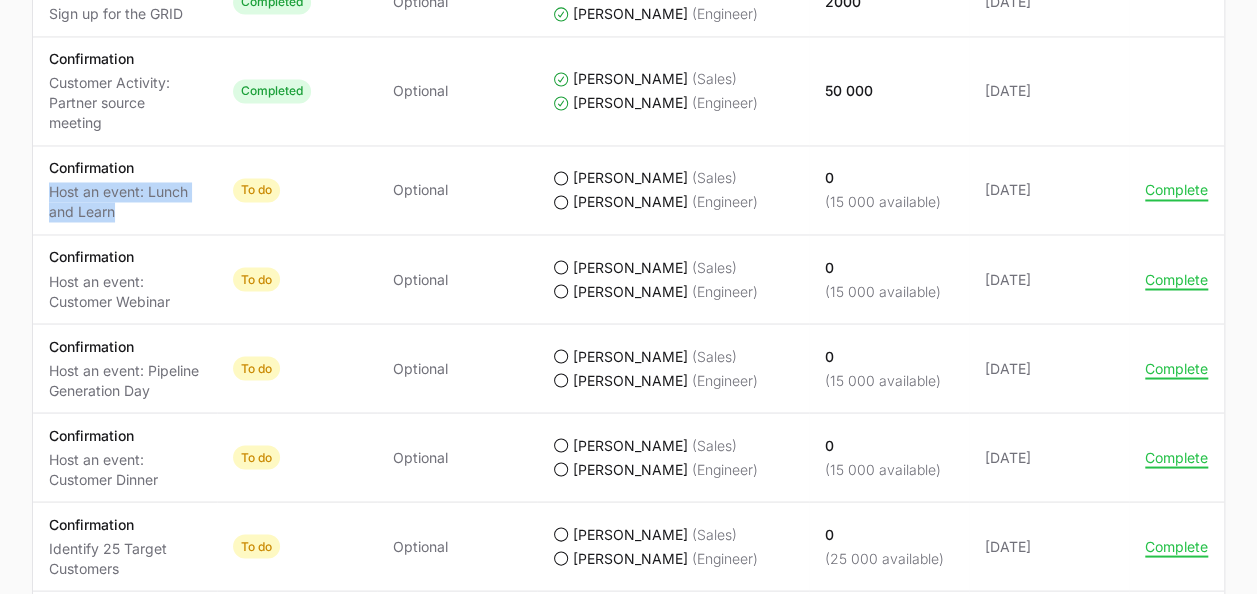 drag, startPoint x: 46, startPoint y: 195, endPoint x: 121, endPoint y: 210, distance: 76.48529 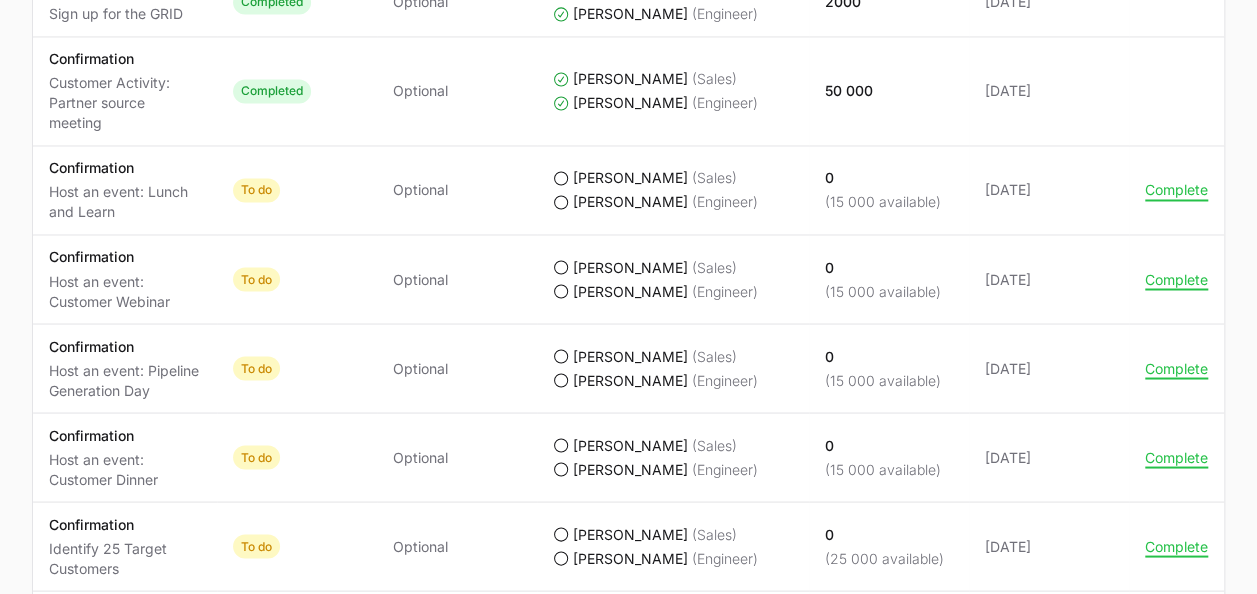 click on "Required Optional" 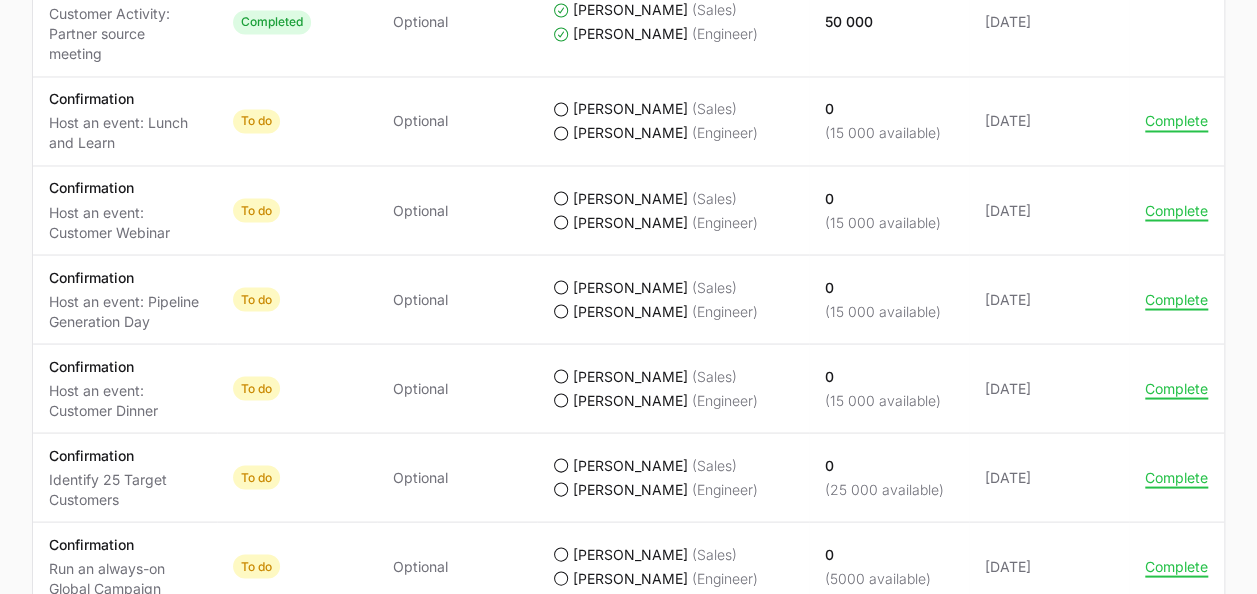 scroll, scrollTop: 1720, scrollLeft: 0, axis: vertical 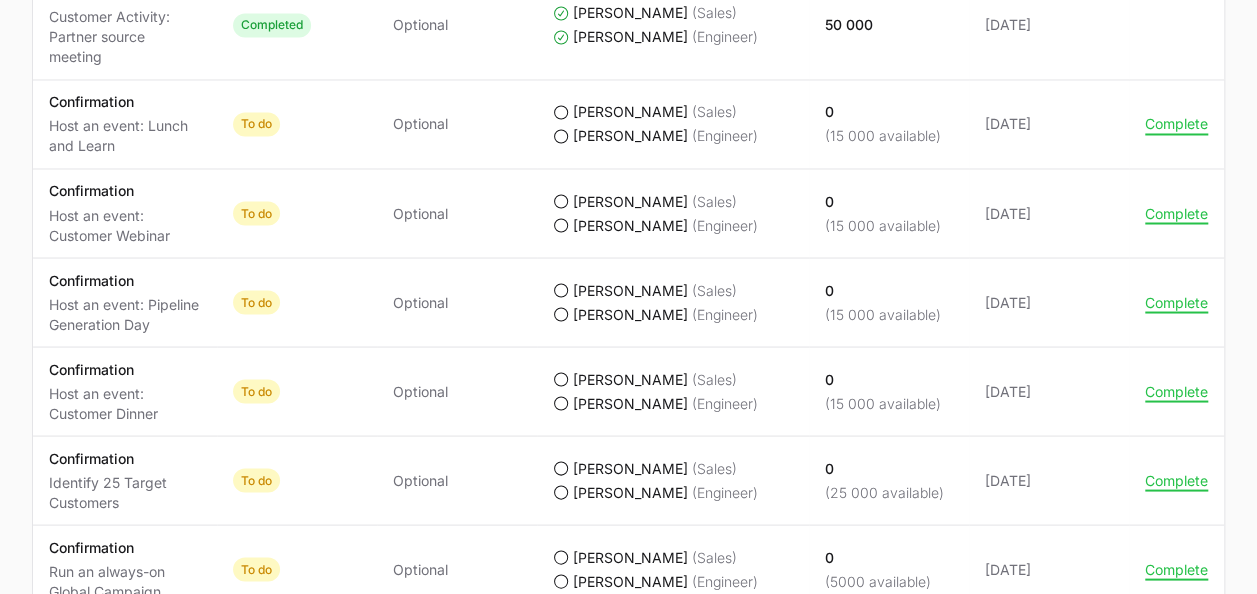 click on "Updated [DATE]" 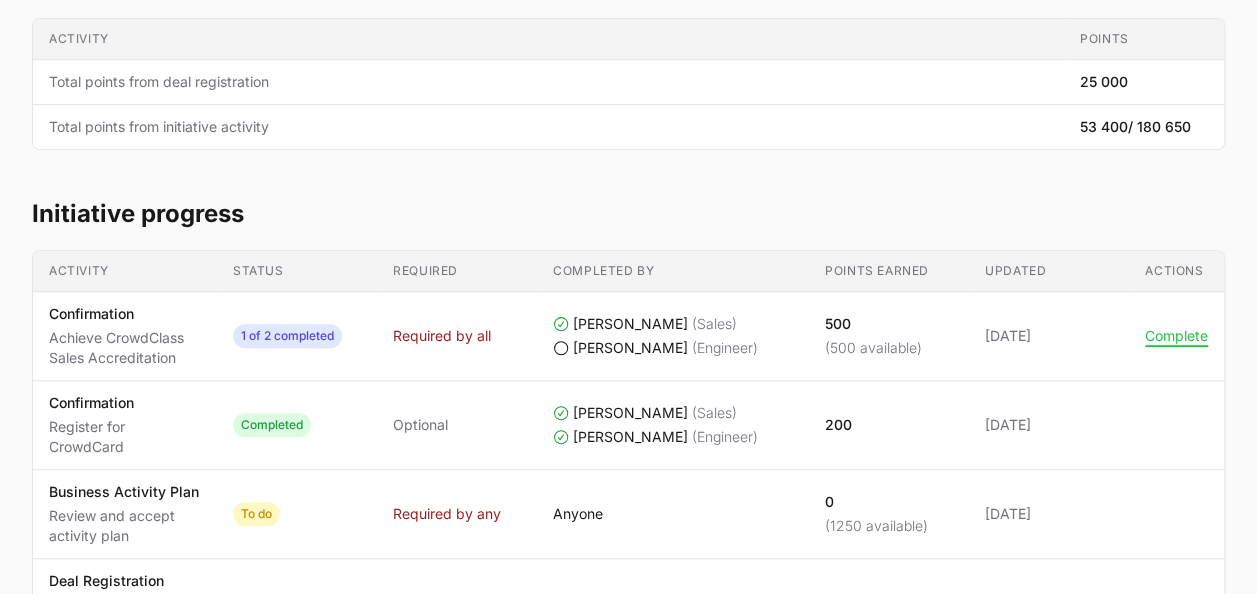 scroll, scrollTop: 0, scrollLeft: 0, axis: both 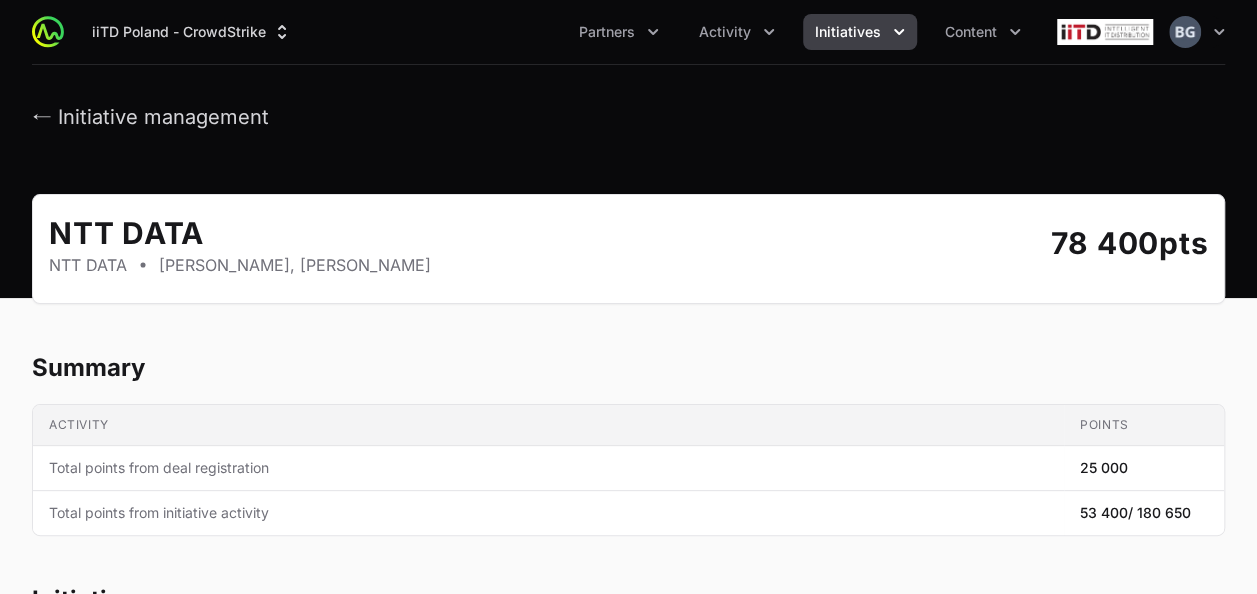 click on "Partners Activity Initiatives Content" 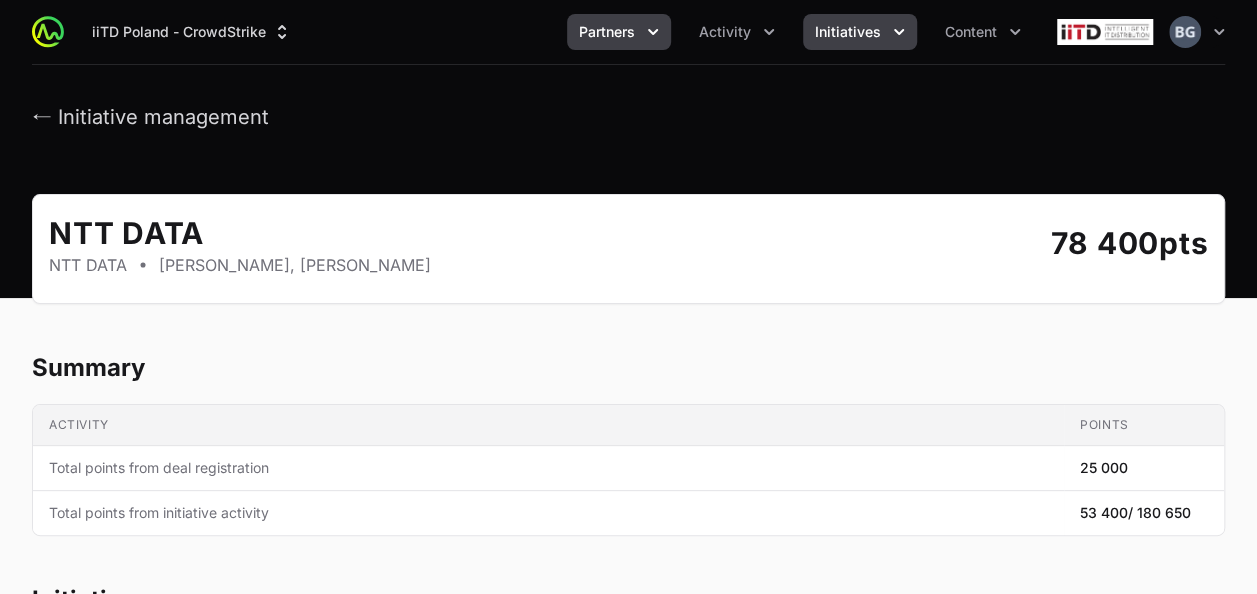 click 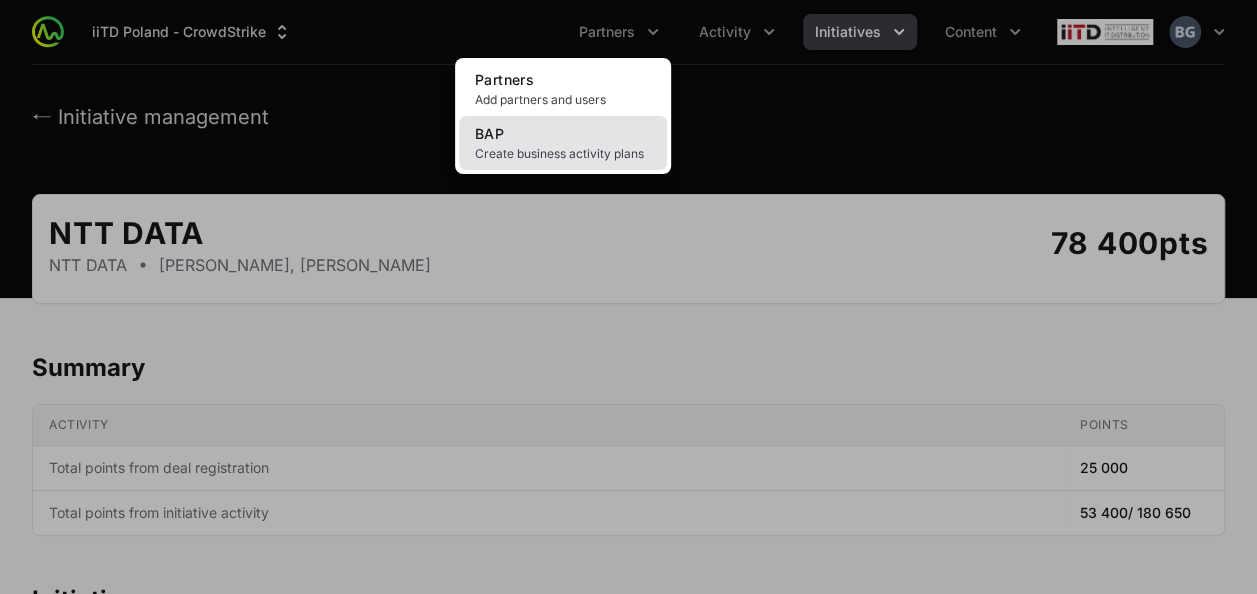 click on "BAP Create business activity plans" 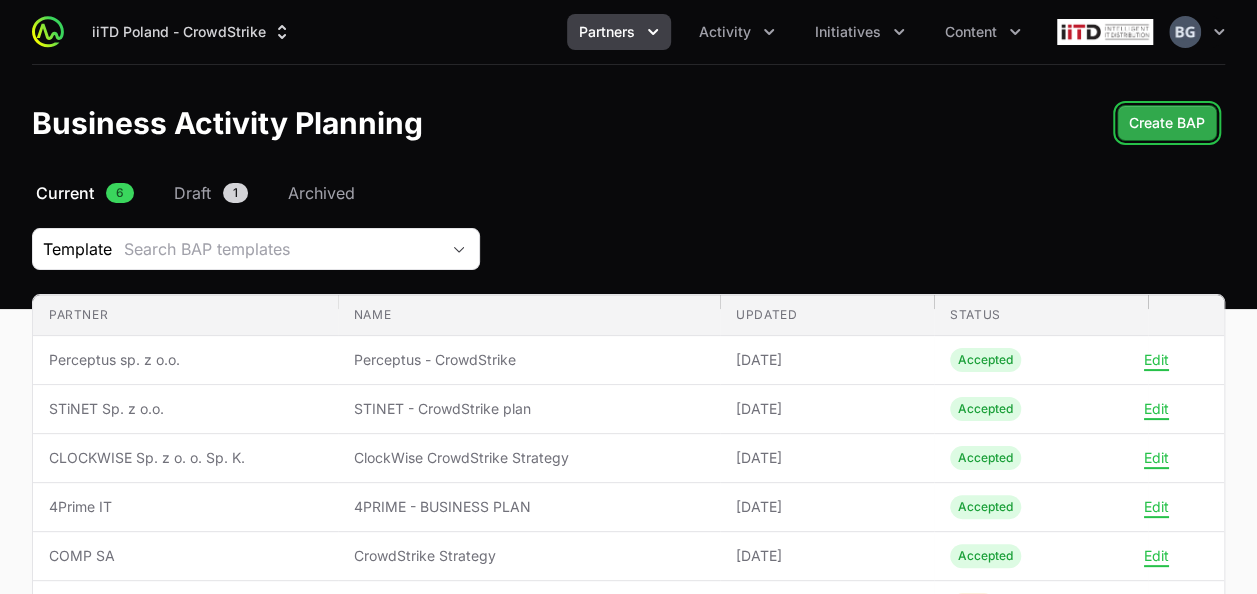 click on "Create BAP" 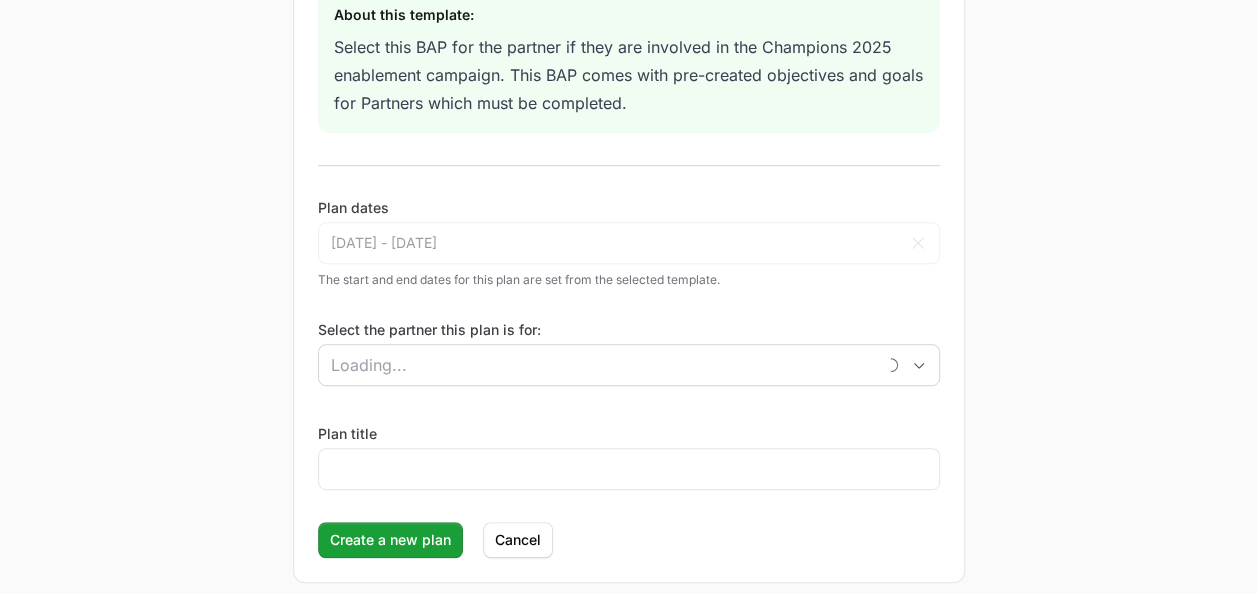 scroll, scrollTop: 398, scrollLeft: 0, axis: vertical 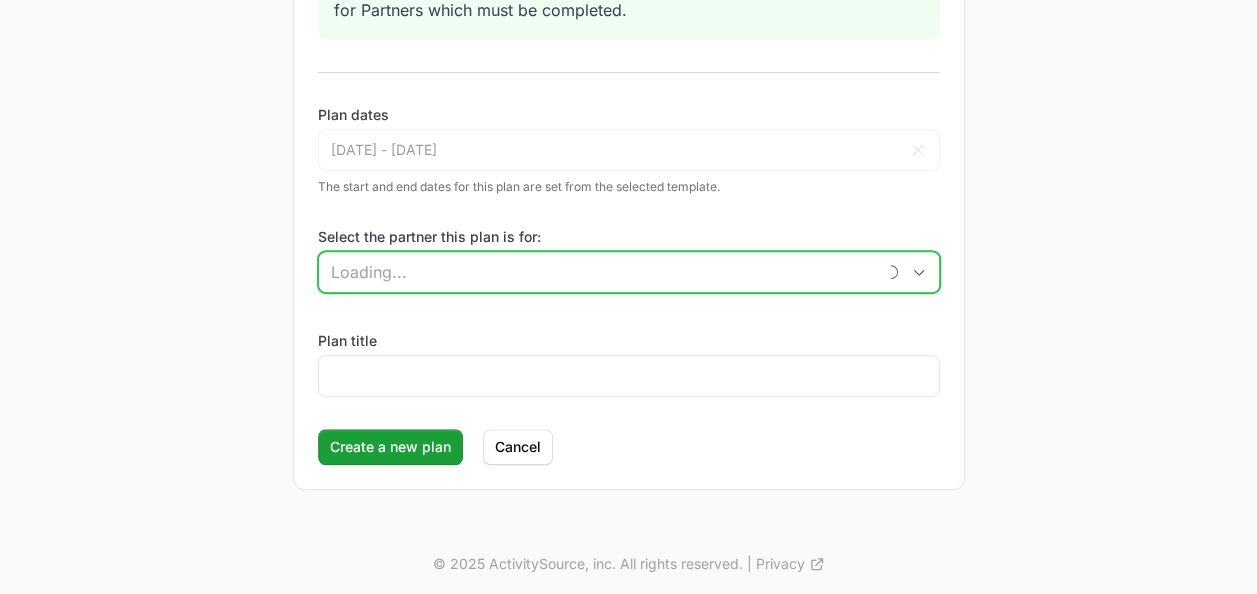 click on "Select the partner this plan is for:" 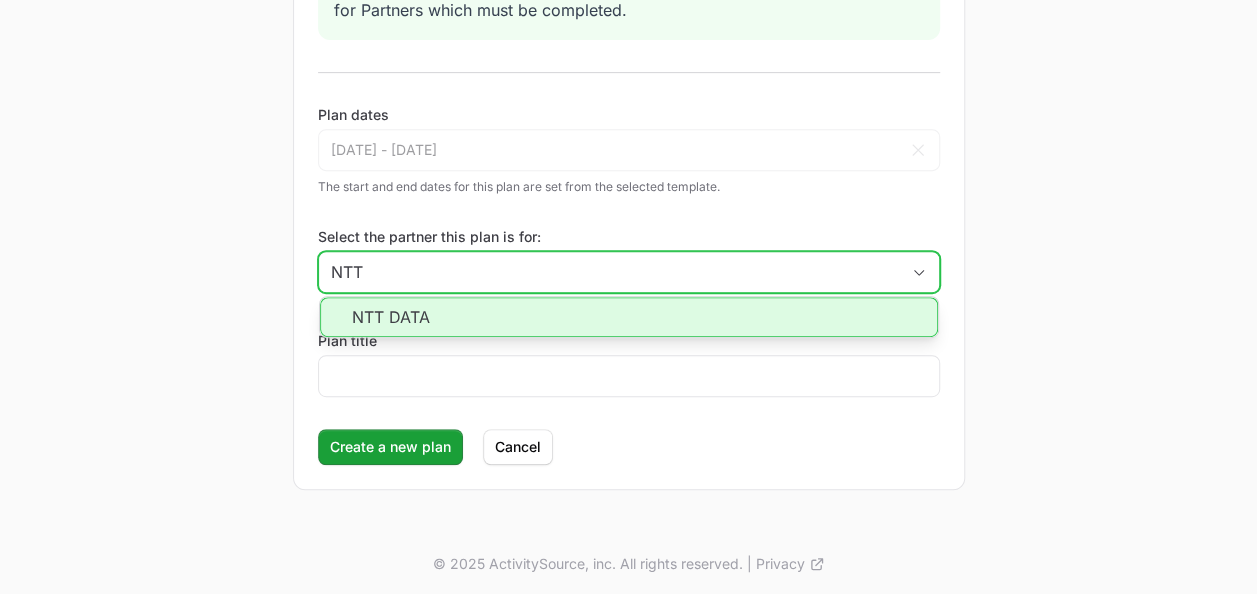 click on "NTT DATA" 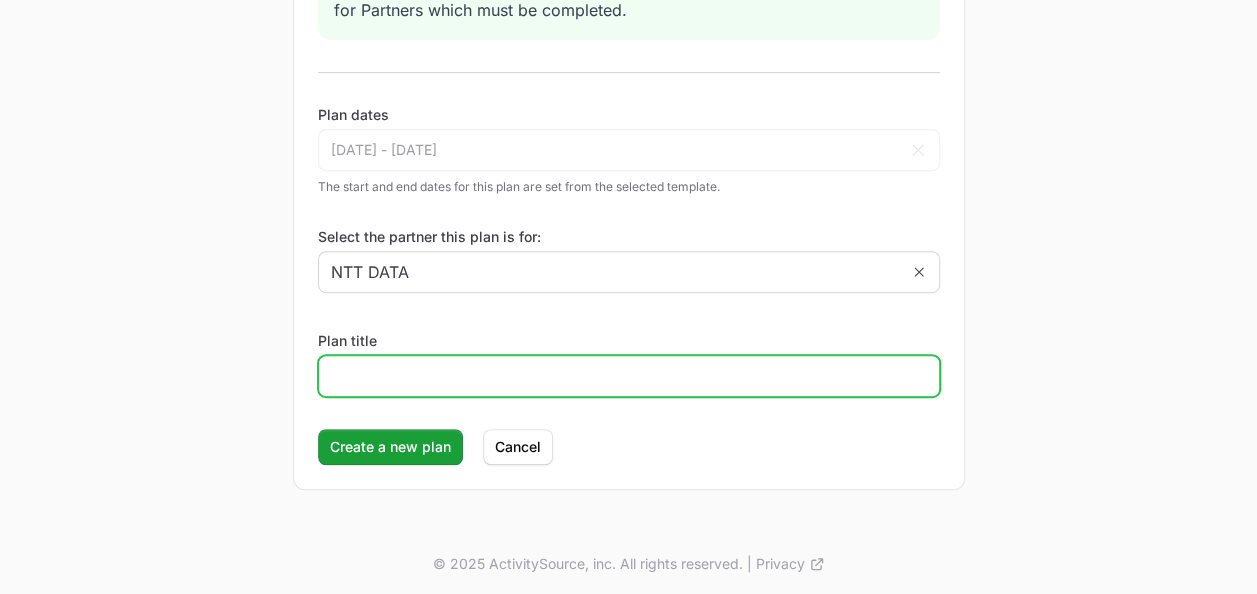 click on "Plan title" 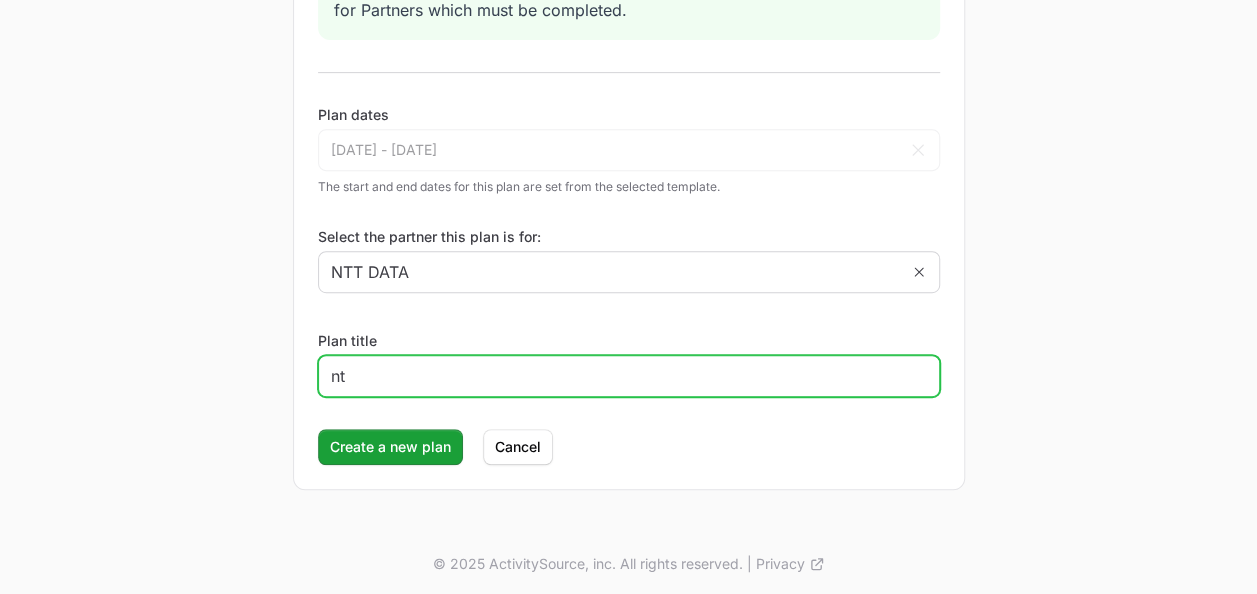 type on "n" 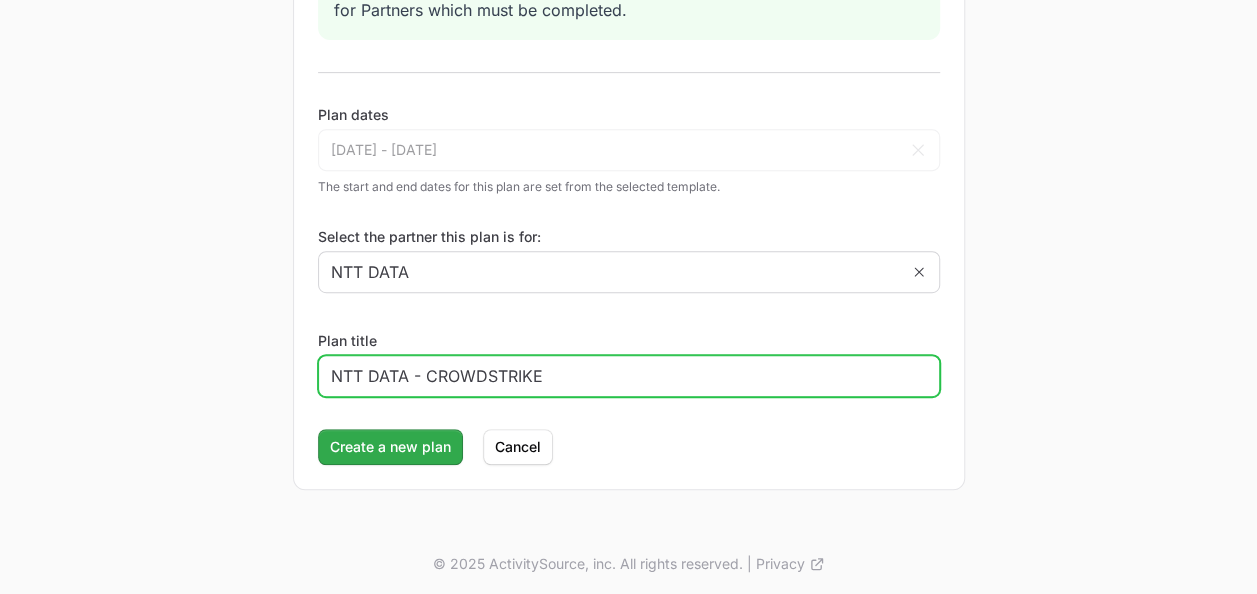 type on "NTT DATA - CROWDSTRIKE" 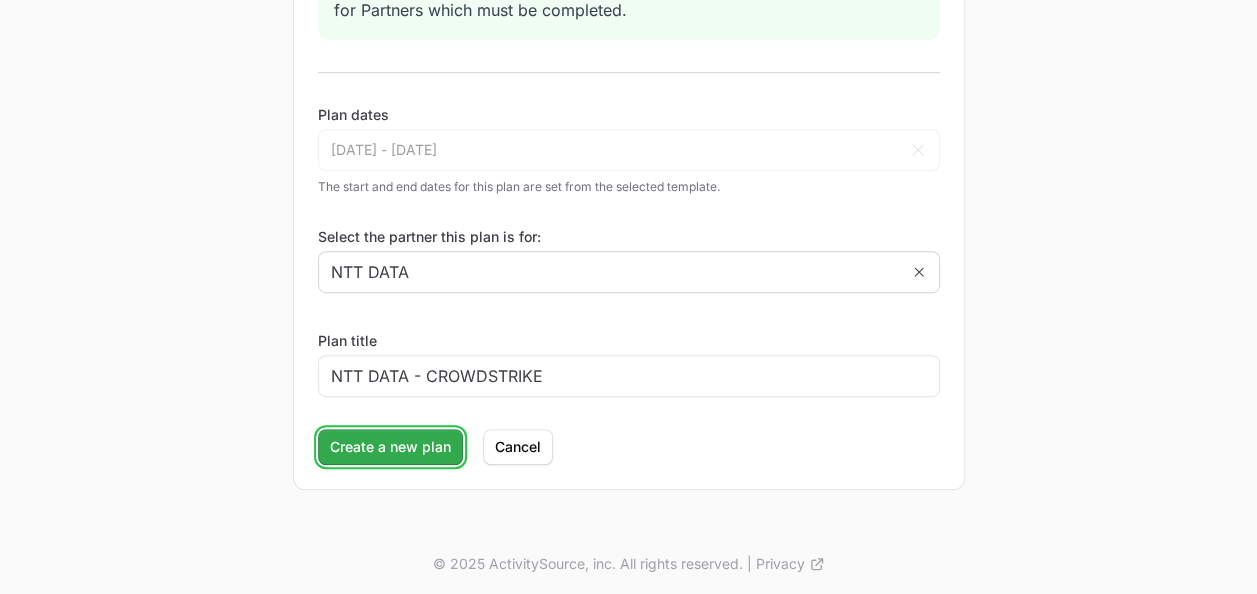 click on "Create a new plan" 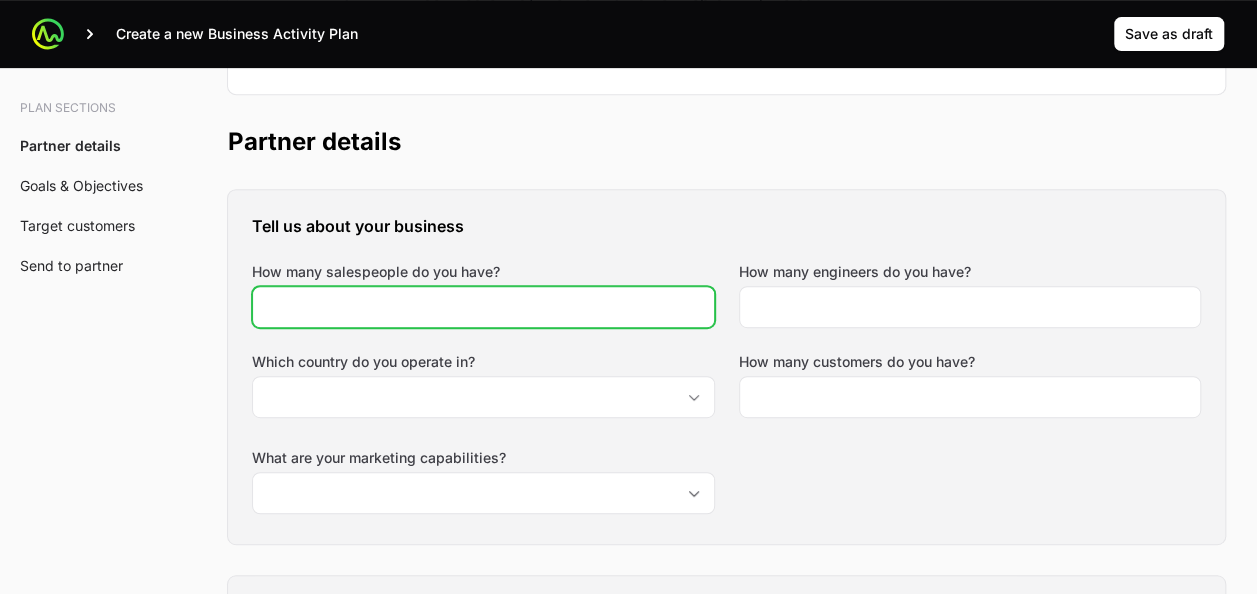 click on "How many salespeople do you have?" 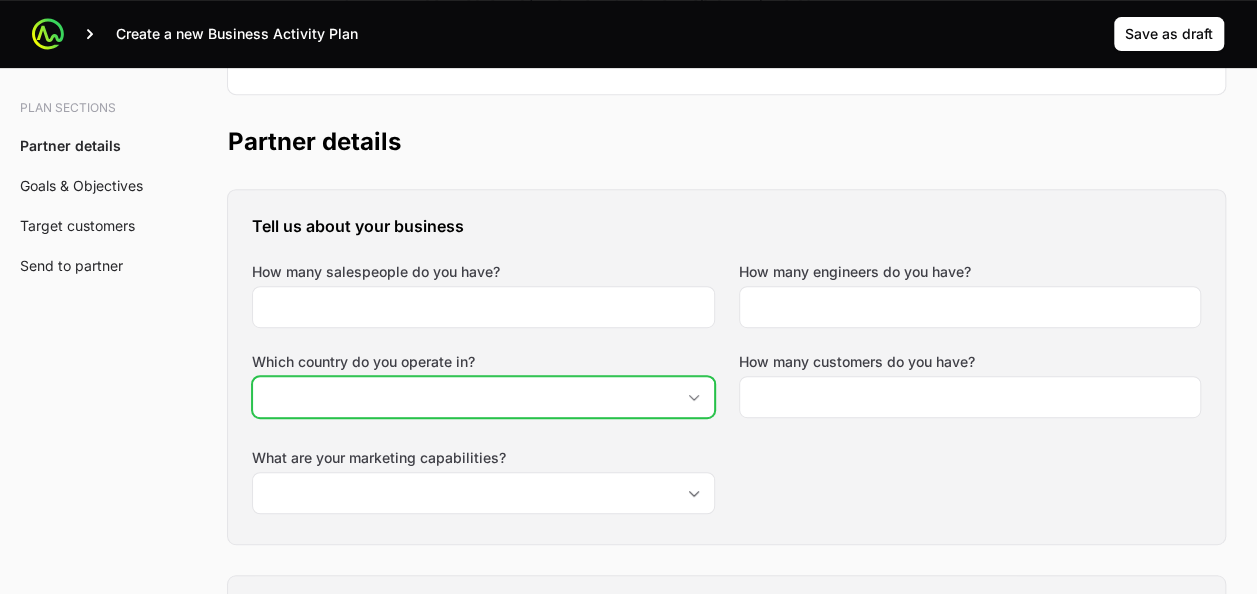click on "Which country do you operate in?" 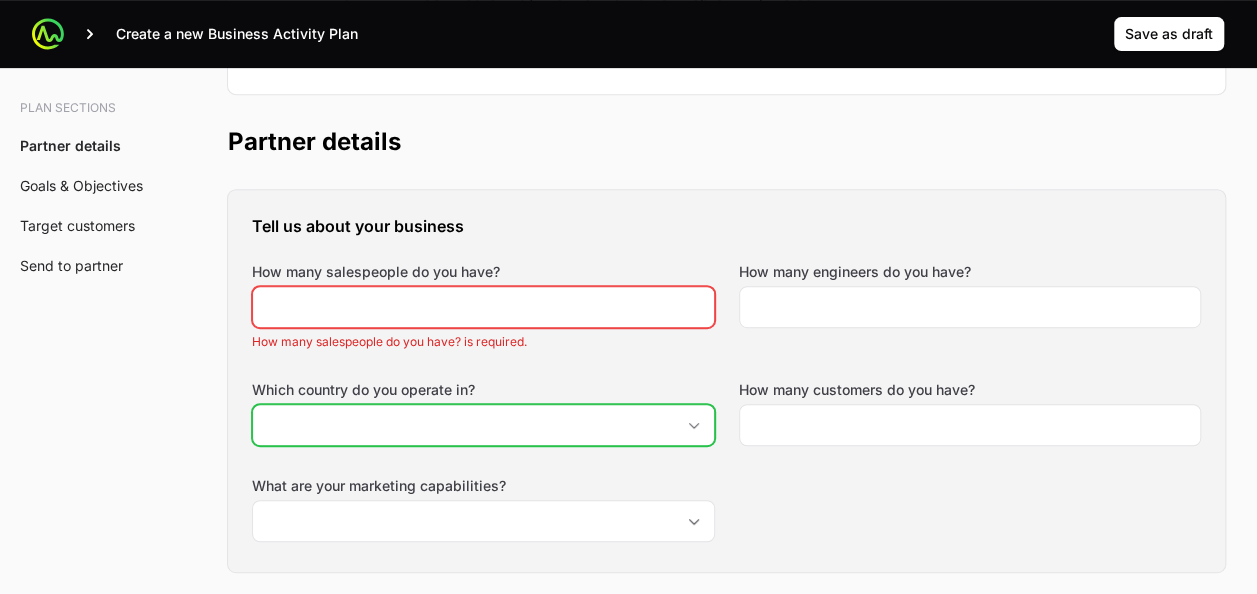 click on "Which country do you operate in?" 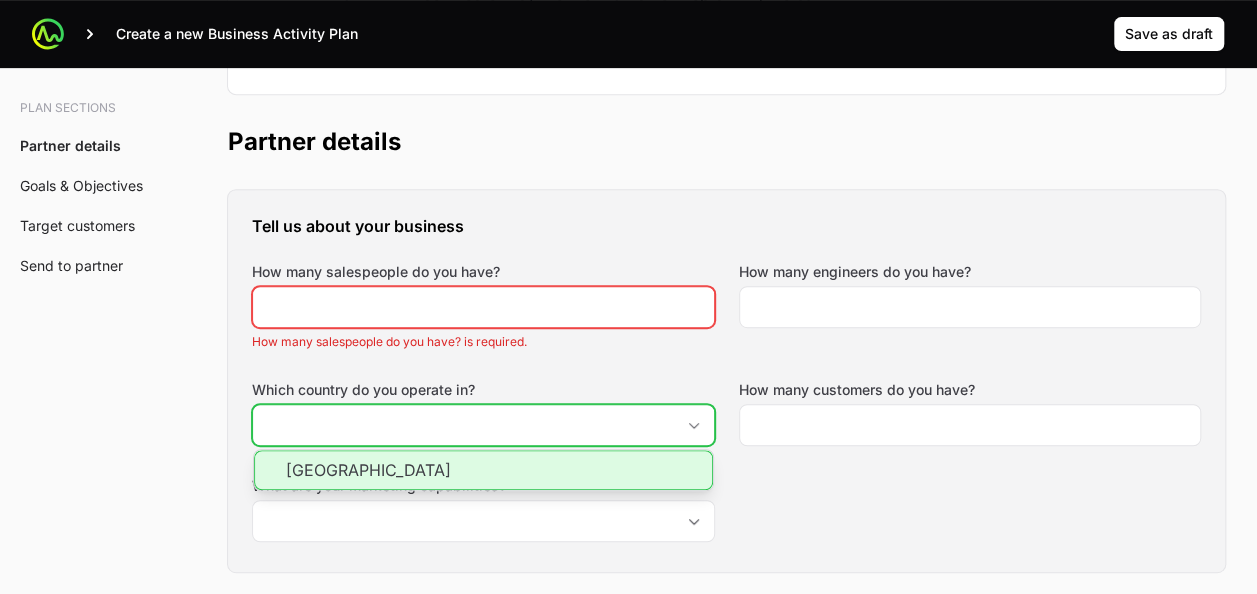 click on "[GEOGRAPHIC_DATA]" 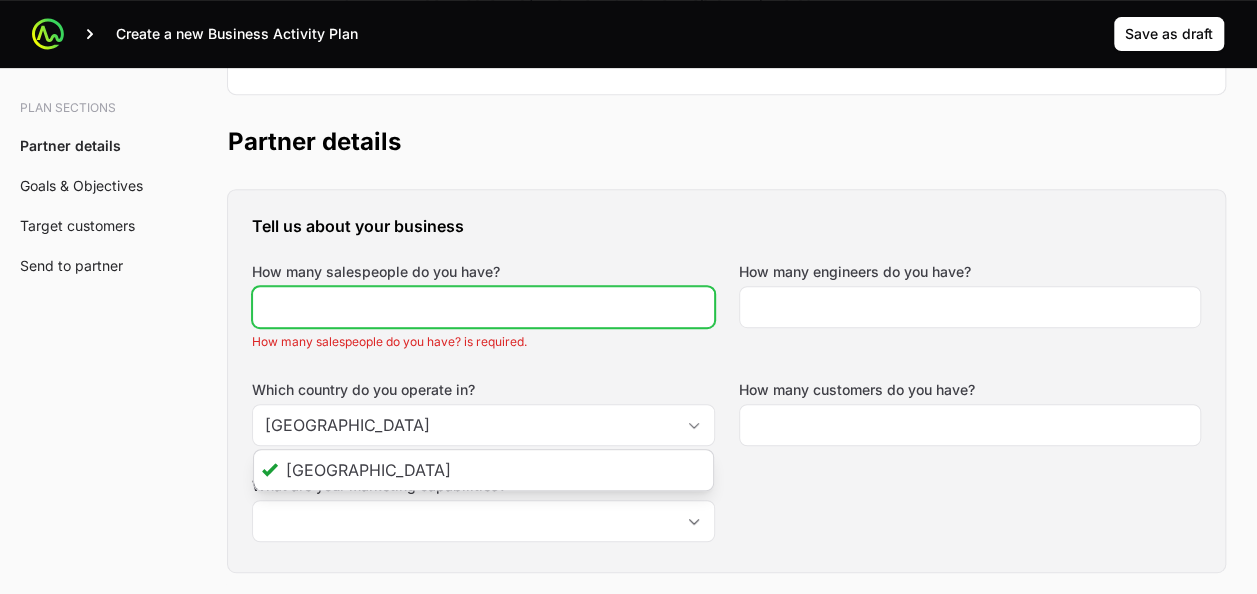 click on "How many salespeople do you have?" 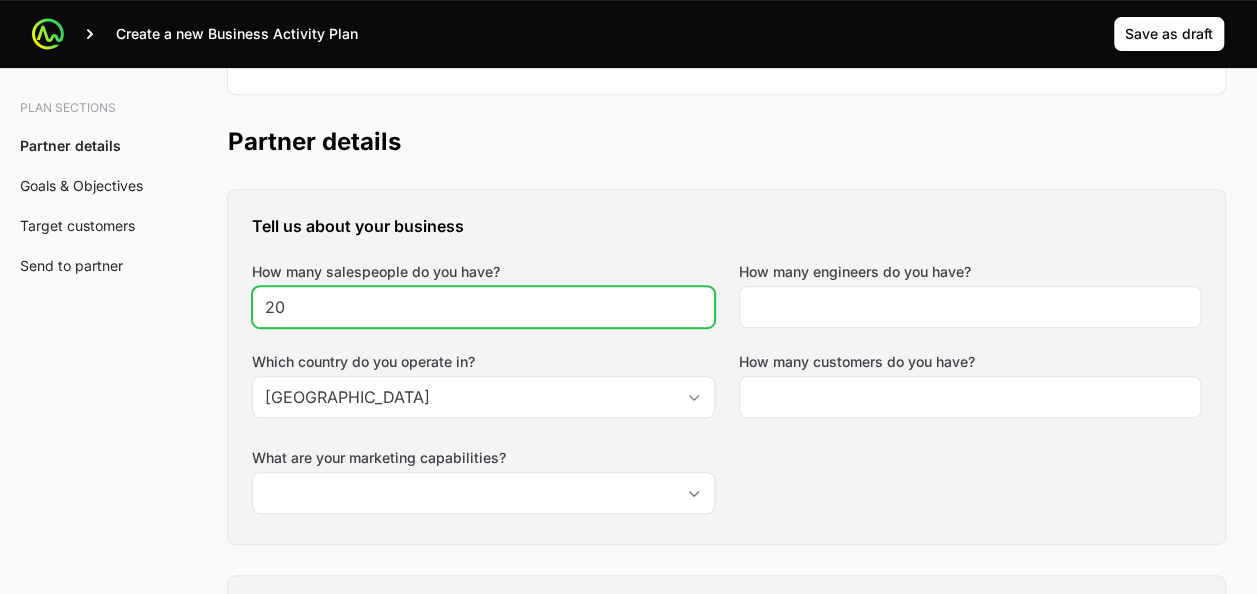 type on "20" 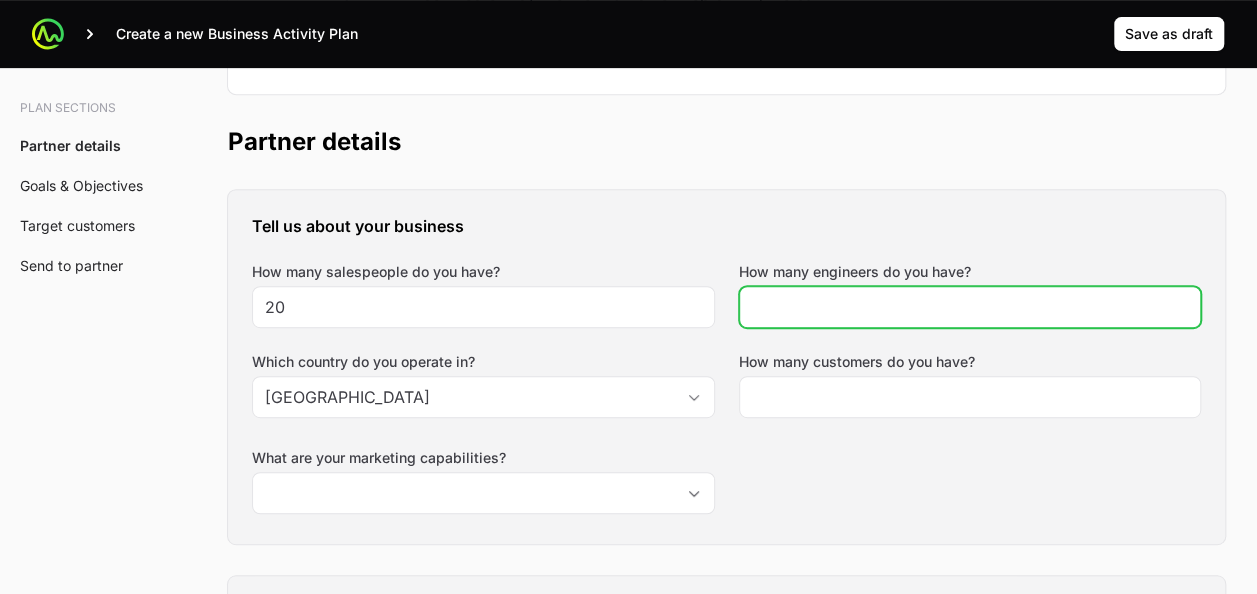 type on "4" 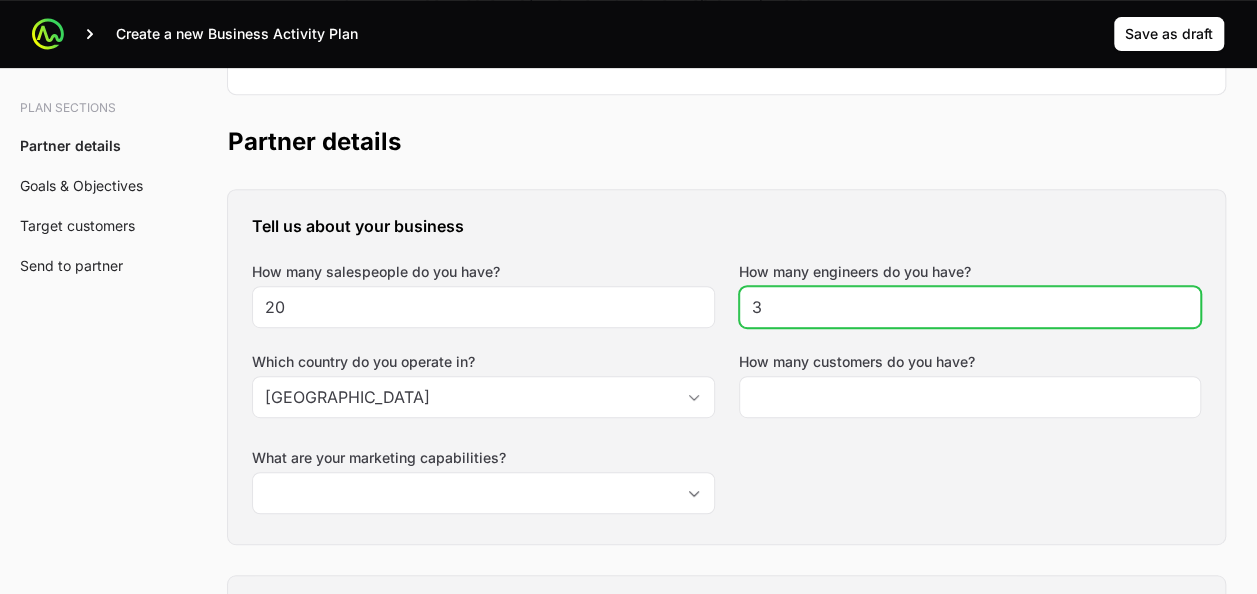type 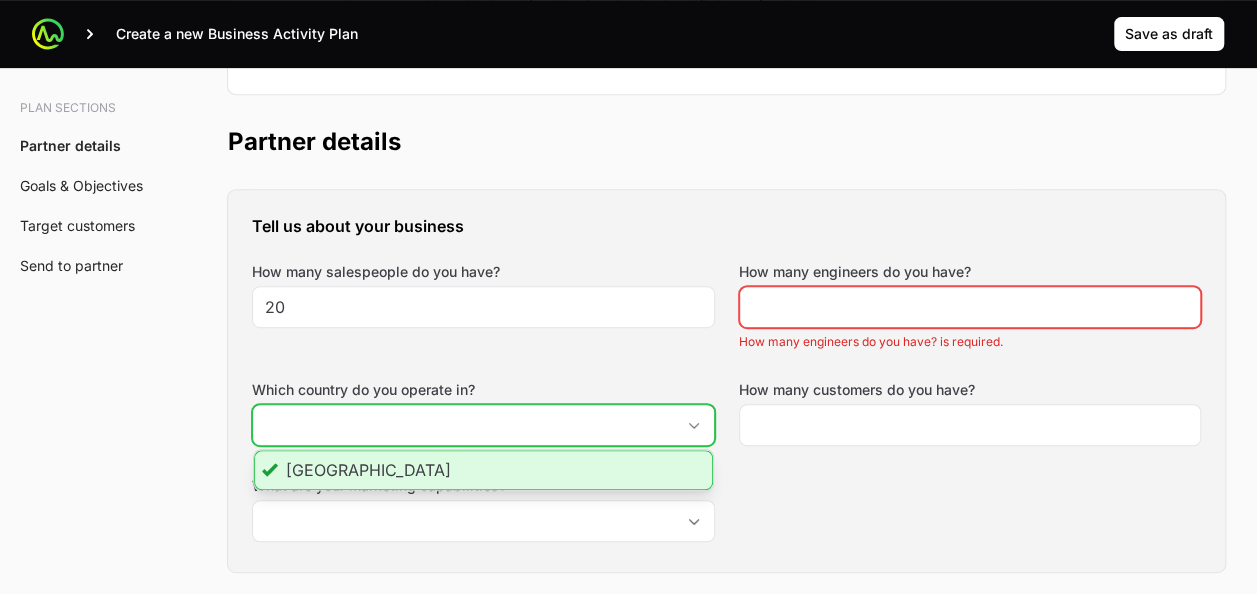 click on "[GEOGRAPHIC_DATA]" 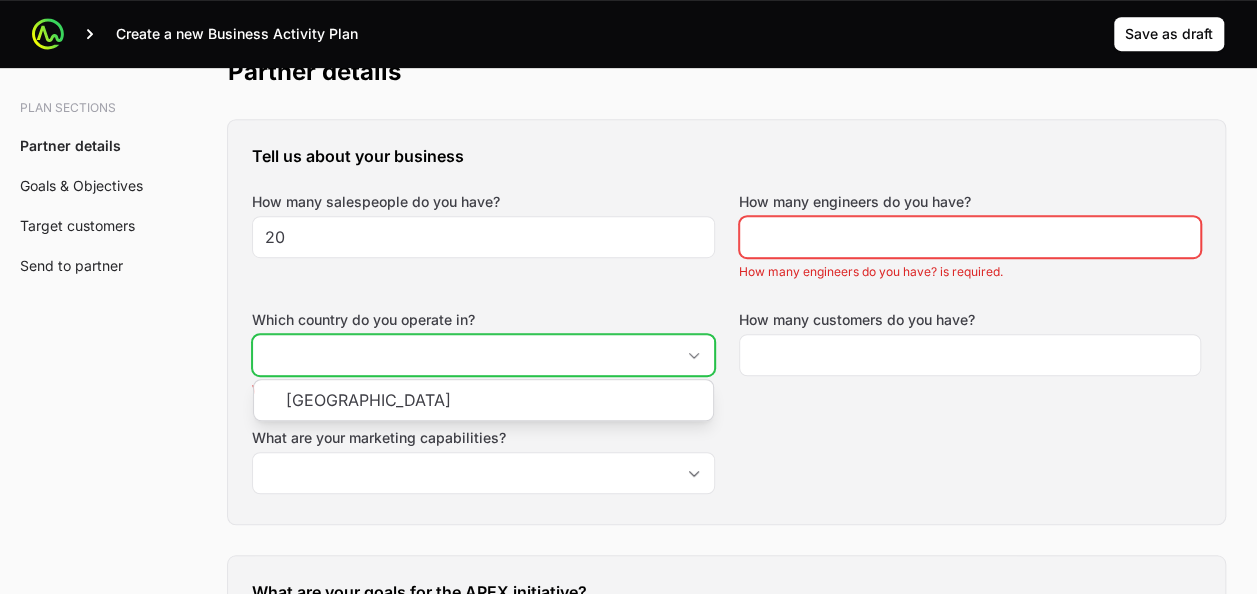 scroll, scrollTop: 598, scrollLeft: 0, axis: vertical 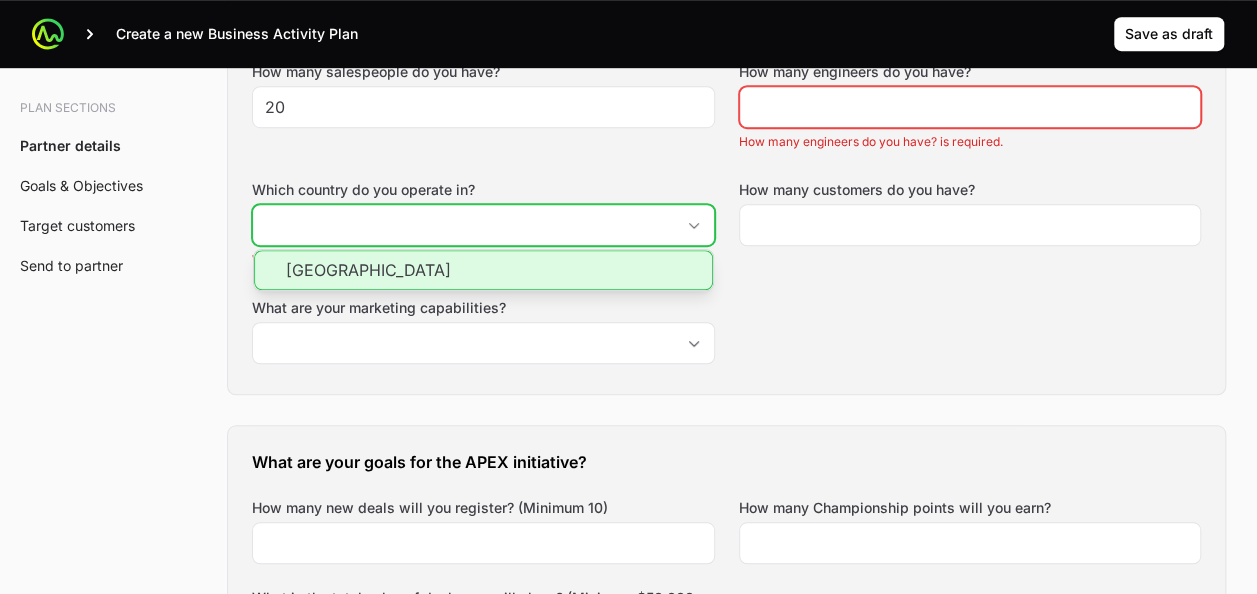 click on "[GEOGRAPHIC_DATA]" 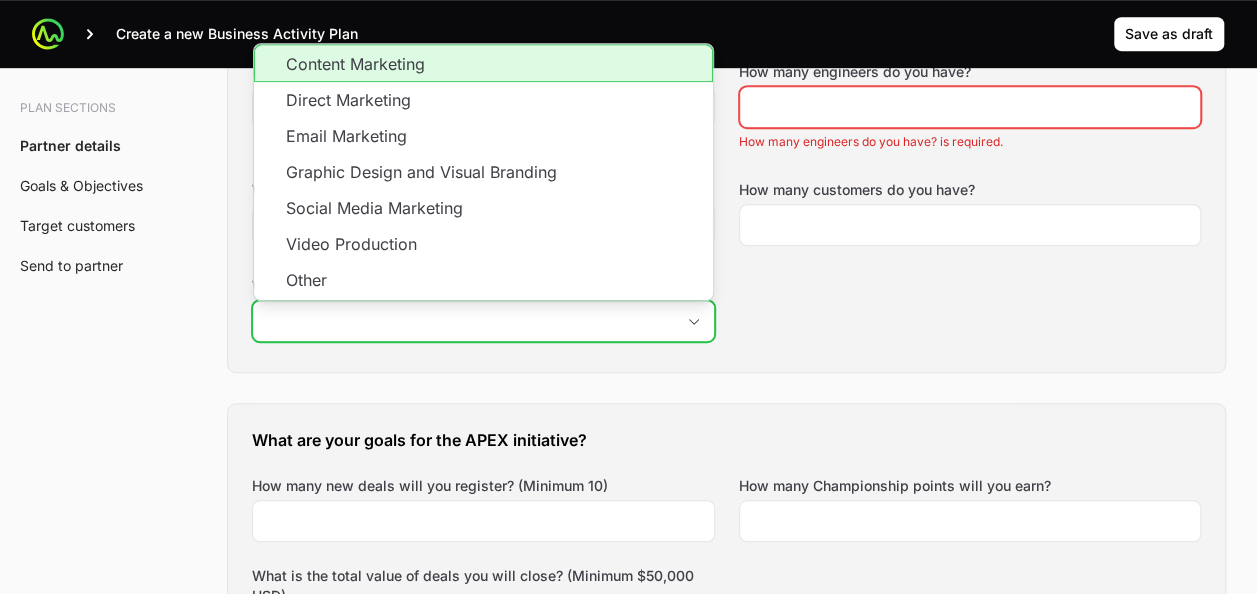 click on "What are your marketing capabilities?" 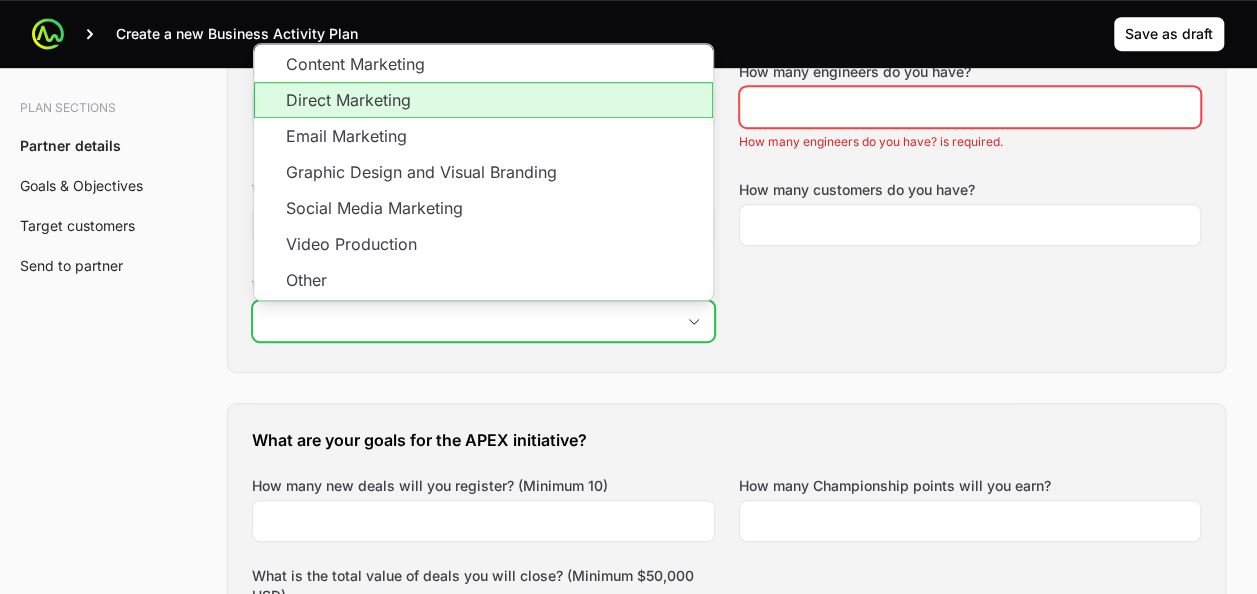 click on "Direct Marketing" 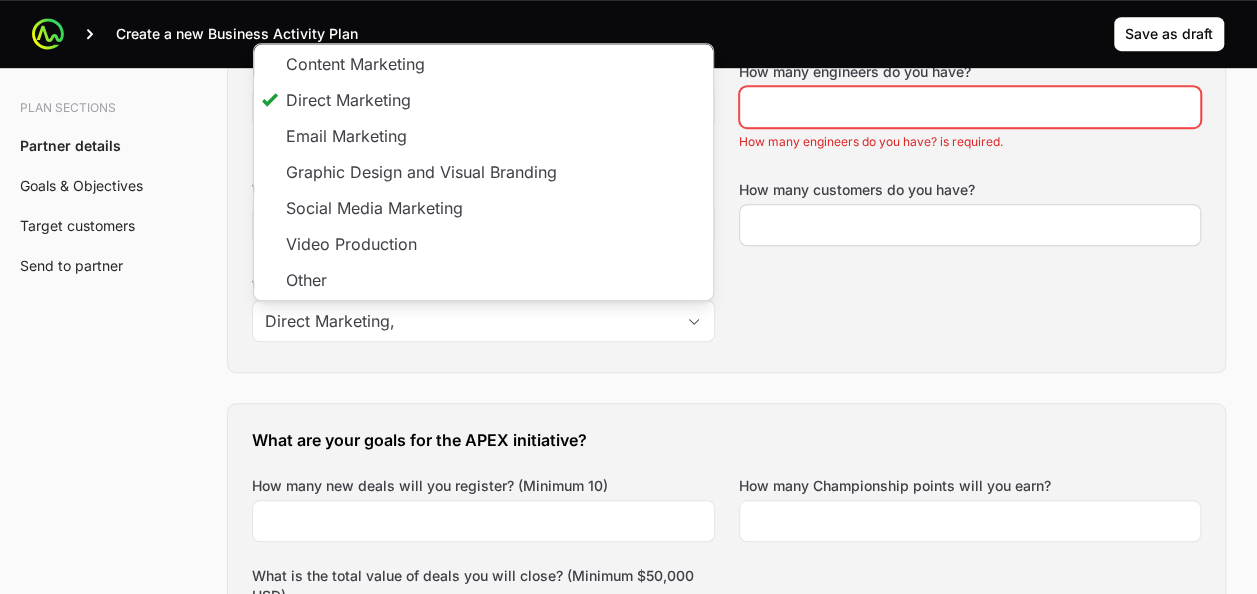 type on "Direct Marketing" 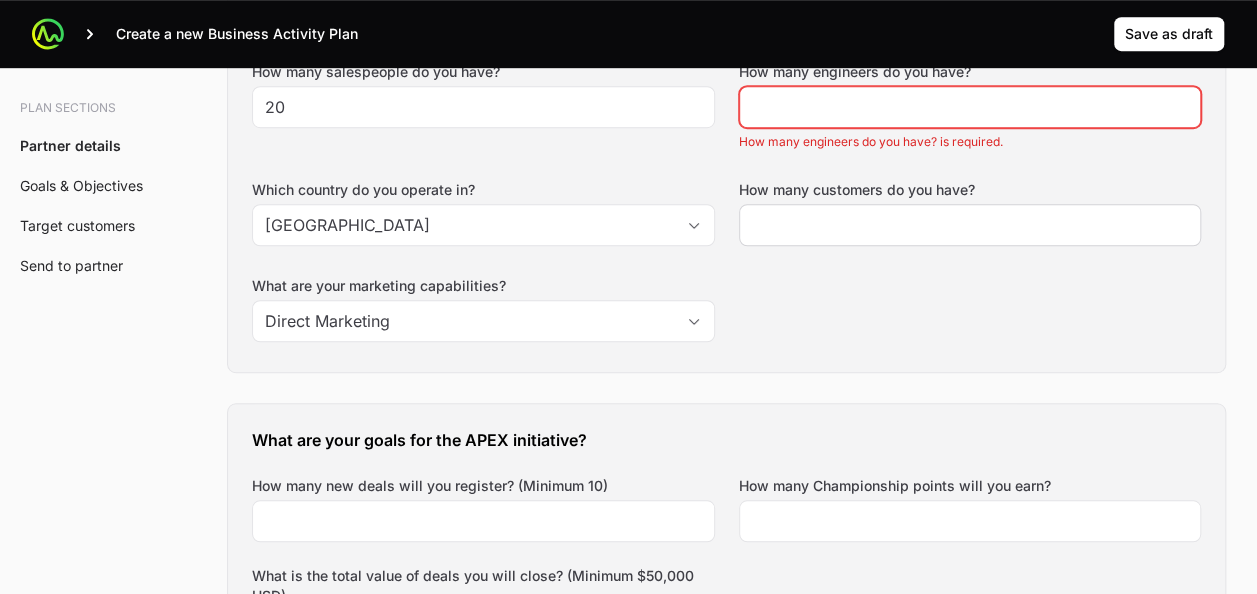 click 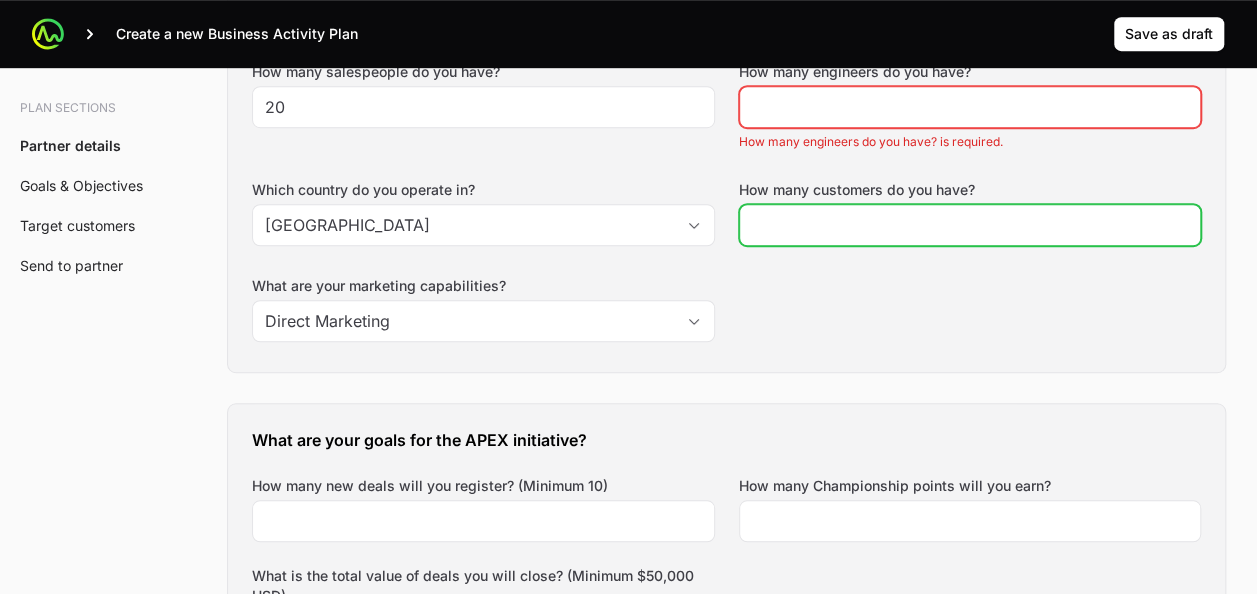 click on "How many customers do you have?" 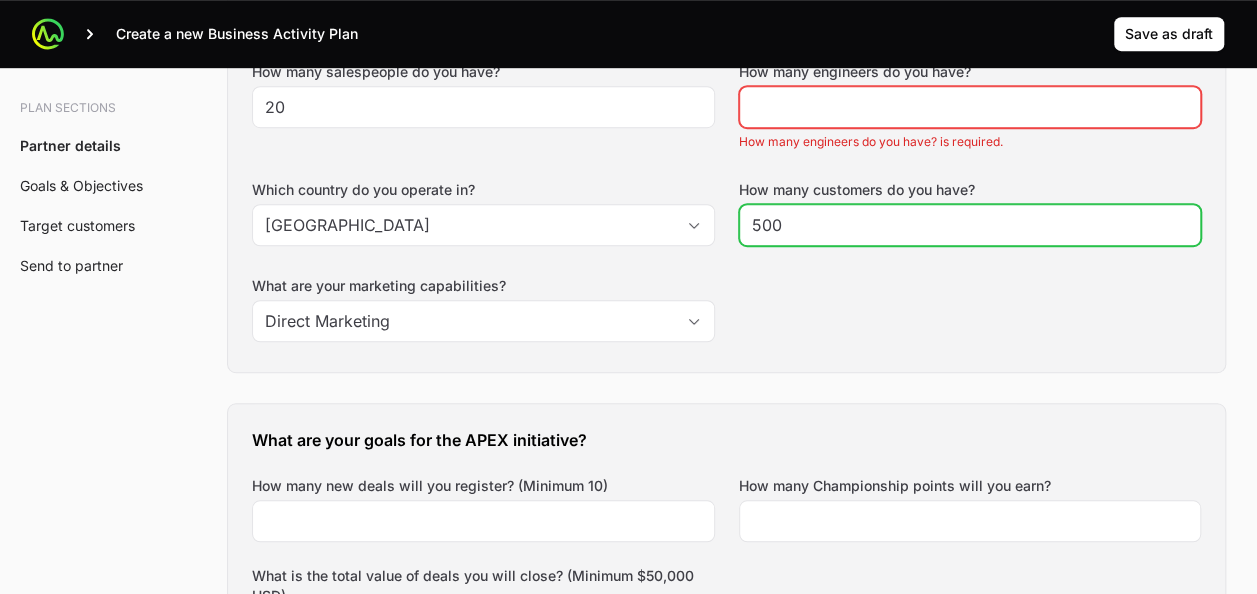 type on "500" 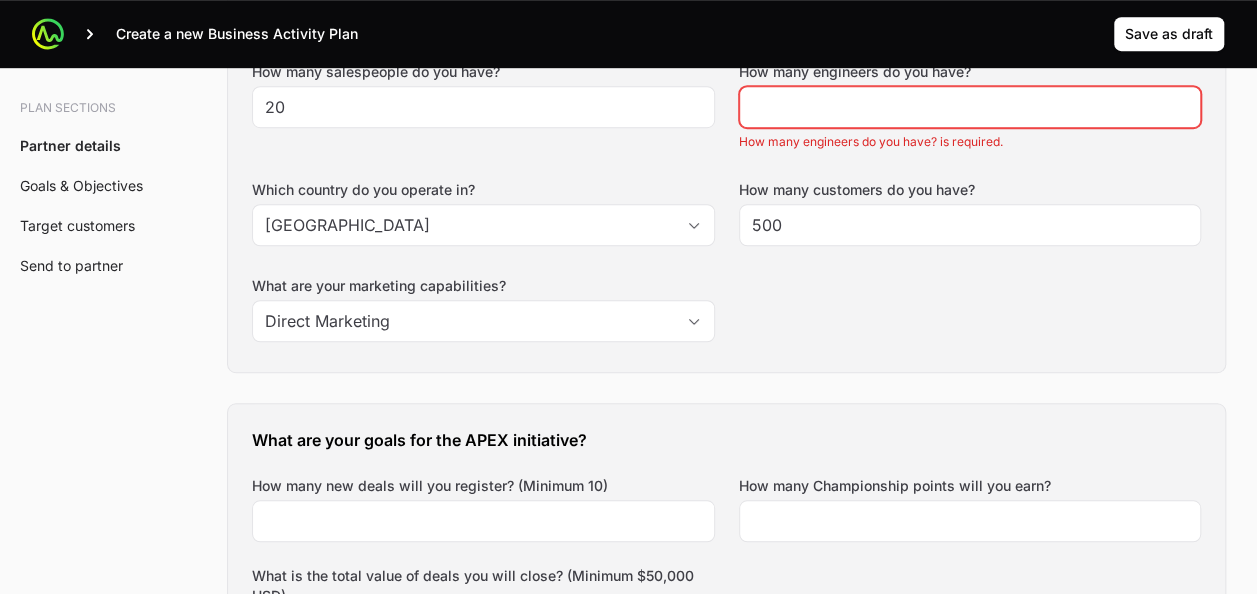 click on "Tell us about your business How many salespeople do you have? 20 How many engineers do you have? How many engineers do you have? is required. Which country do you operate in? Poland How many customers do you have? 500 What are your marketing capabilities? Direct Marketing" 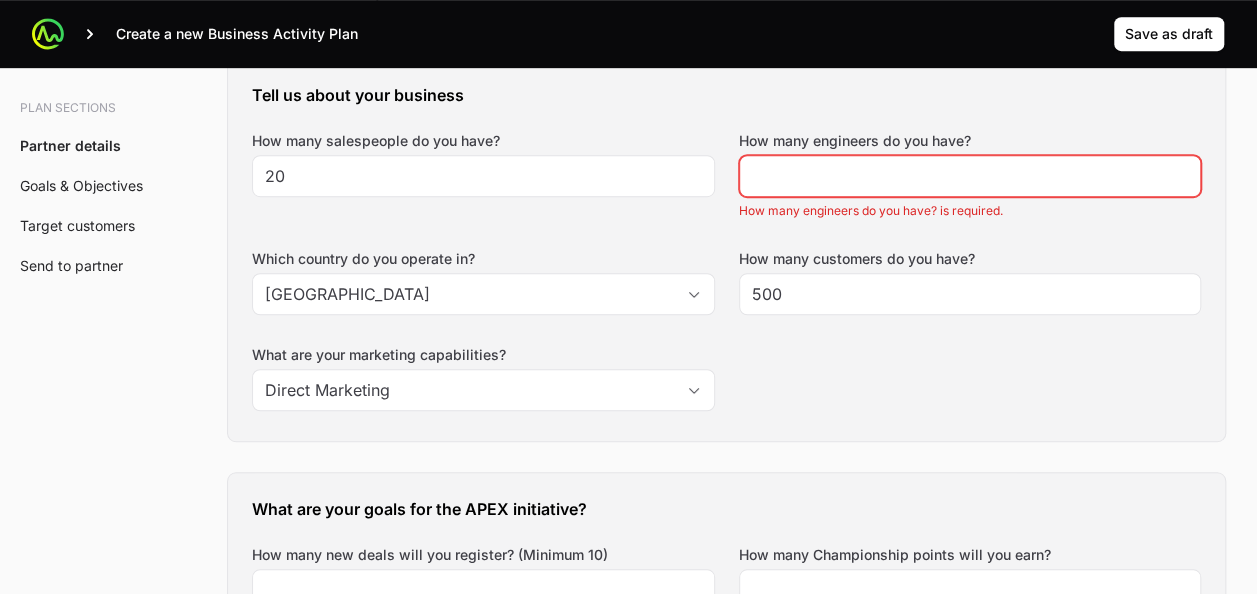 scroll, scrollTop: 498, scrollLeft: 0, axis: vertical 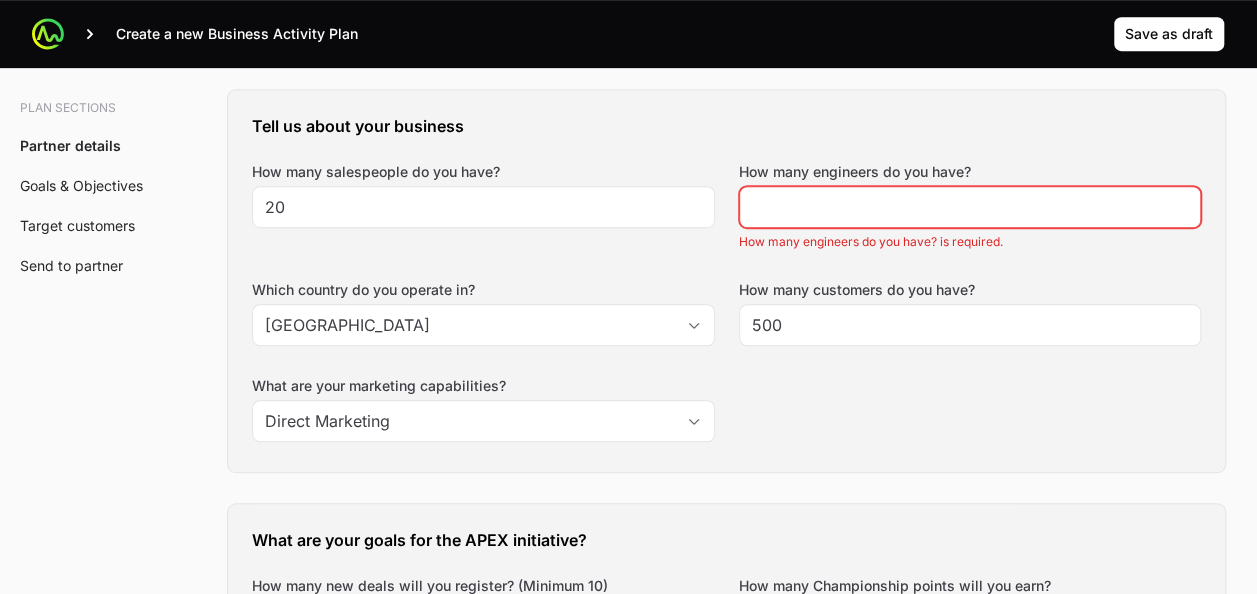 click on "How many engineers do you have? How many engineers do you have? is required." 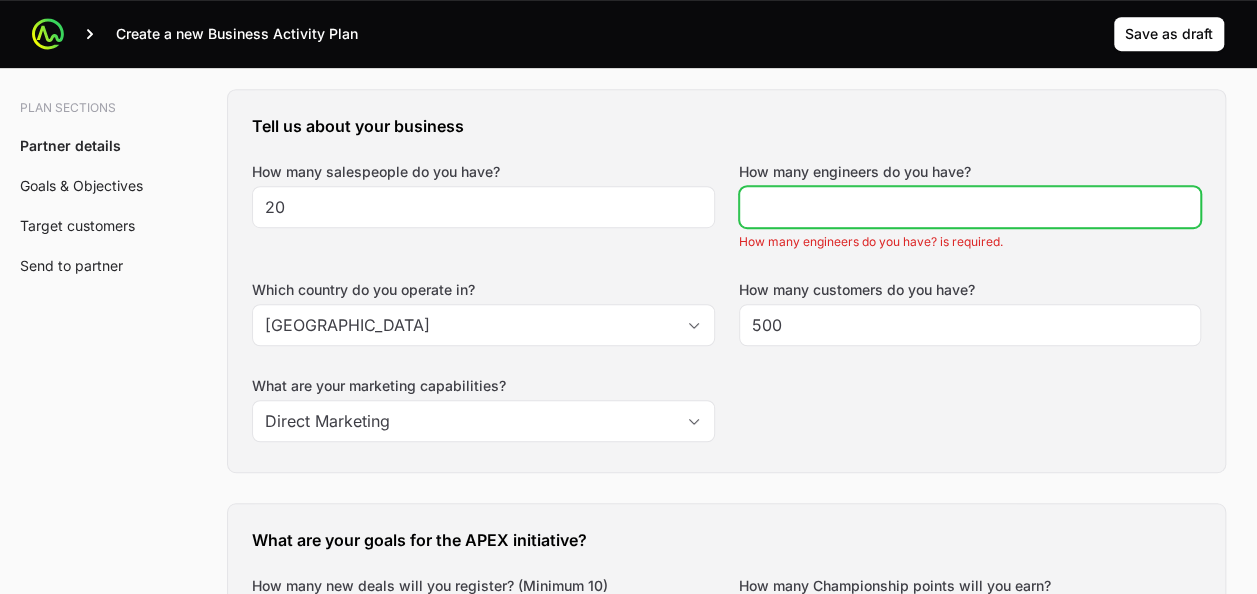 click on "How many engineers do you have?" 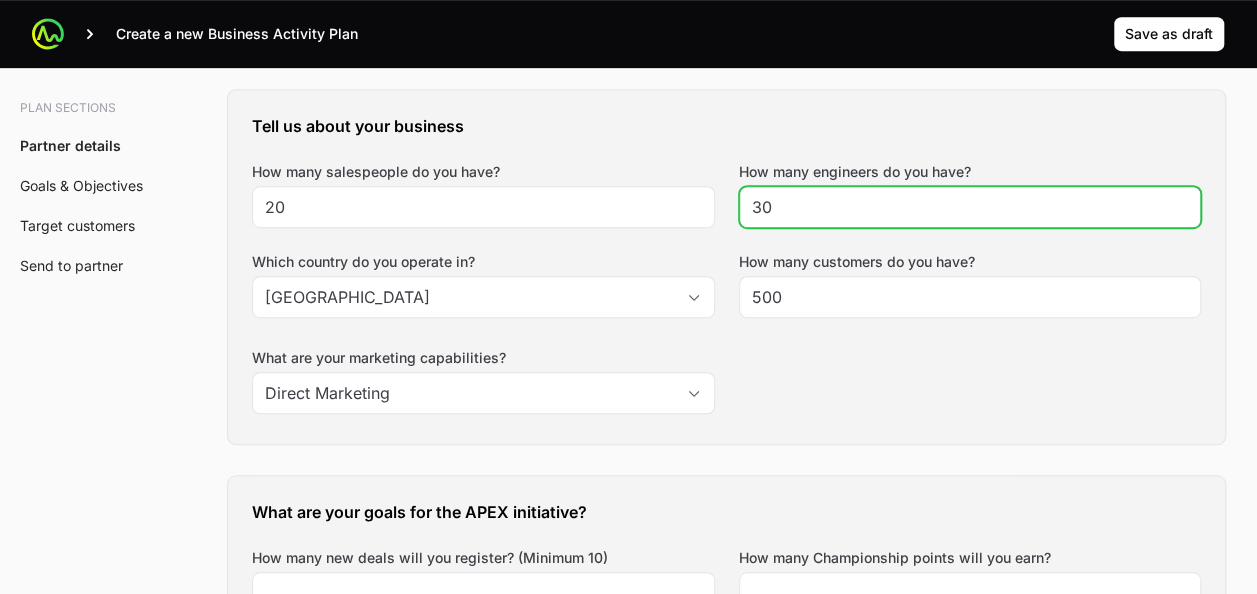 type on "30" 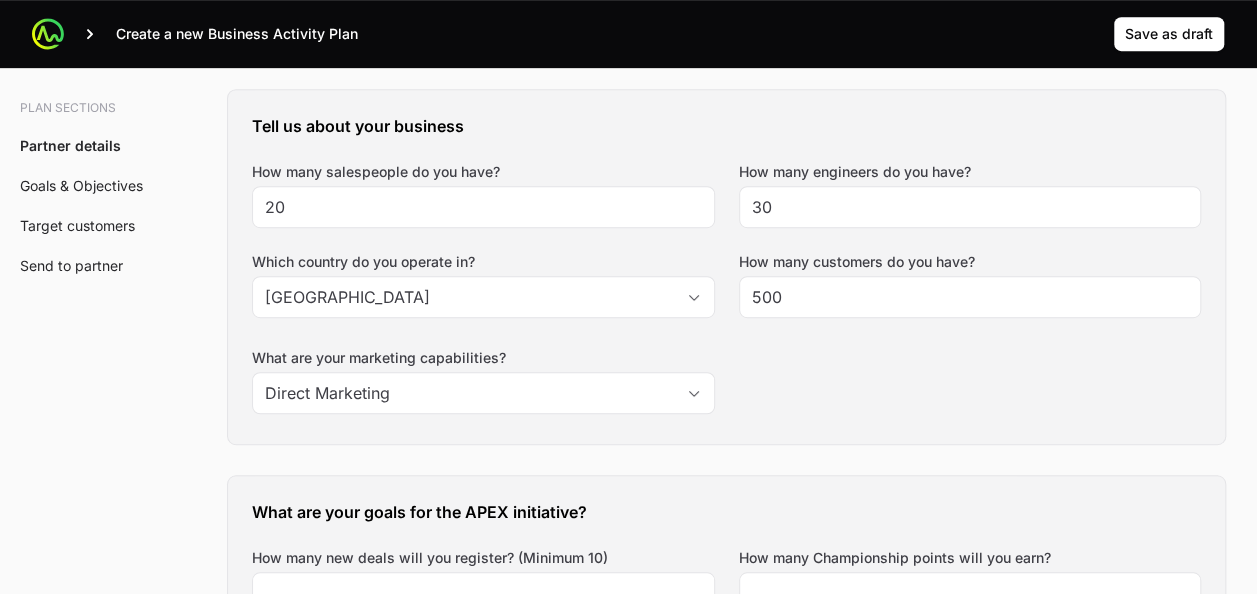 click on "Tell us about your business How many salespeople do you have? 20 How many engineers do you have? 30 Which country do you operate in? Poland How many customers do you have? 500 What are your marketing capabilities? Direct Marketing" 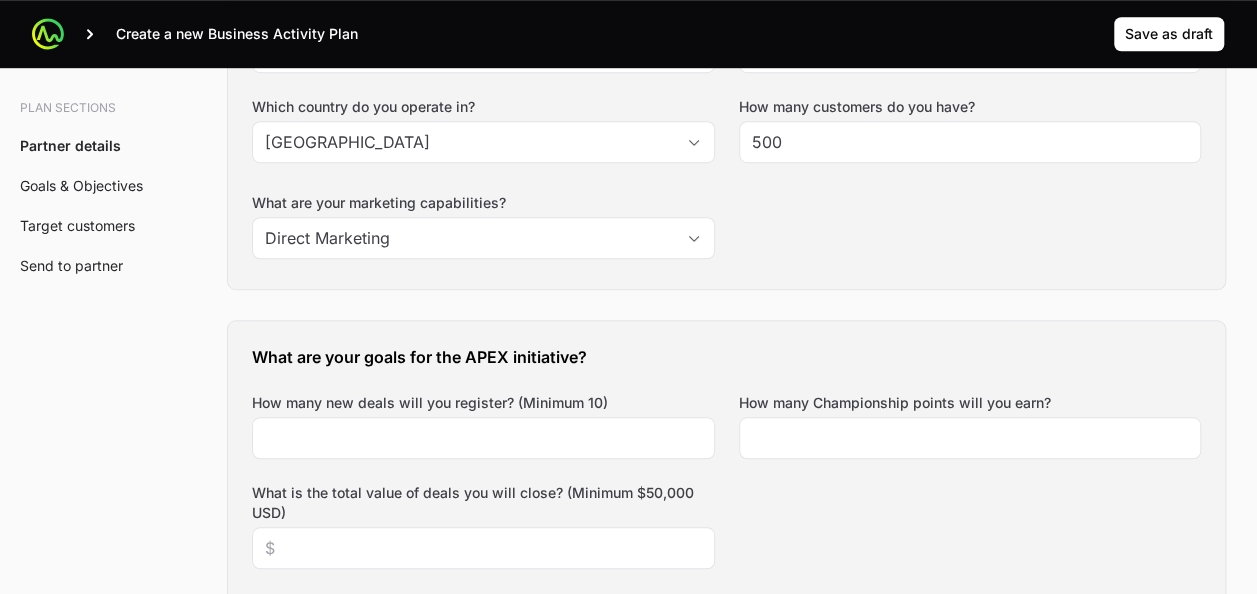 scroll, scrollTop: 698, scrollLeft: 0, axis: vertical 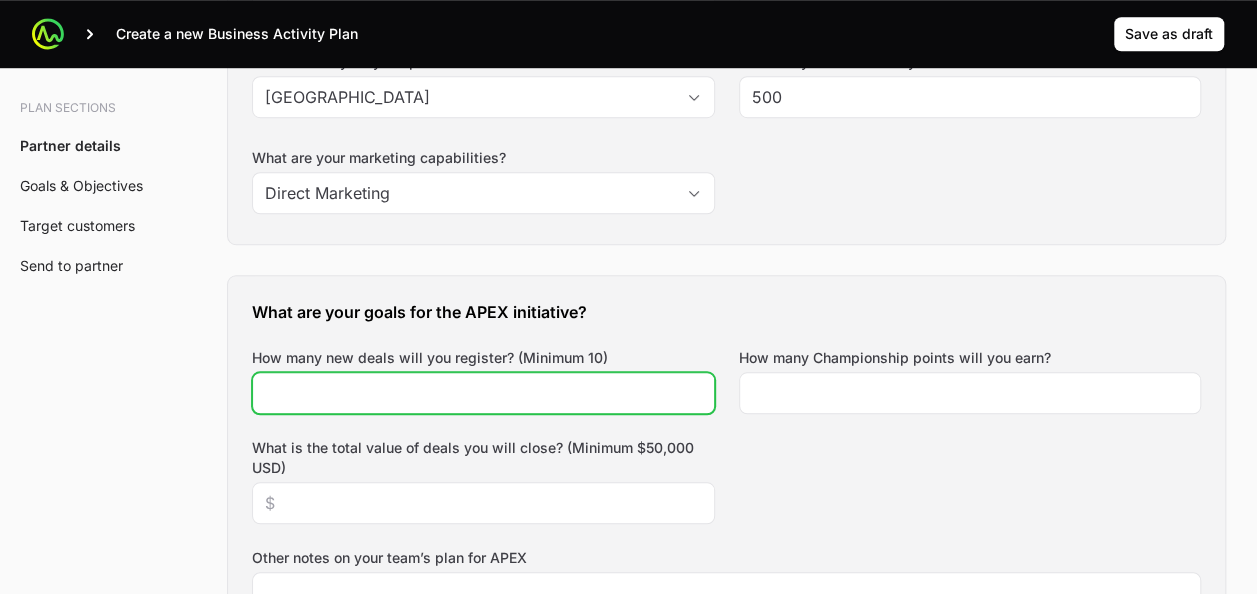 click on "How many new deals will you register? (Minimum 10)" 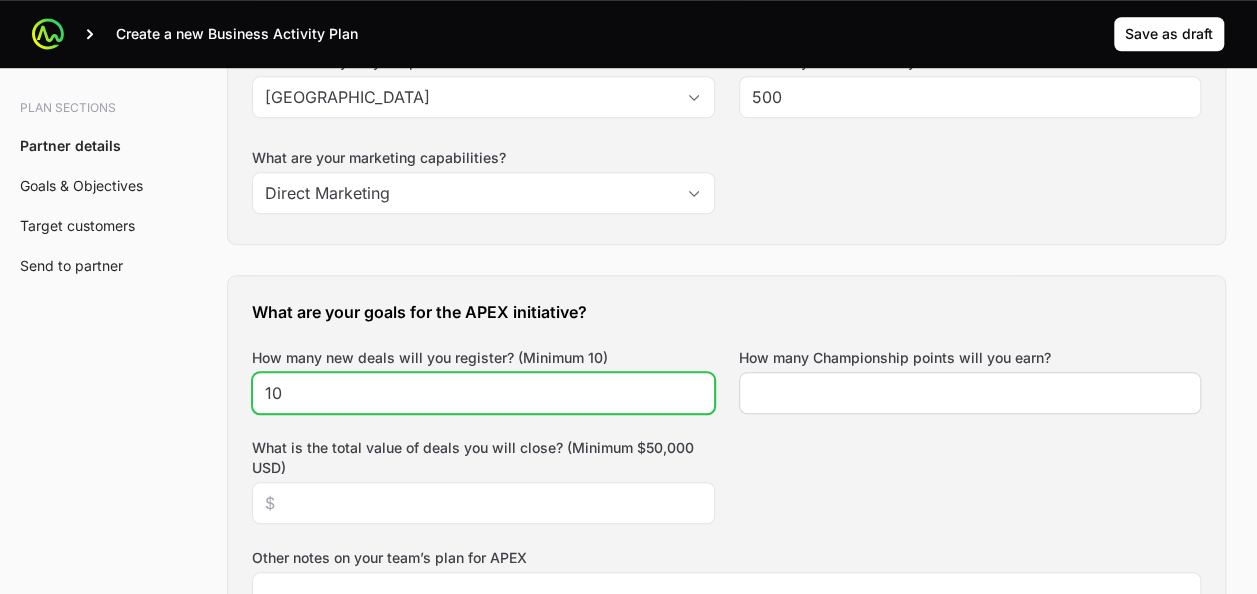 type on "10" 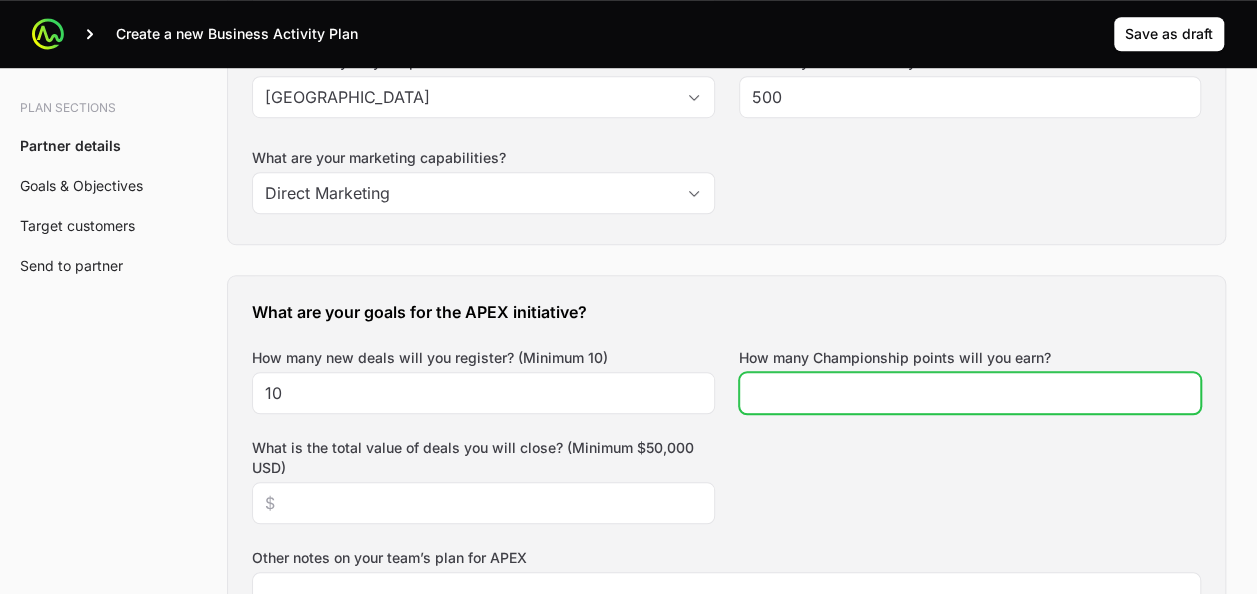 click on "How many Championship points will you earn?" 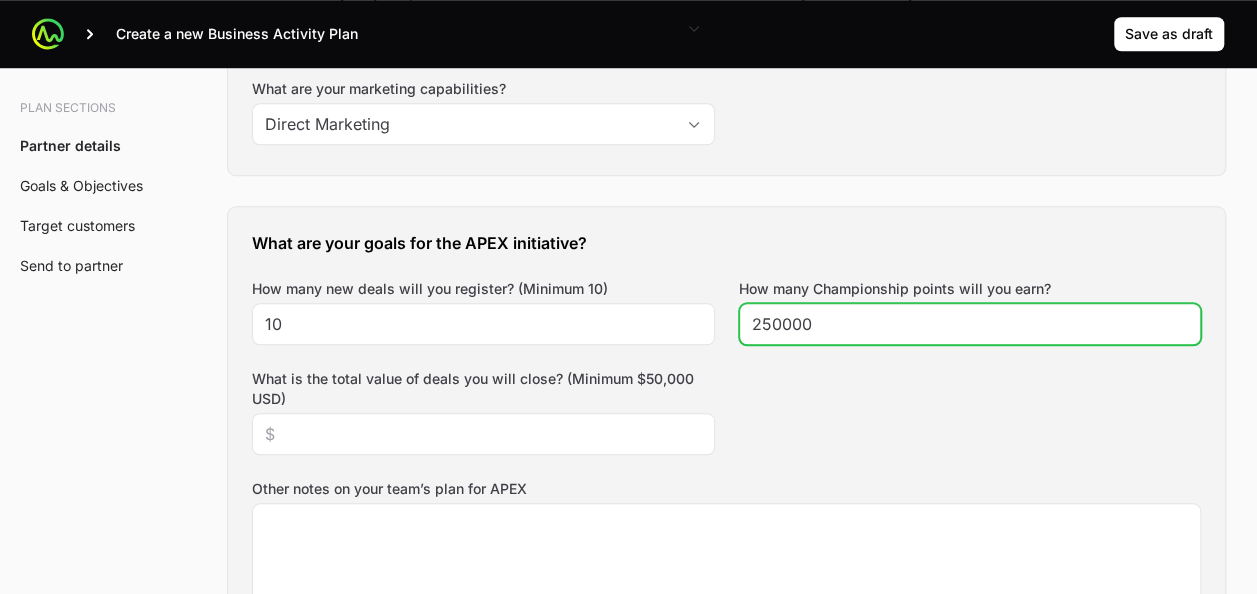 scroll, scrollTop: 798, scrollLeft: 0, axis: vertical 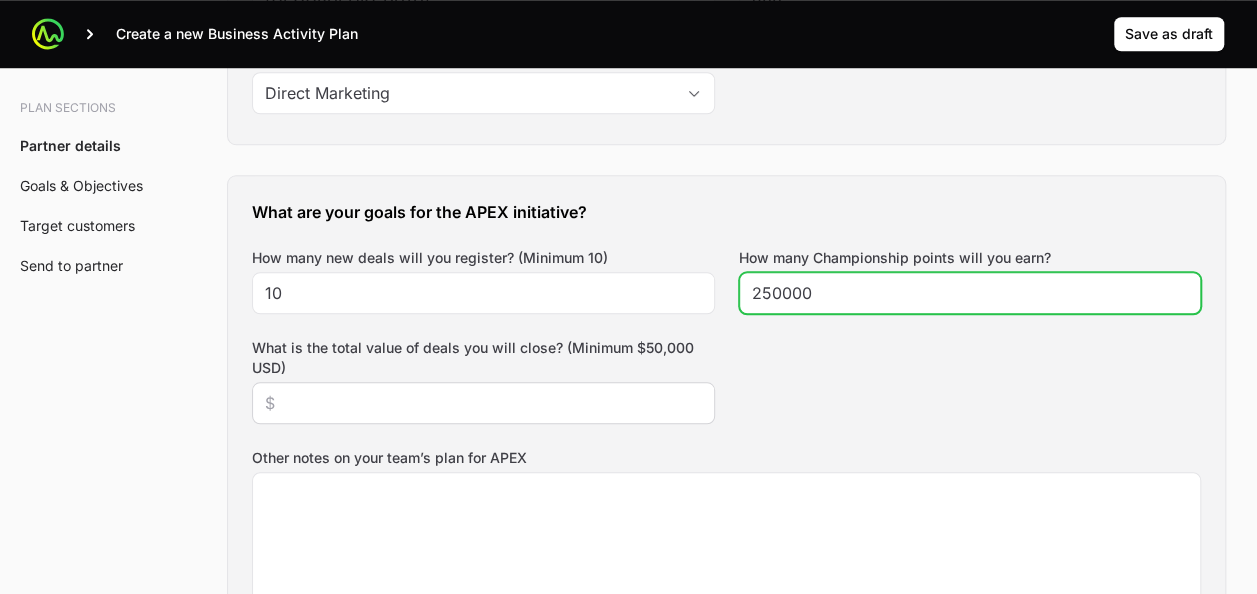 type on "250000" 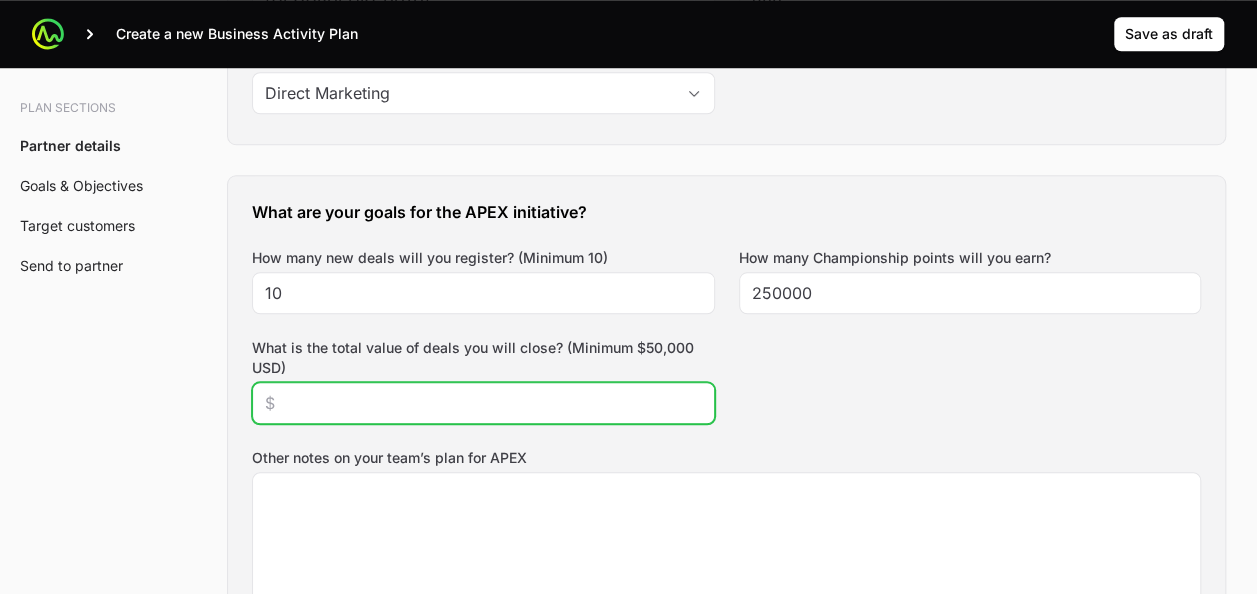 click on "What is the total value of deals you will close? (Minimum $50,000 USD)" 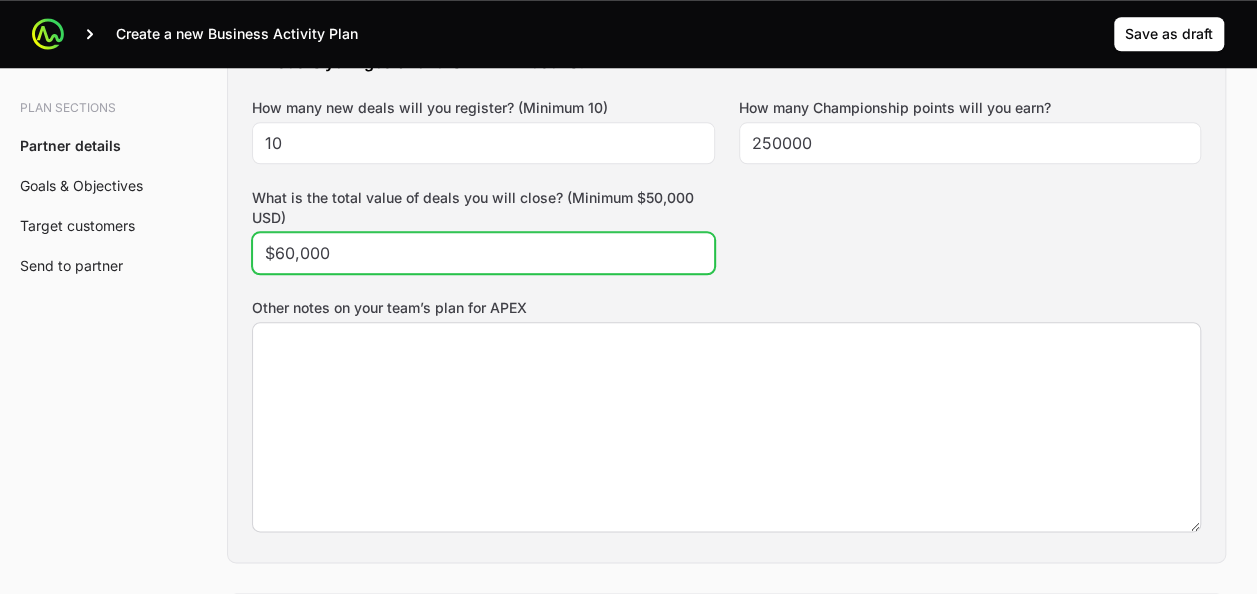 scroll, scrollTop: 1098, scrollLeft: 0, axis: vertical 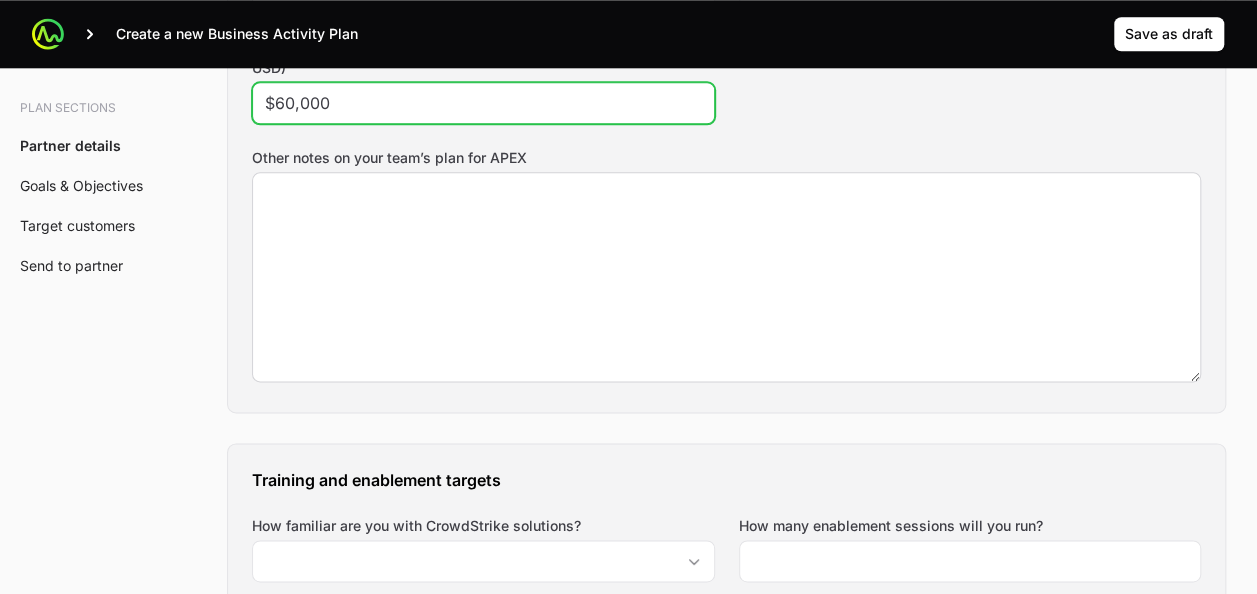 type on "$60,000" 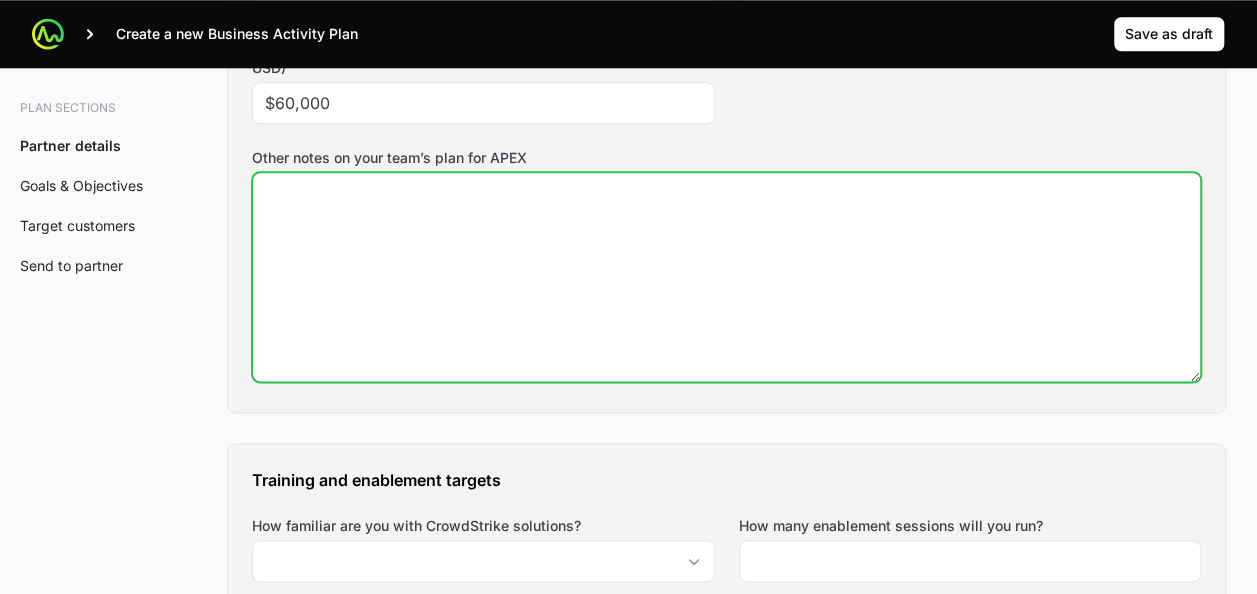 click on "Other notes on your team’s plan for APEX" 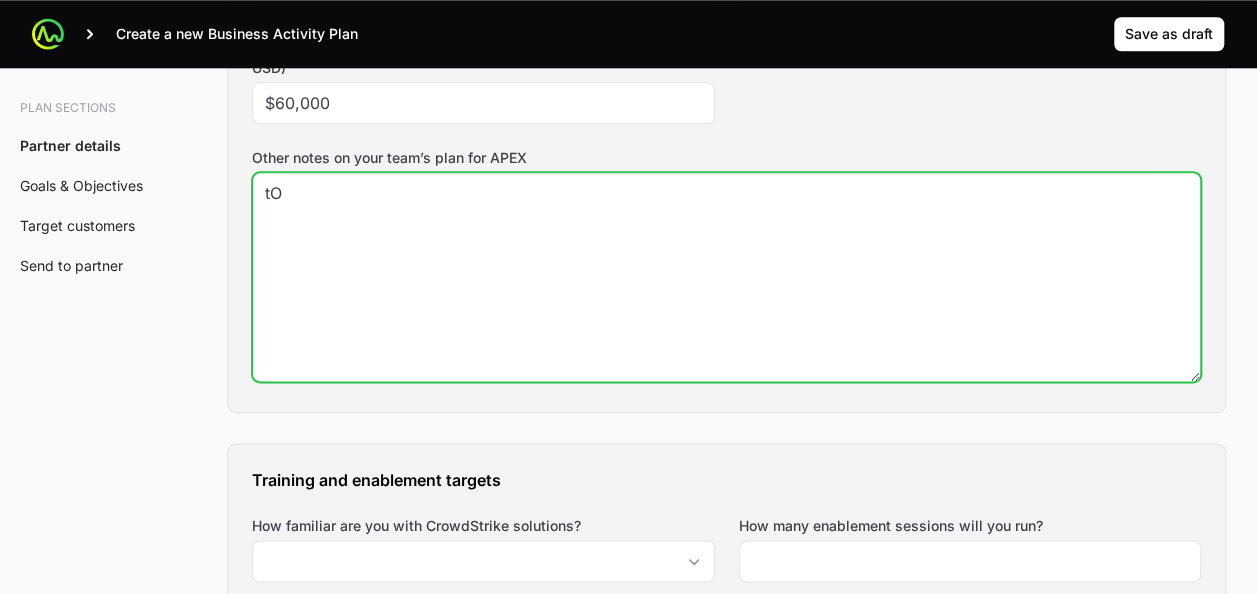 type on "t" 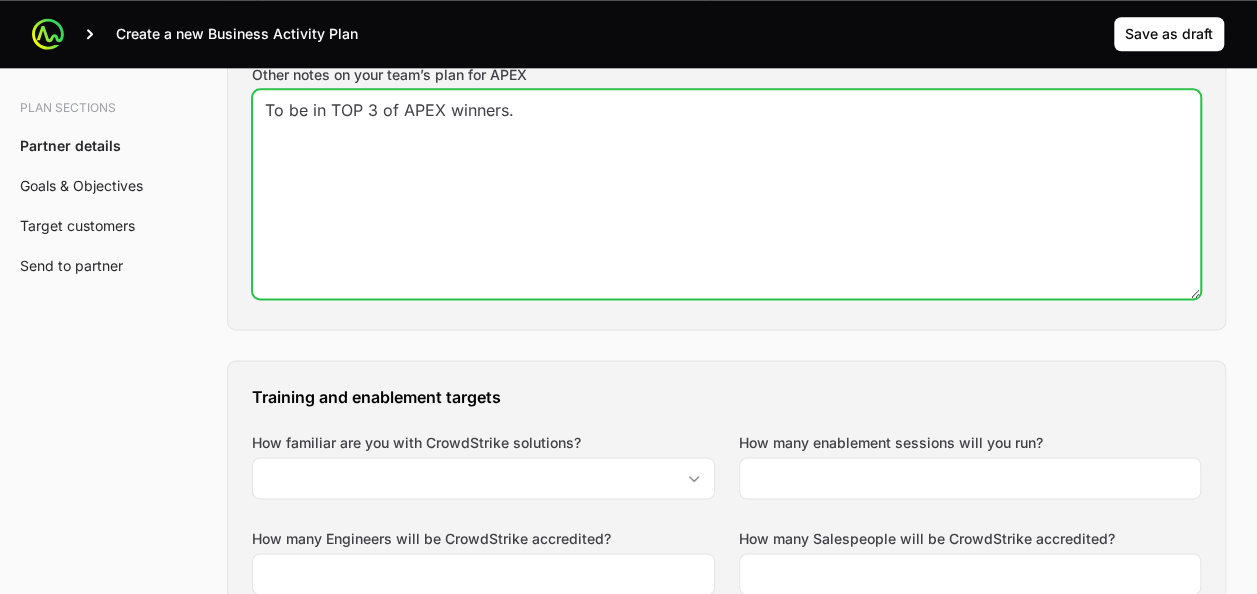 scroll, scrollTop: 1298, scrollLeft: 0, axis: vertical 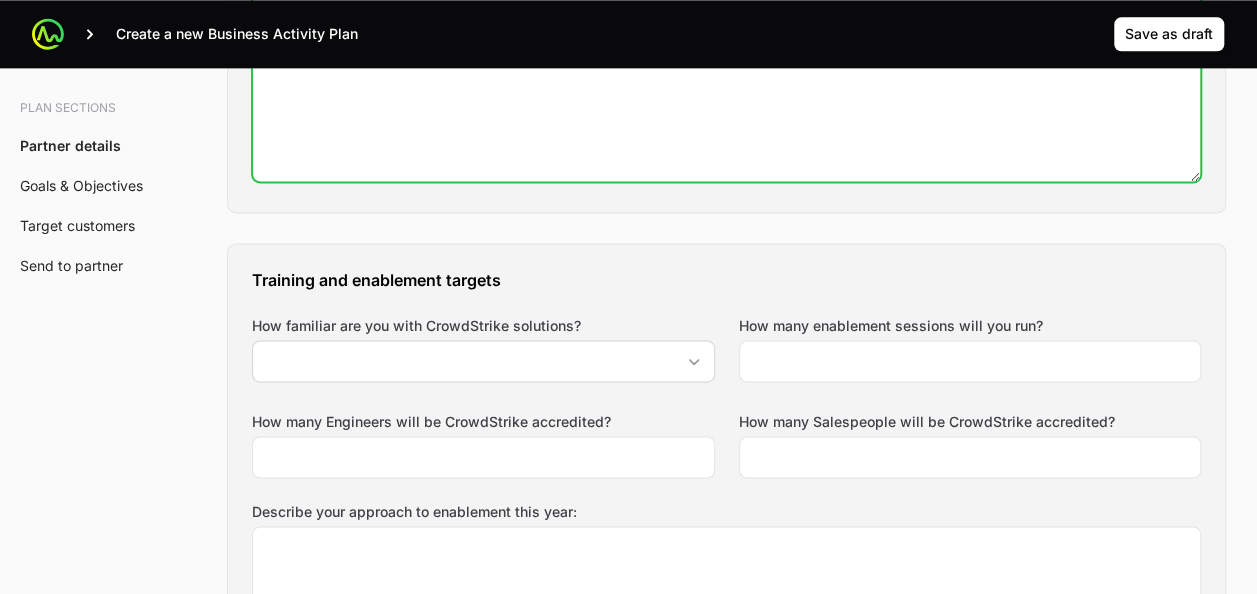 type on "To be in TOP 3 of APEX winners." 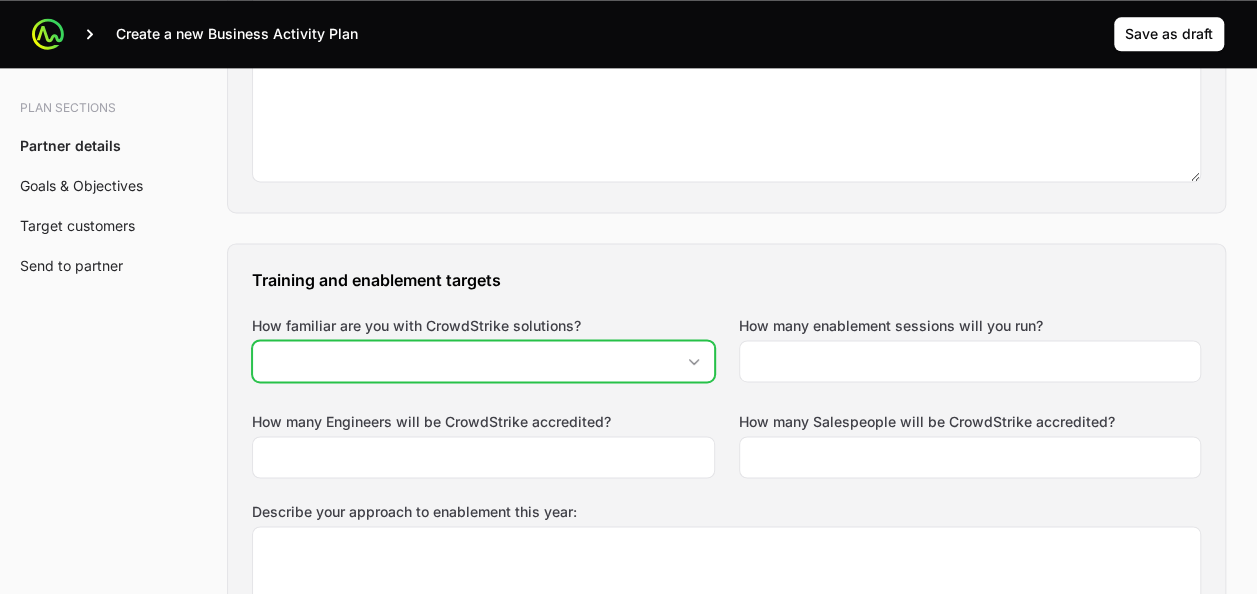 click on "How familiar are you with CrowdStrike solutions?" 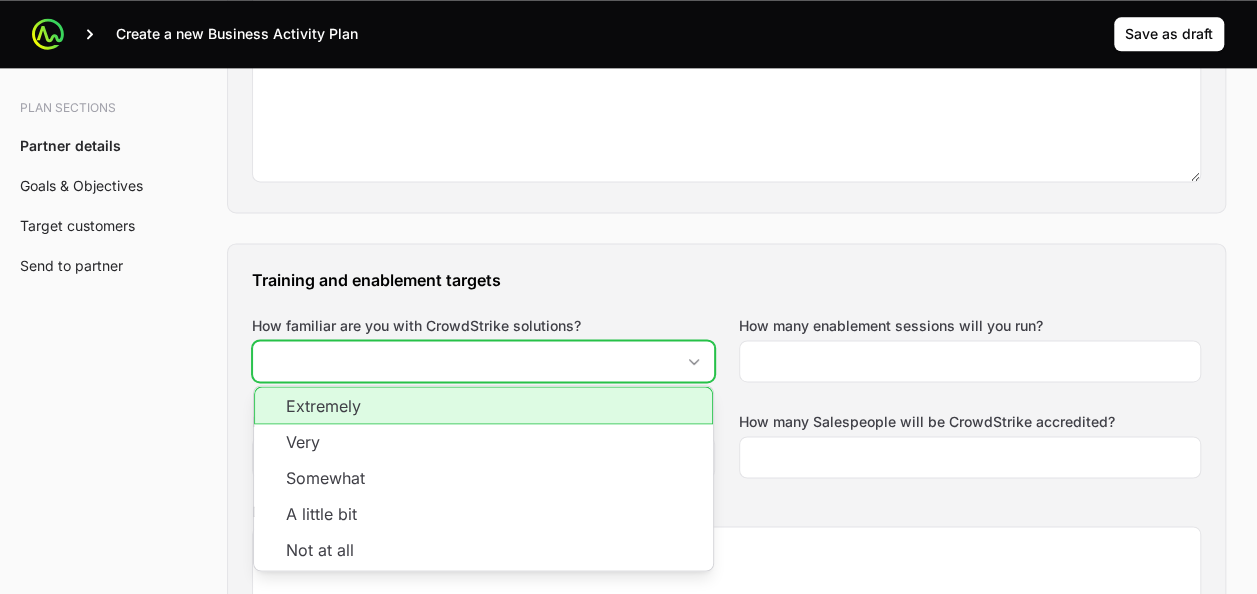 click on "Extremely" 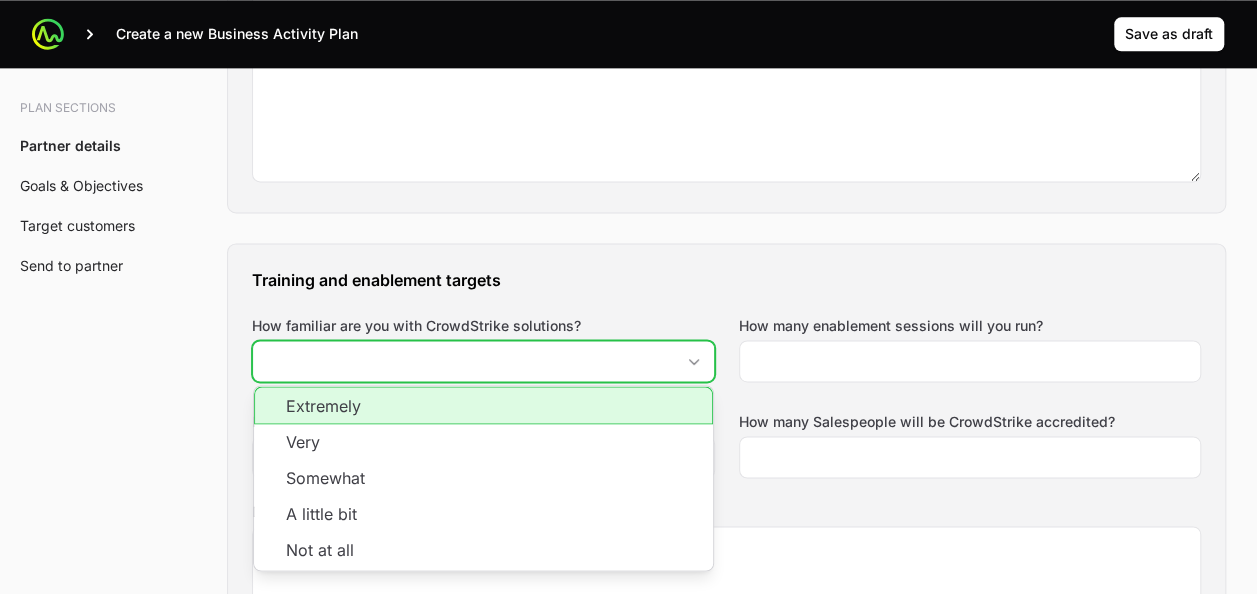 type on "Extremely" 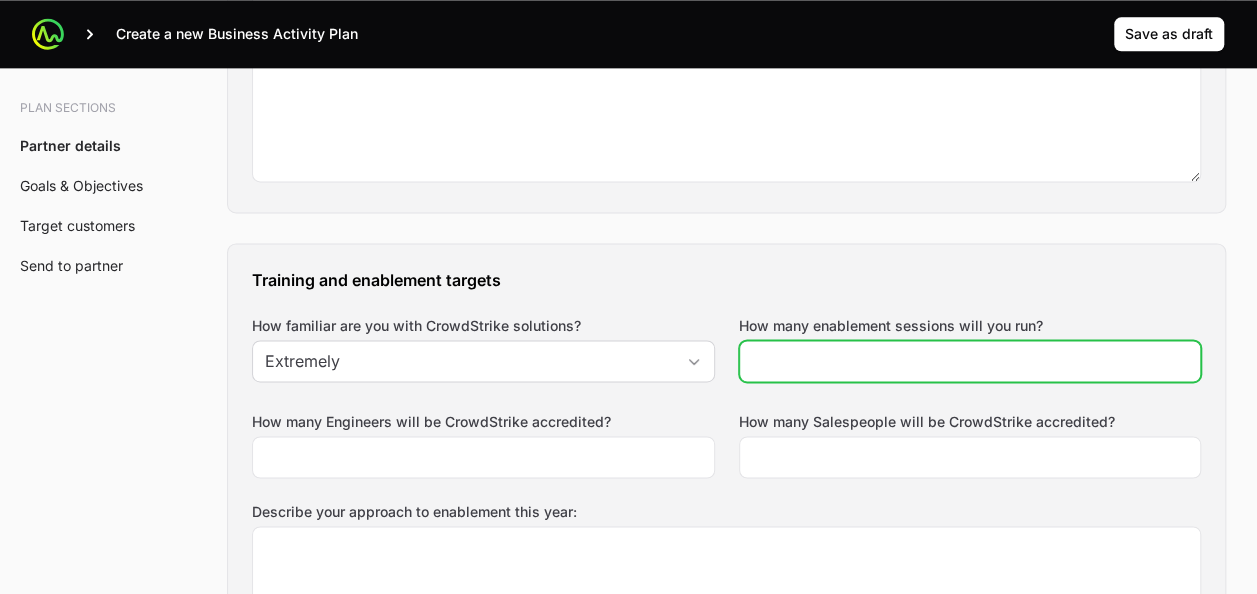 click on "How many enablement sessions will you run?" 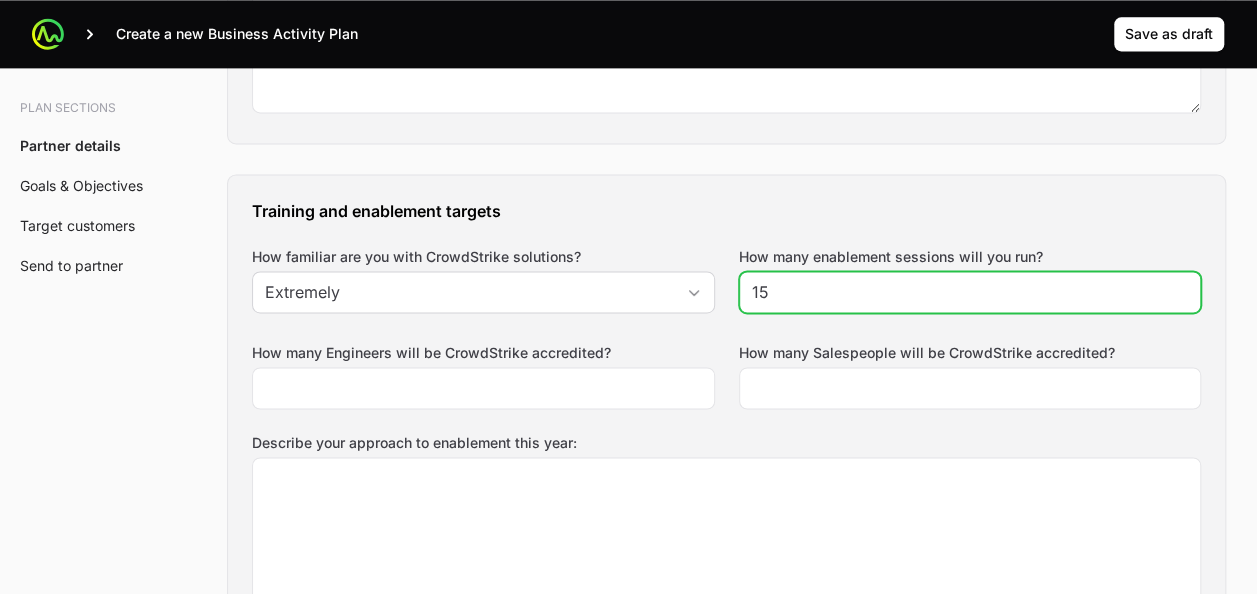 scroll, scrollTop: 1398, scrollLeft: 0, axis: vertical 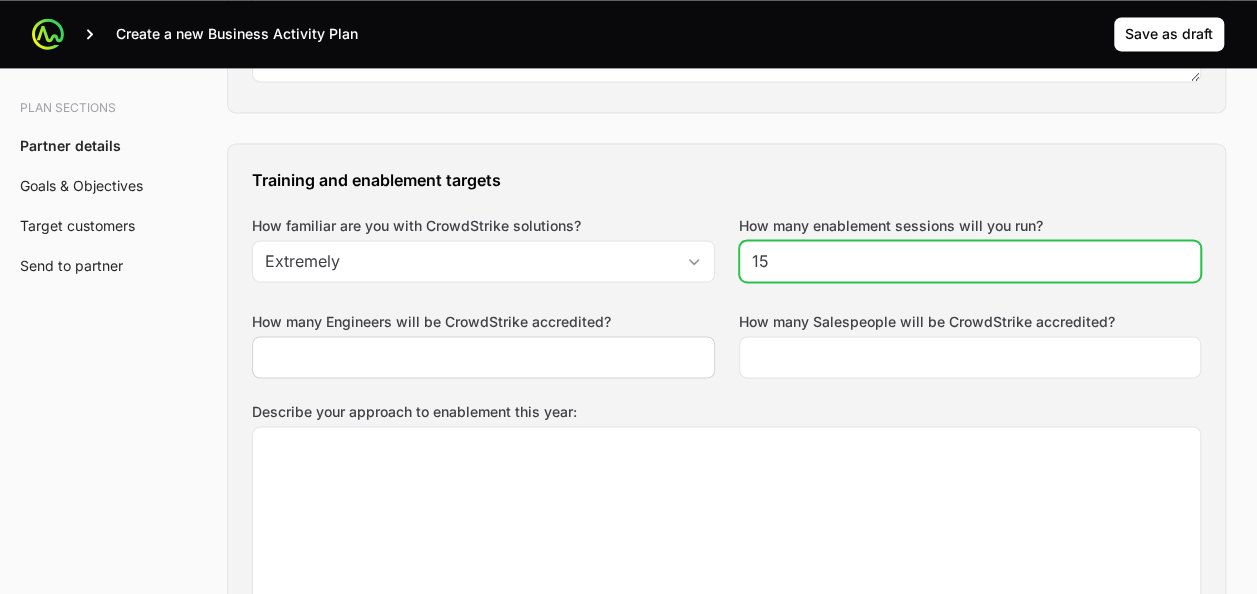 type on "15" 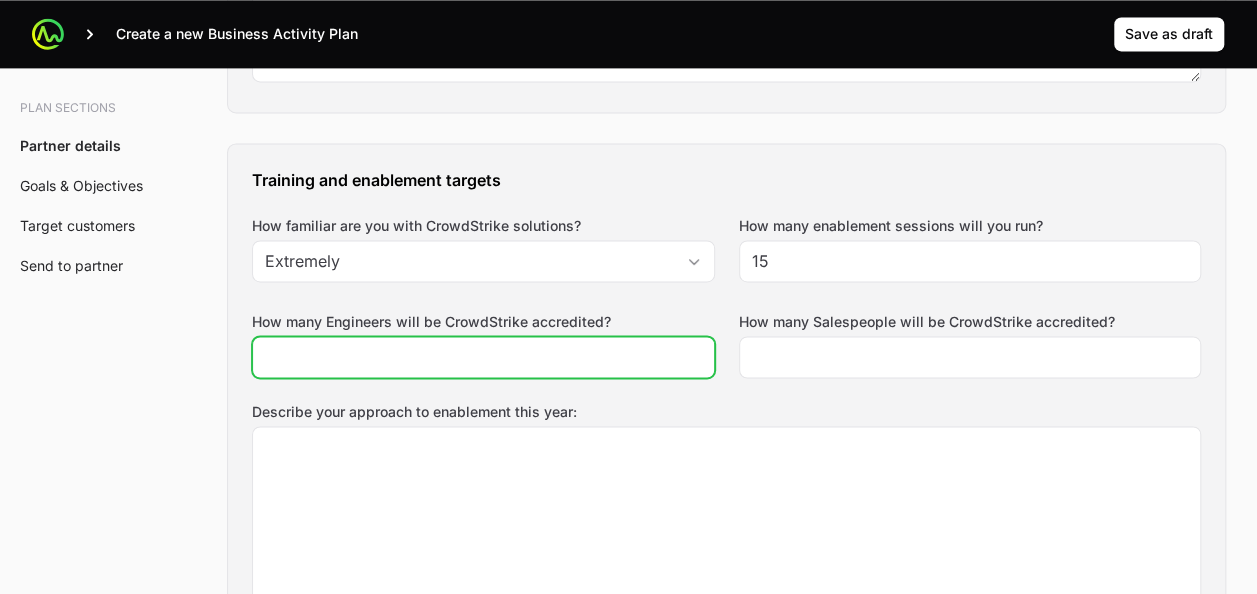 click on "How many Engineers will be CrowdStrike accredited?" 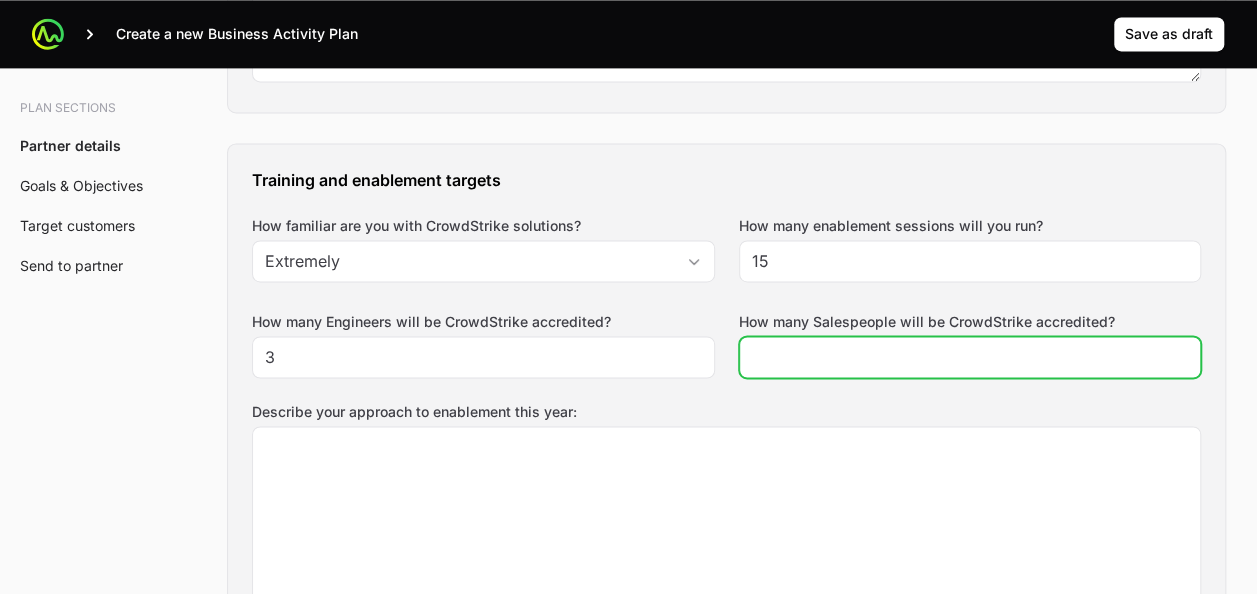 click on "How many Salespeople will be CrowdStrike accredited?" 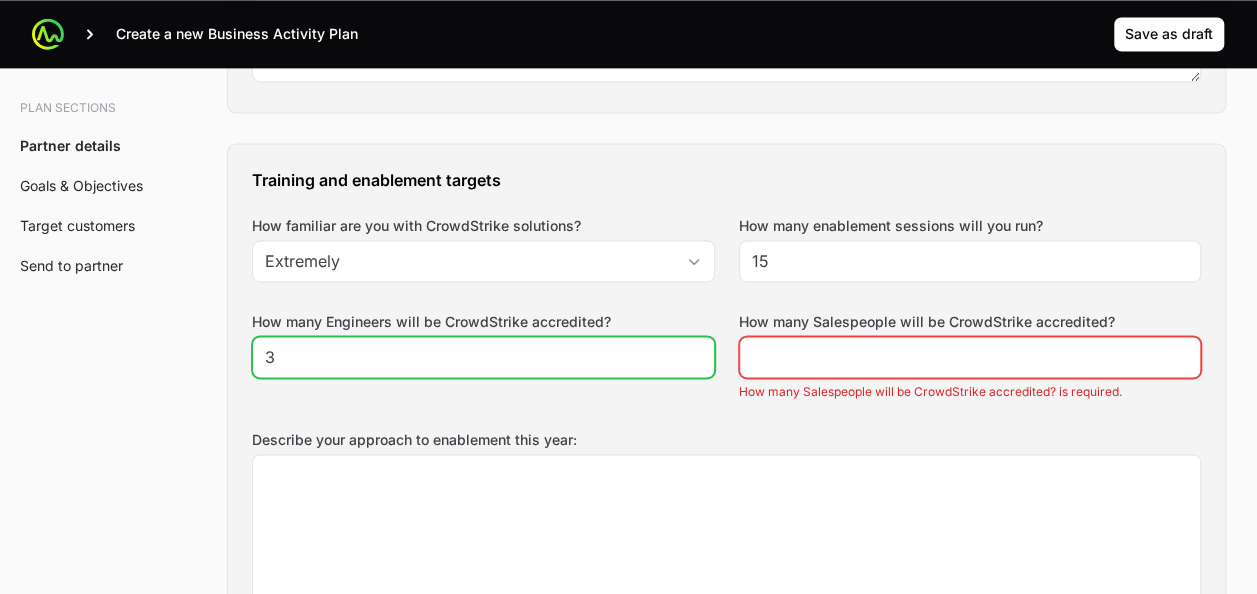 drag, startPoint x: 516, startPoint y: 334, endPoint x: 258, endPoint y: 346, distance: 258.27893 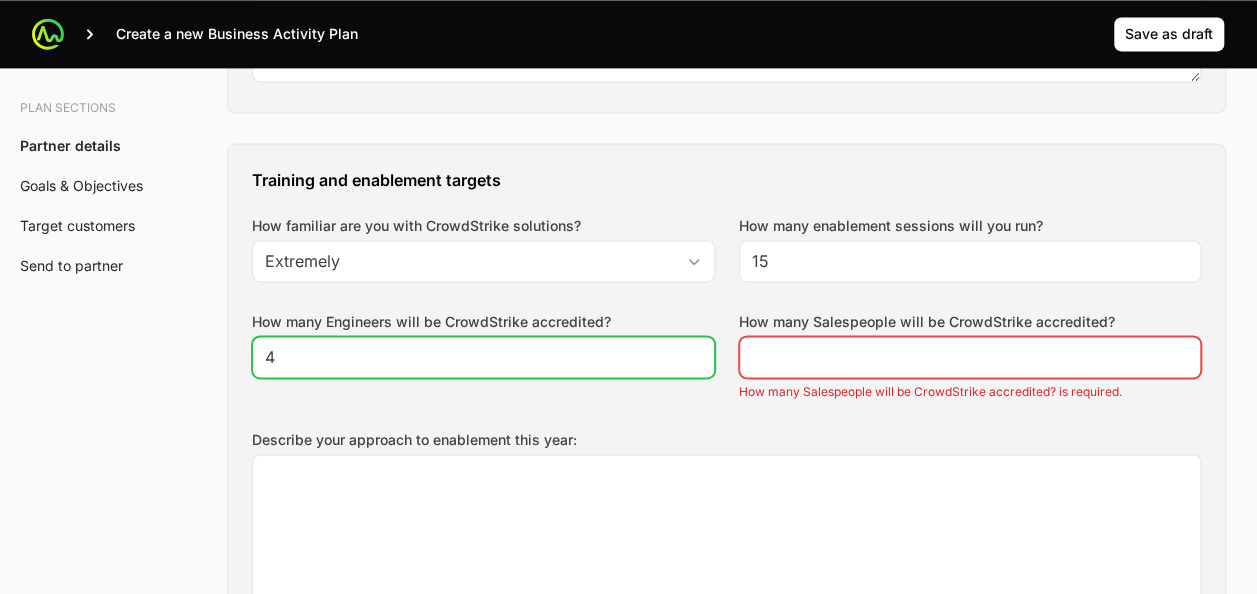 type on "4" 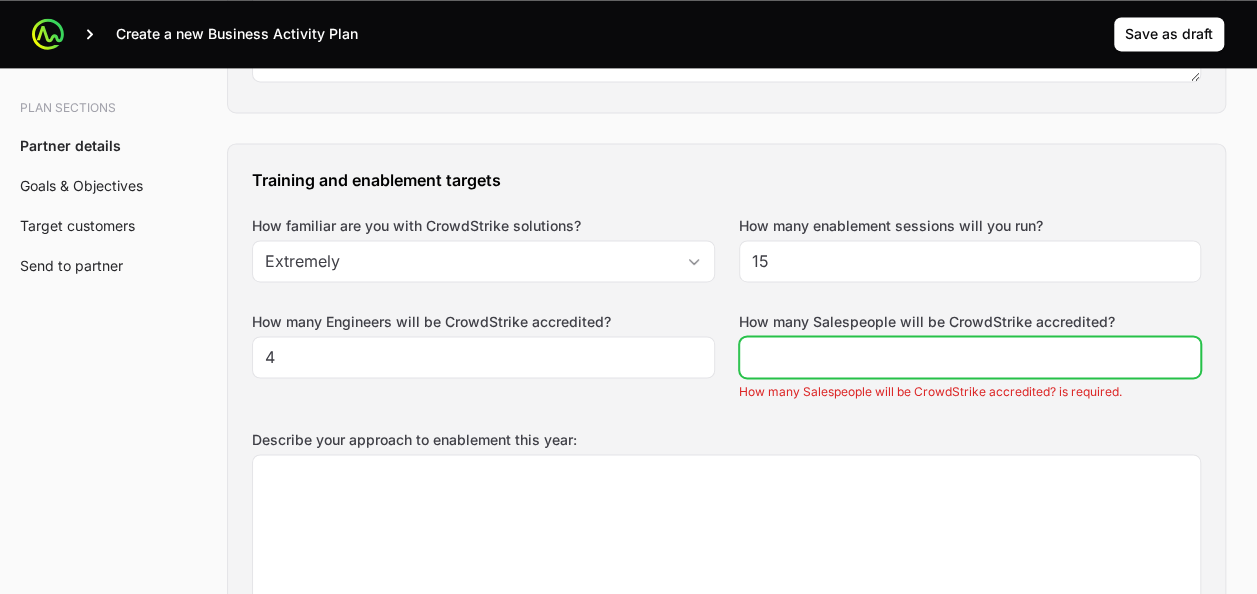 click on "How many Salespeople will be CrowdStrike accredited?" 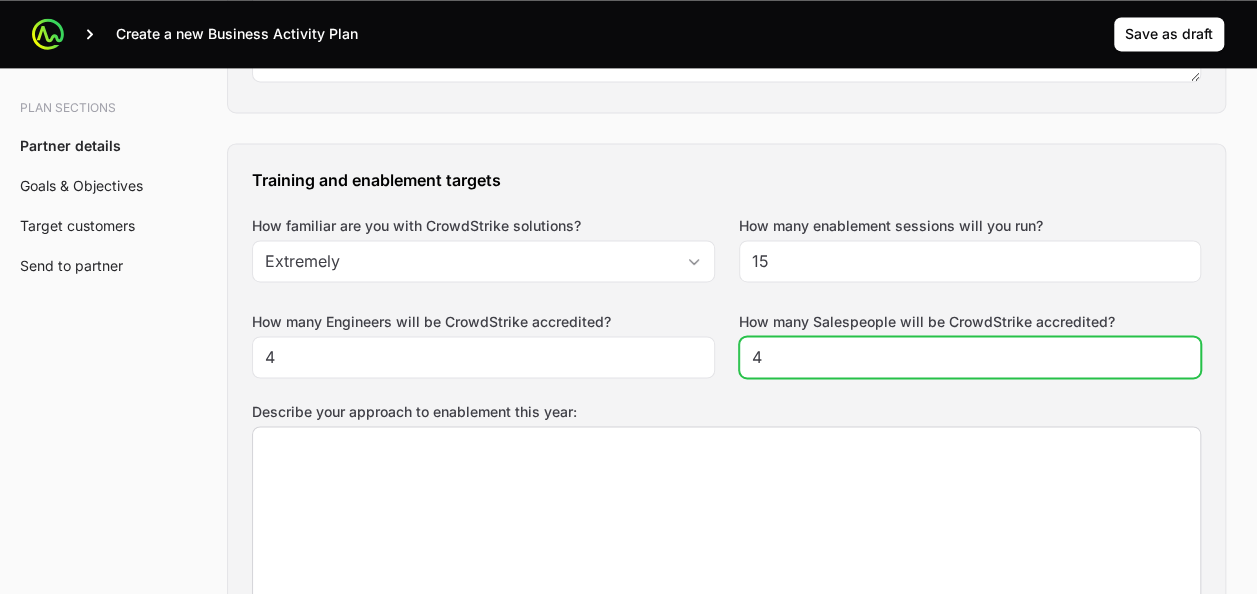 type on "4" 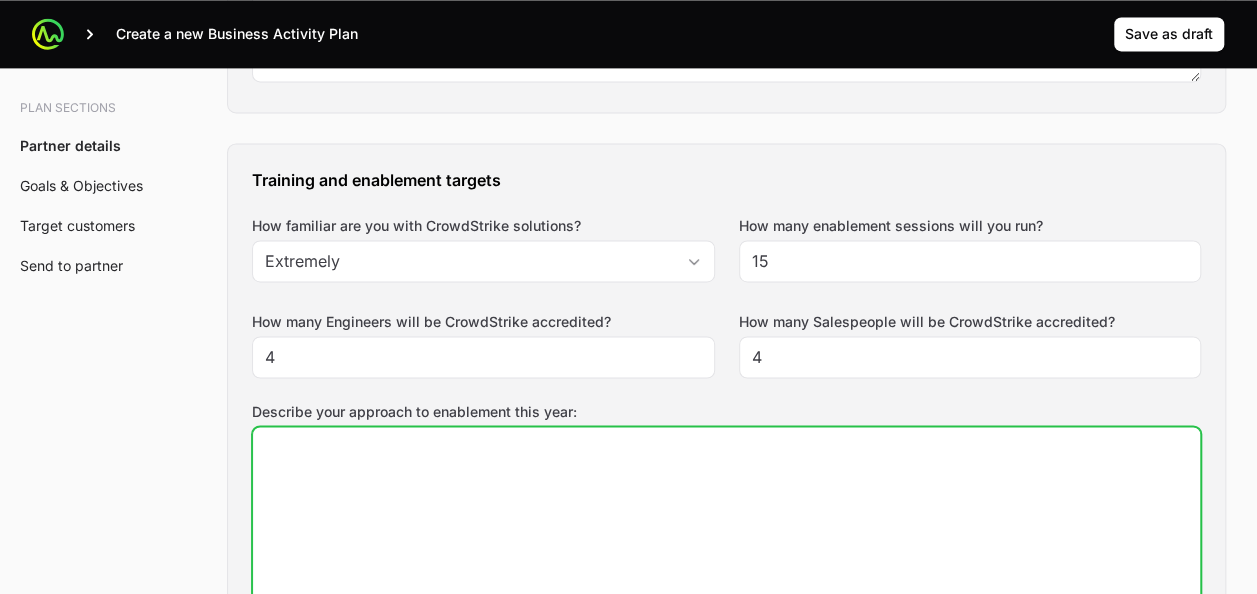 click on "Describe your approach to enablement this year:" 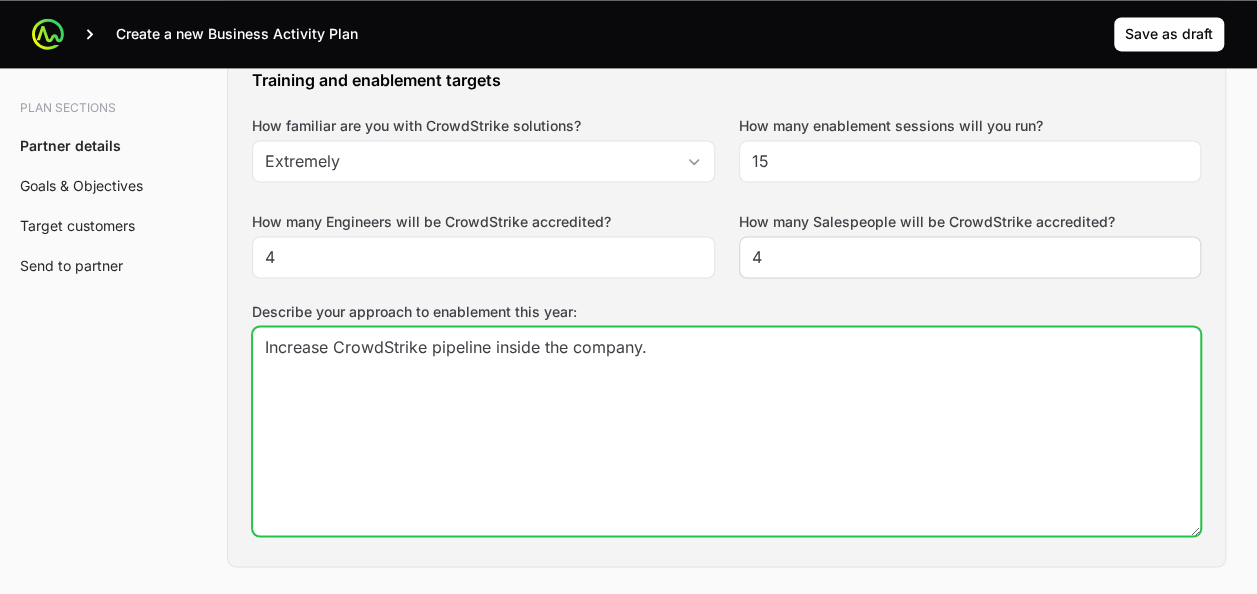 type on "Increase CrowdStrike pipeline inside the company." 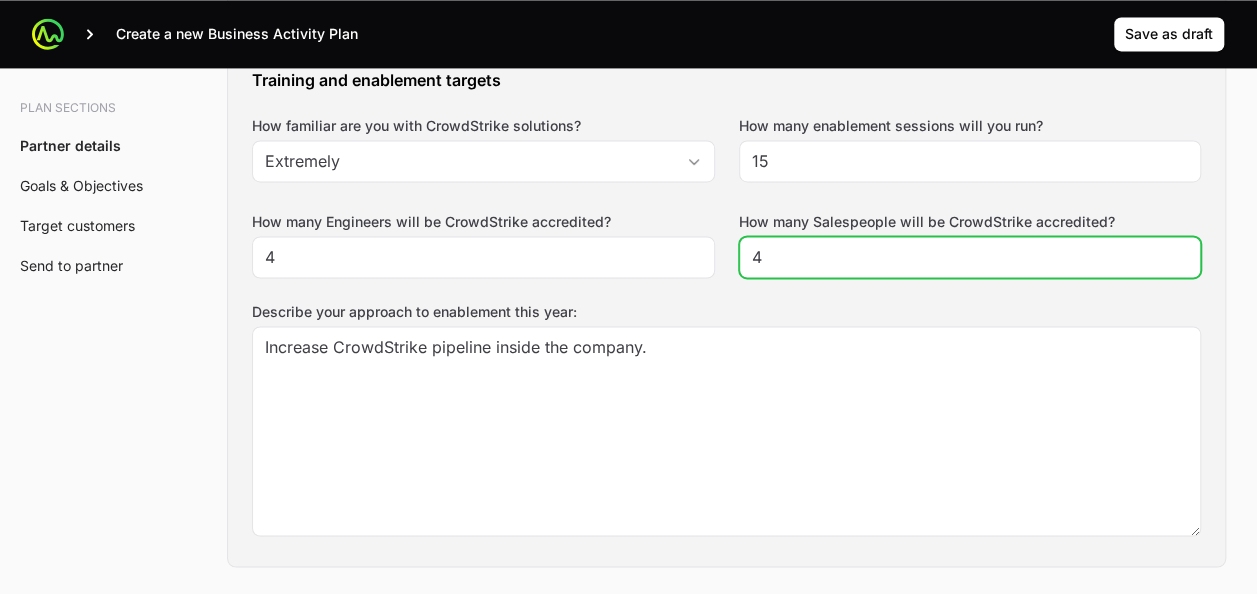 drag, startPoint x: 823, startPoint y: 242, endPoint x: 735, endPoint y: 240, distance: 88.02273 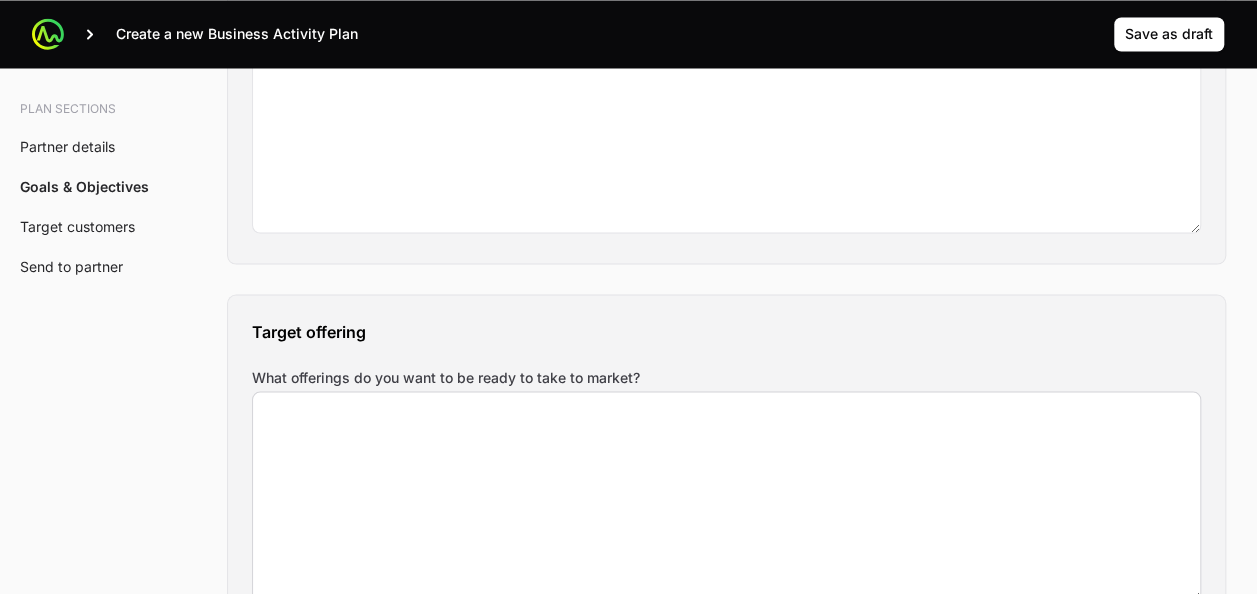 scroll, scrollTop: 1898, scrollLeft: 0, axis: vertical 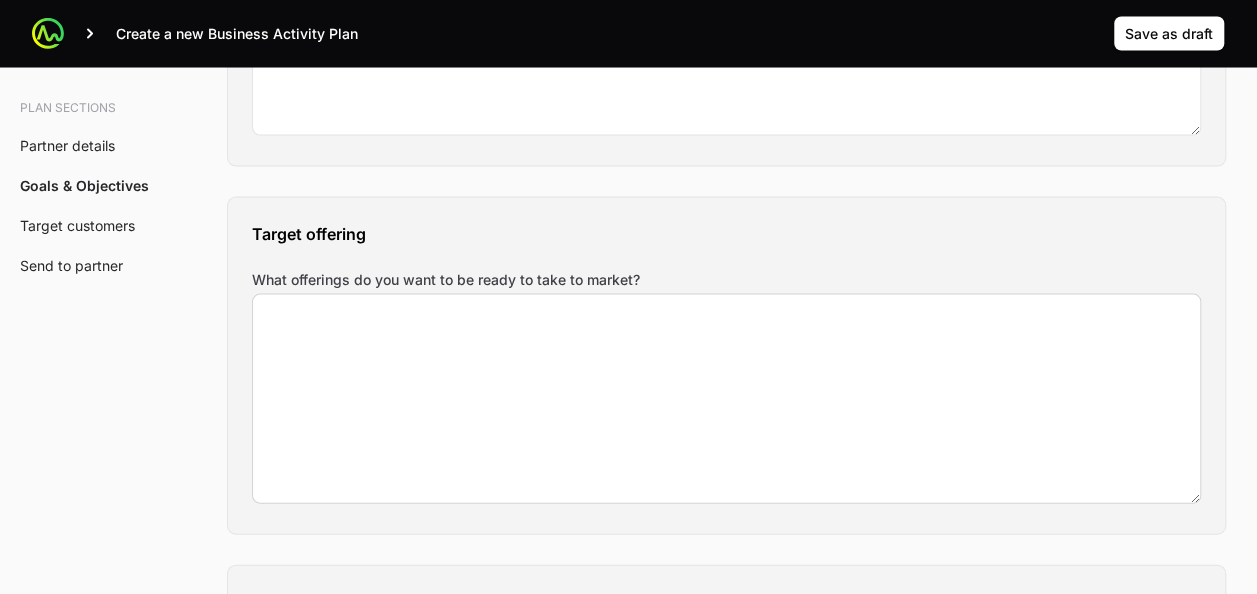 type on "8" 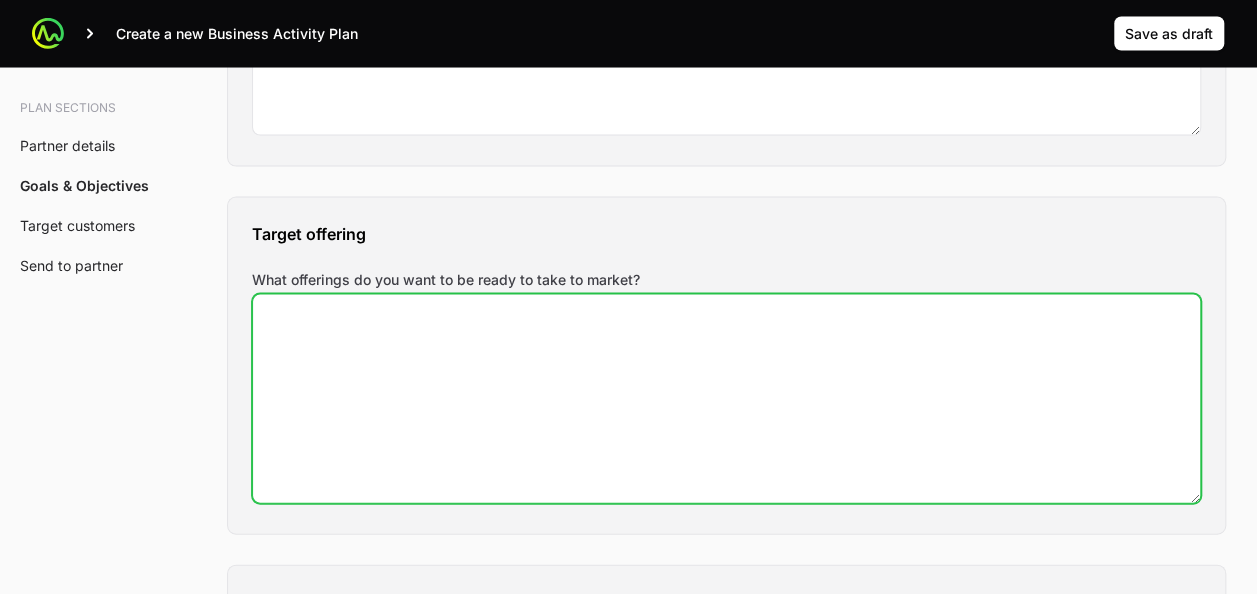 click on "What offerings do you want to be ready to take to market?" 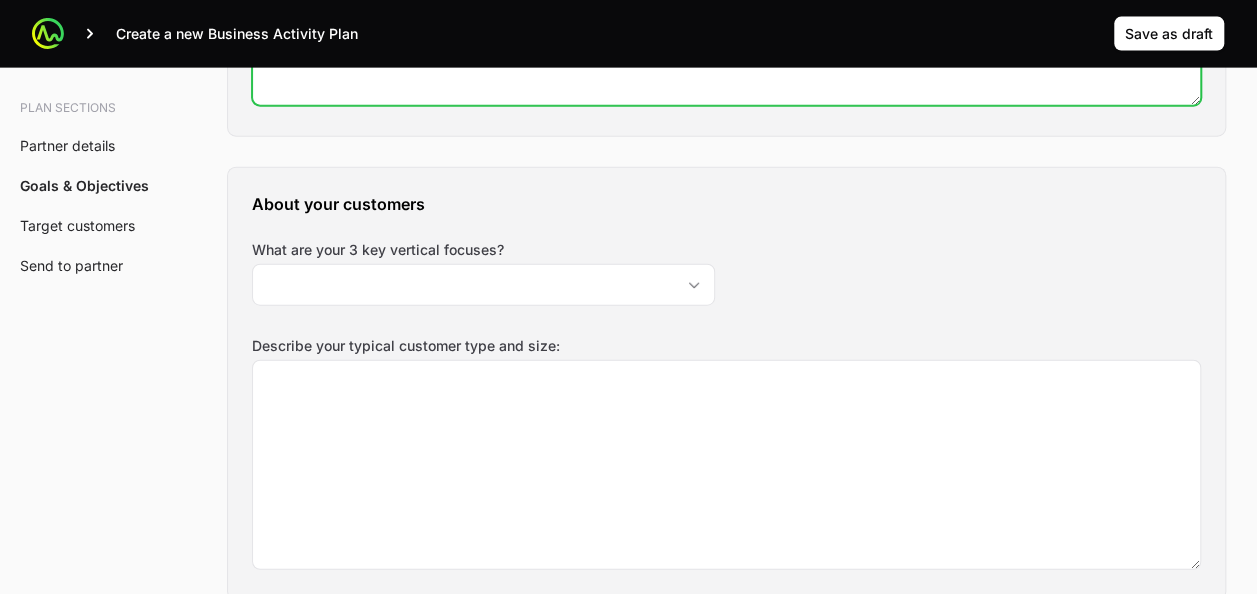 scroll, scrollTop: 2298, scrollLeft: 0, axis: vertical 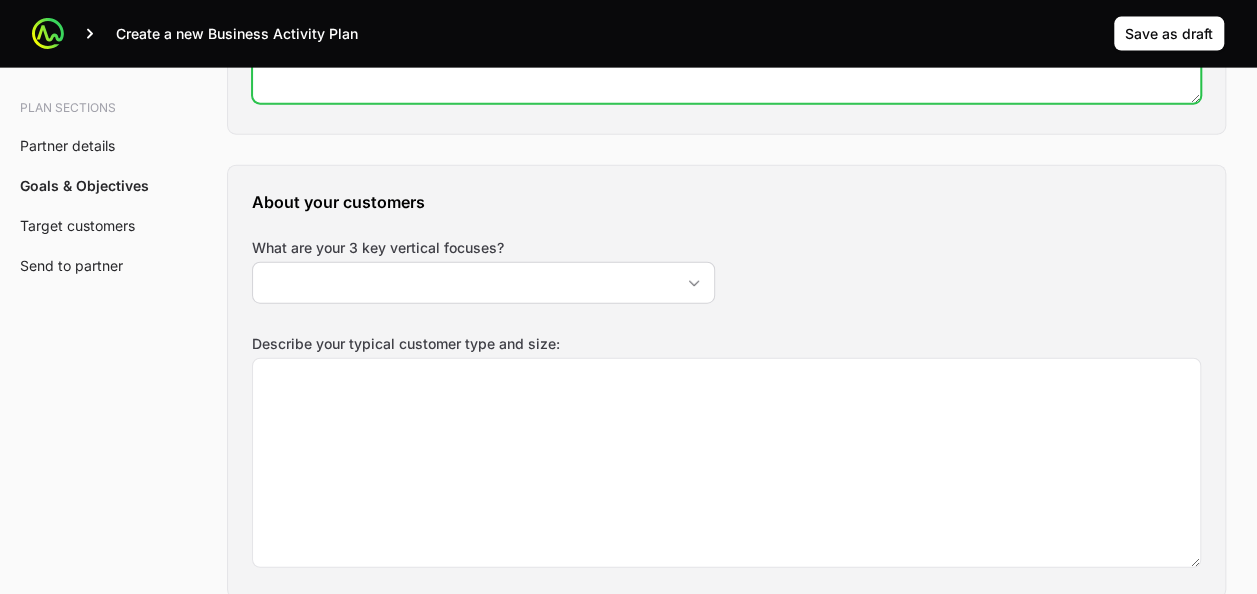 type on "EDR + SIEM + Threat Intelligence" 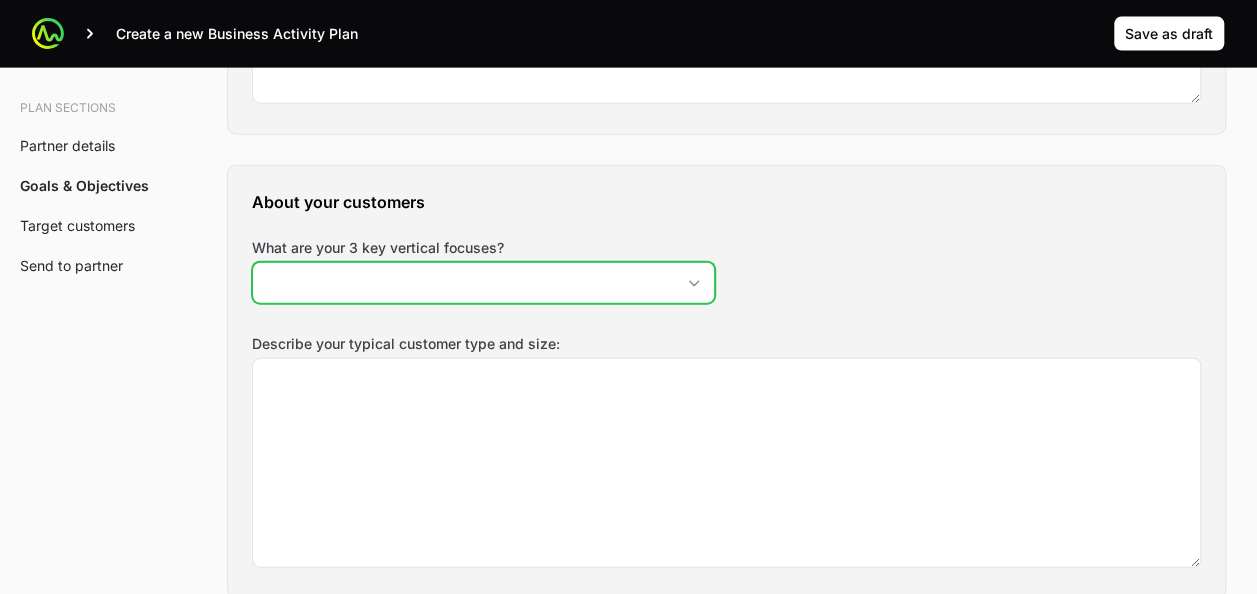 click on "What are your 3 key vertical focuses?" 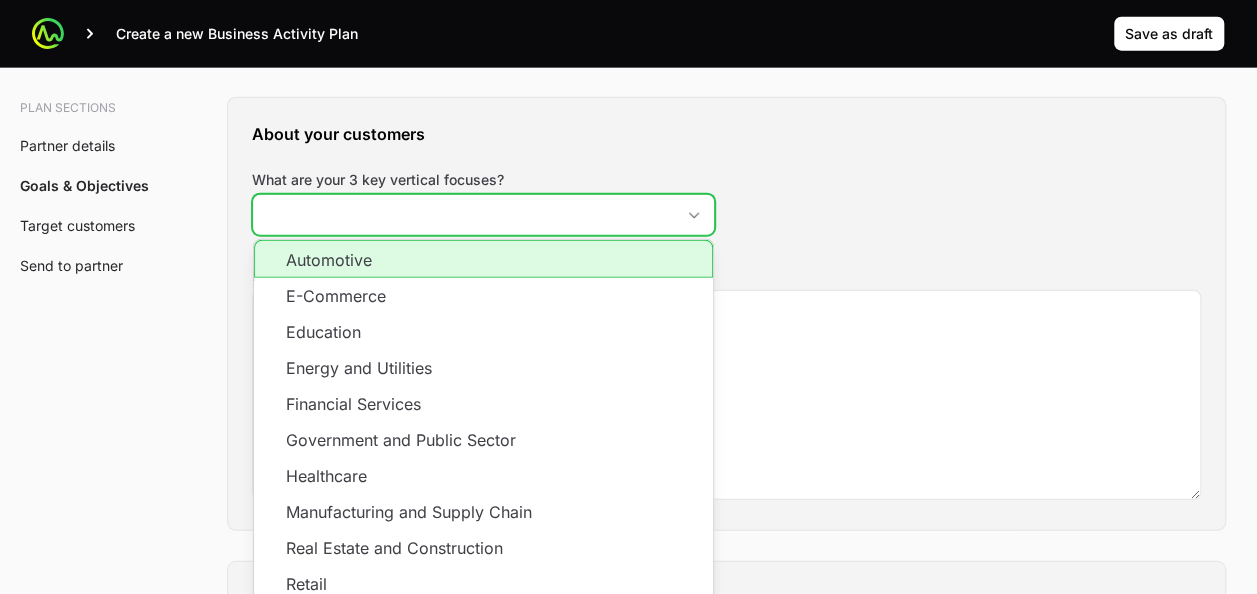 scroll, scrollTop: 2398, scrollLeft: 0, axis: vertical 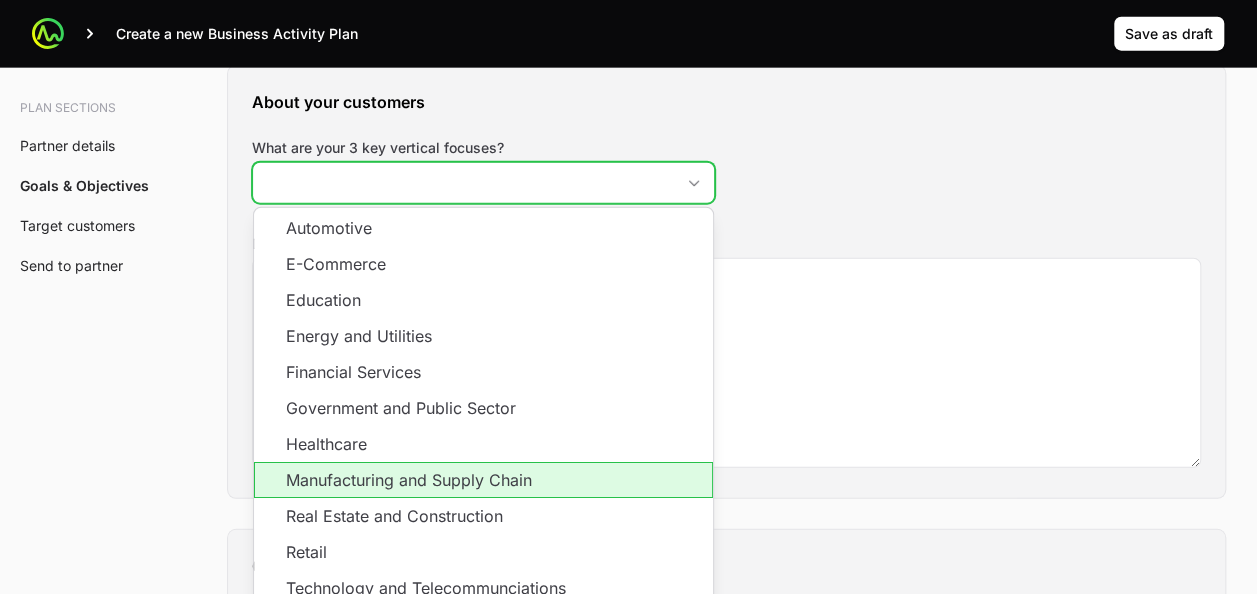 click on "Manufacturing and Supply Chain" 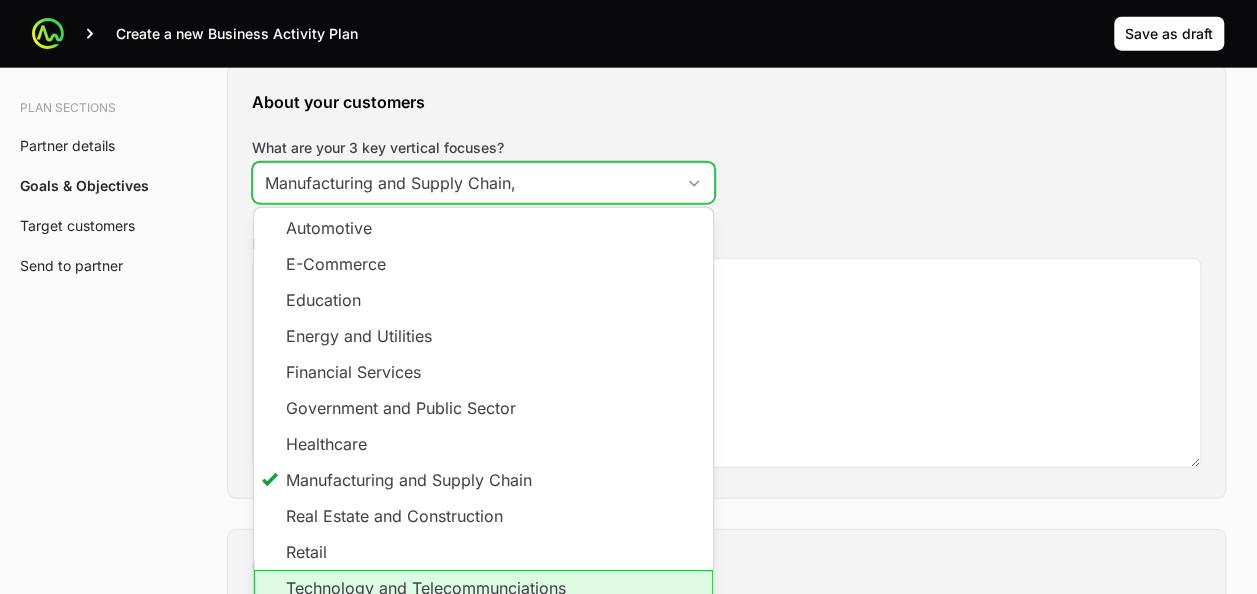 click on "Technology and Telecommunciations" 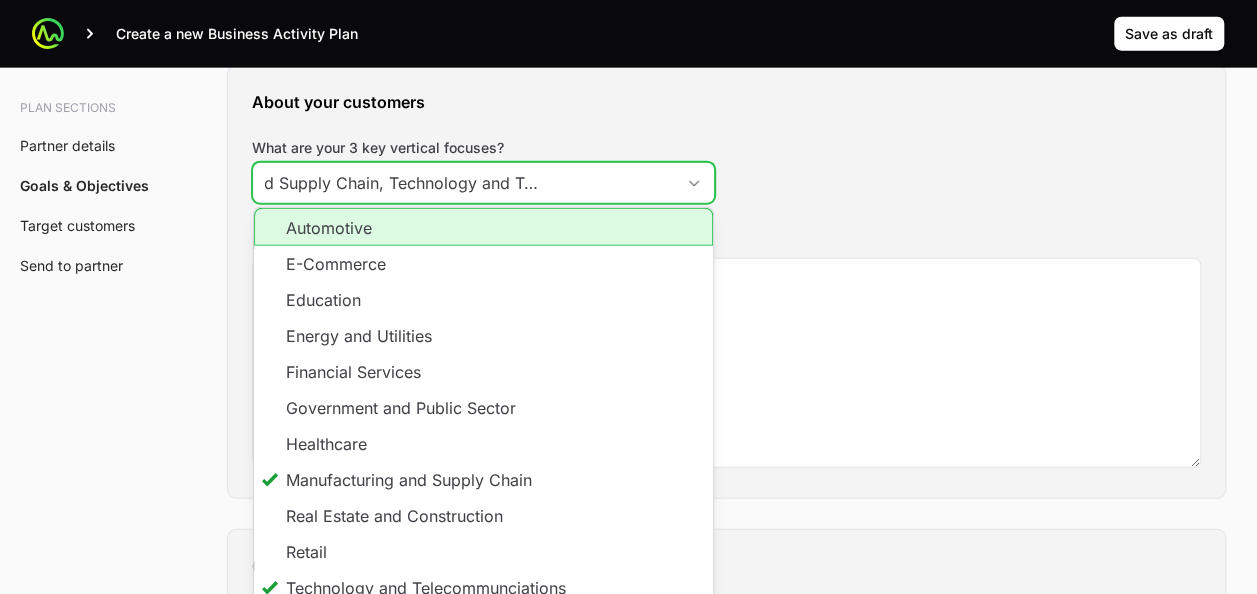 click on "Automotive" 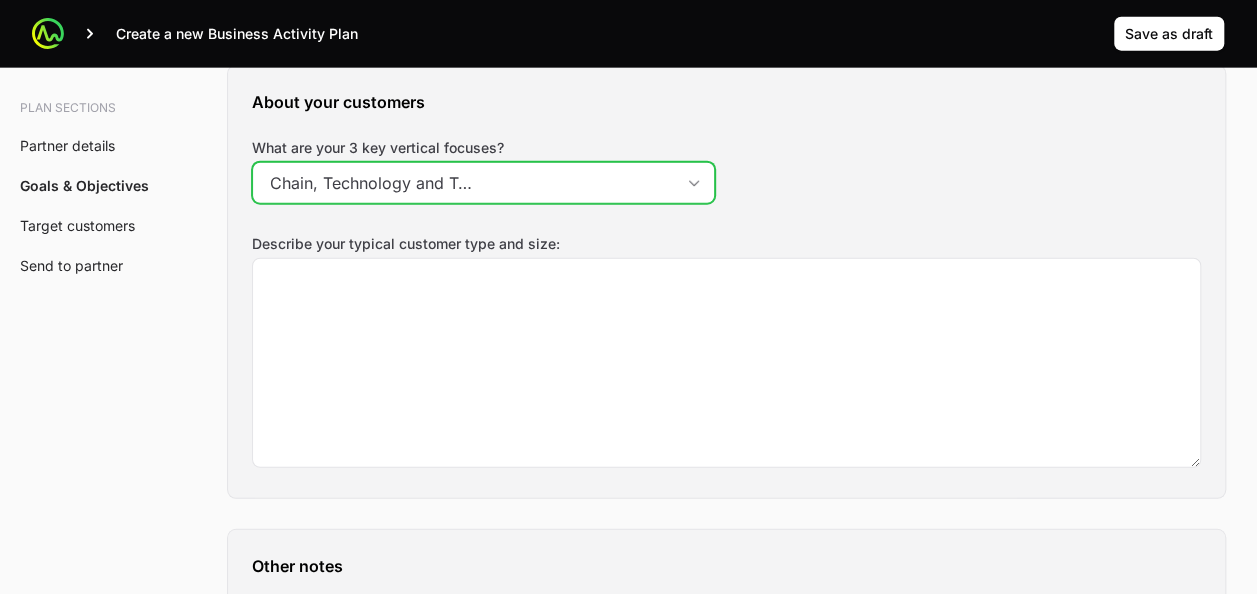 scroll, scrollTop: 0, scrollLeft: 228, axis: horizontal 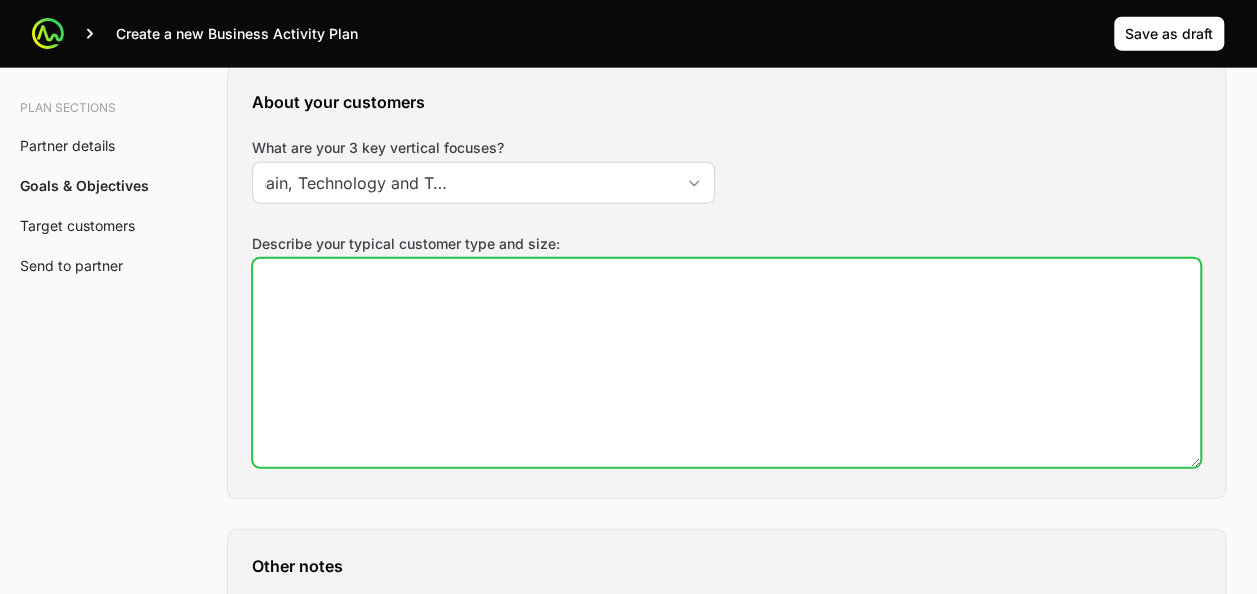 type on "Manufacturing and Supply Chain, Technology and Telecommunciations, Automotive" 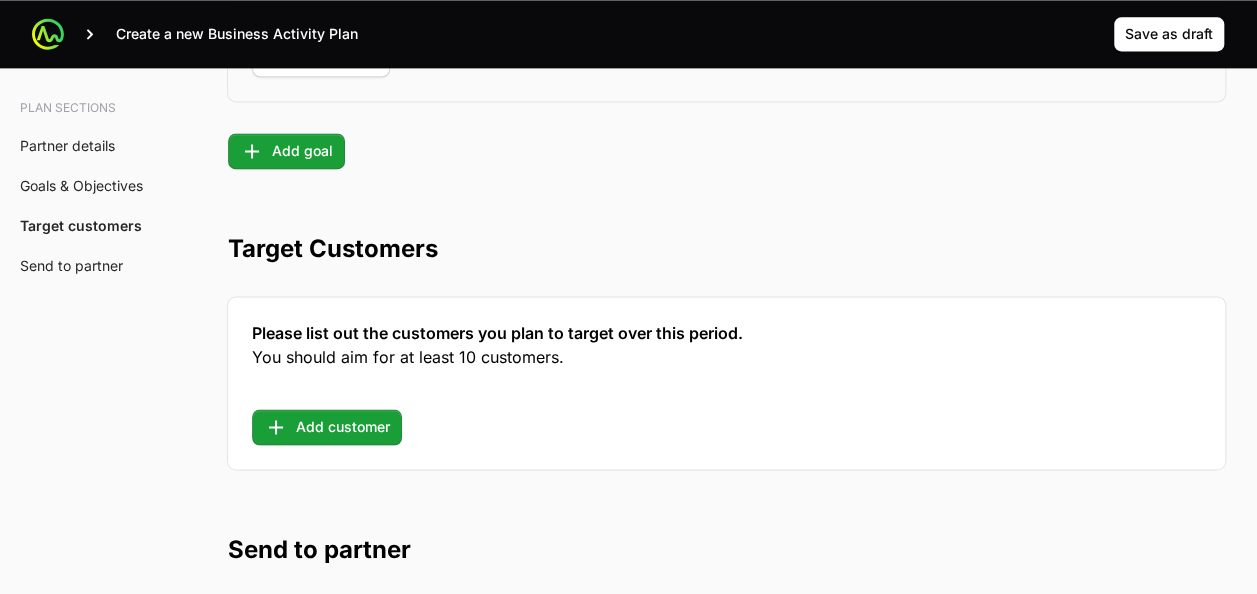scroll, scrollTop: 5198, scrollLeft: 0, axis: vertical 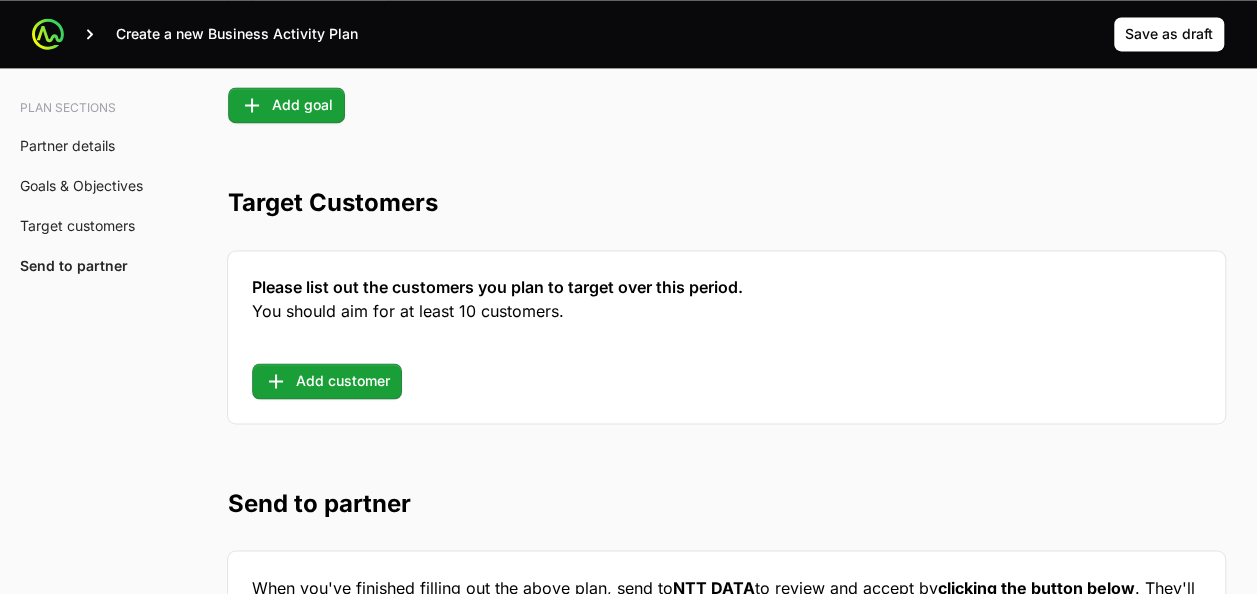 type on "Customer above 100+ EP" 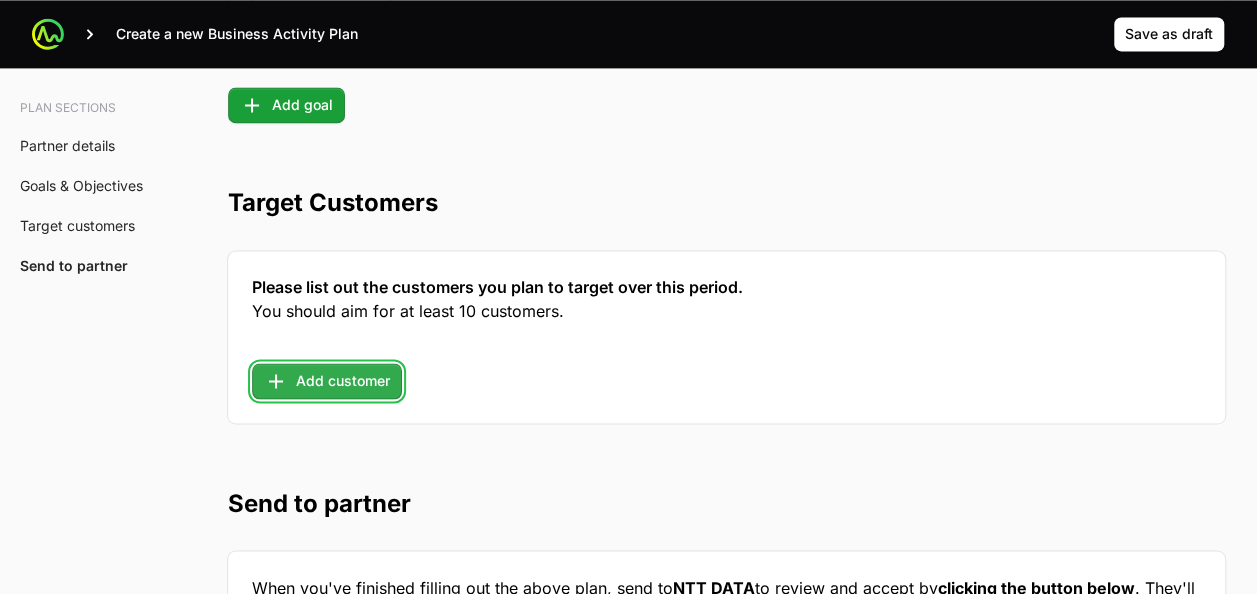click on "Add customer" 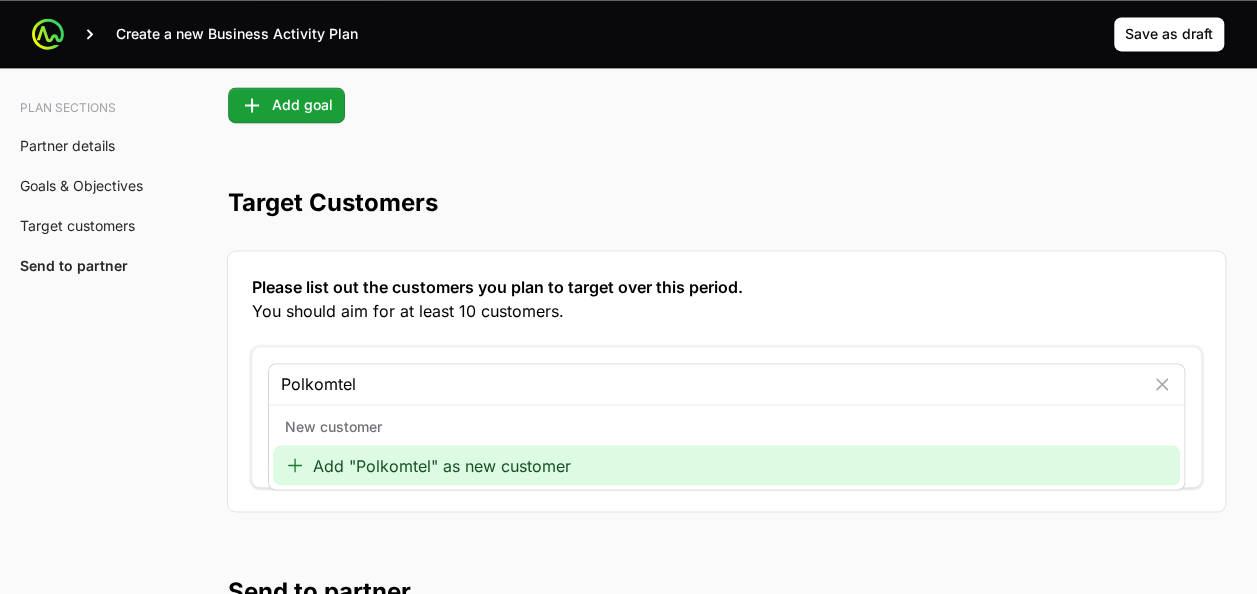 type on "Polkomtel" 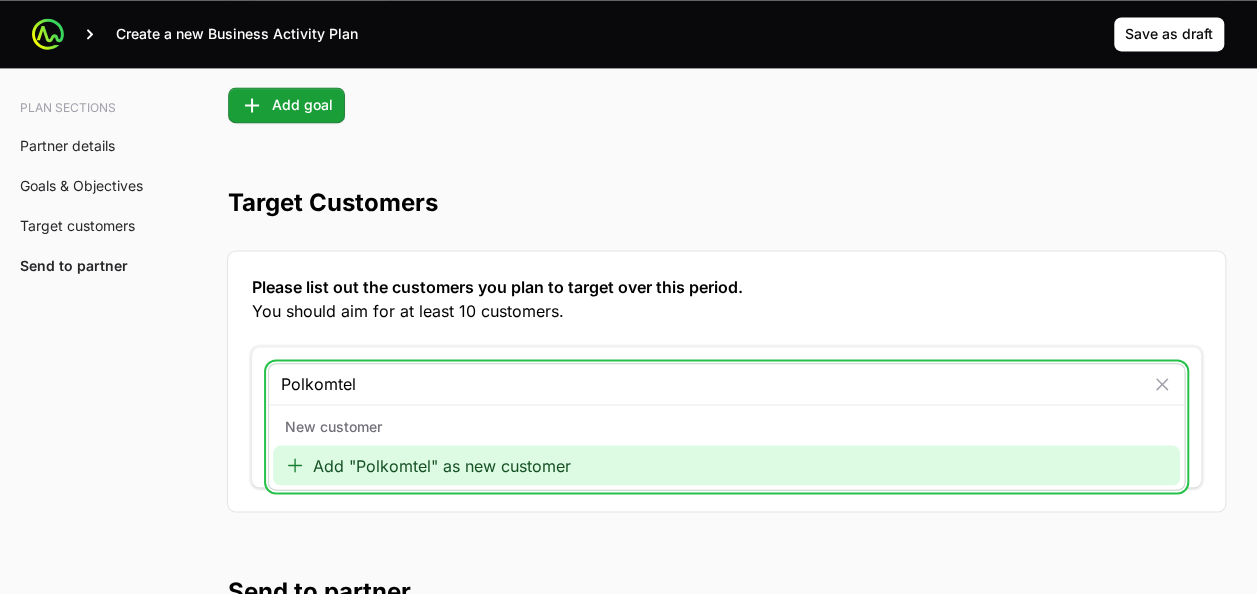 click on "Add "Polkomtel" as new customer" 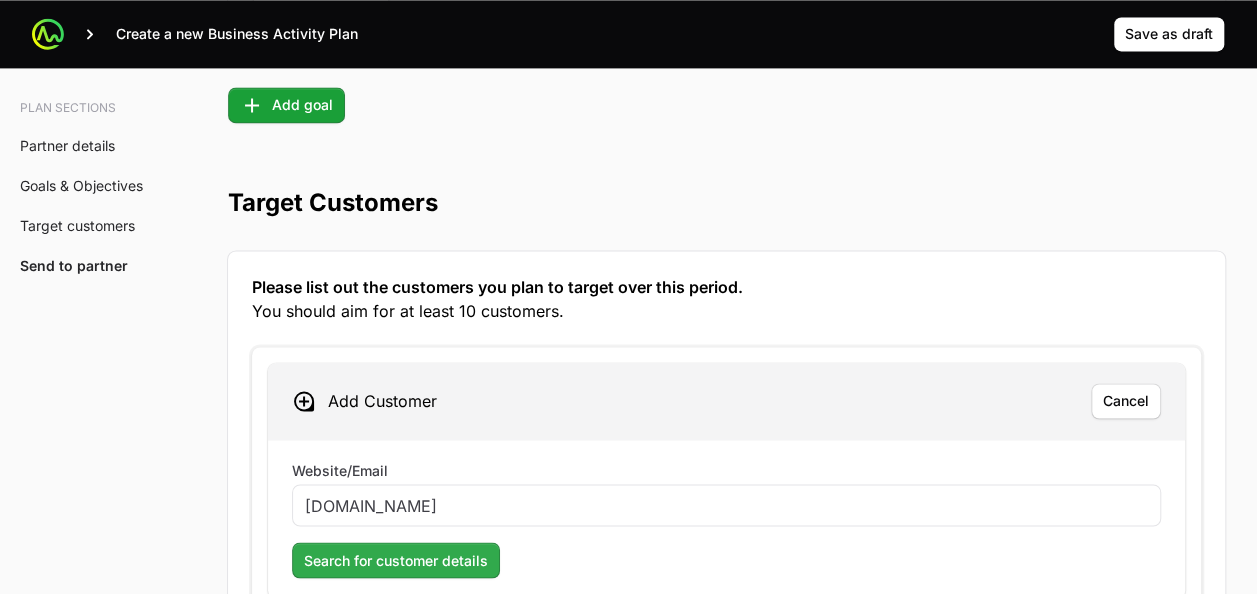 type on "[DOMAIN_NAME]" 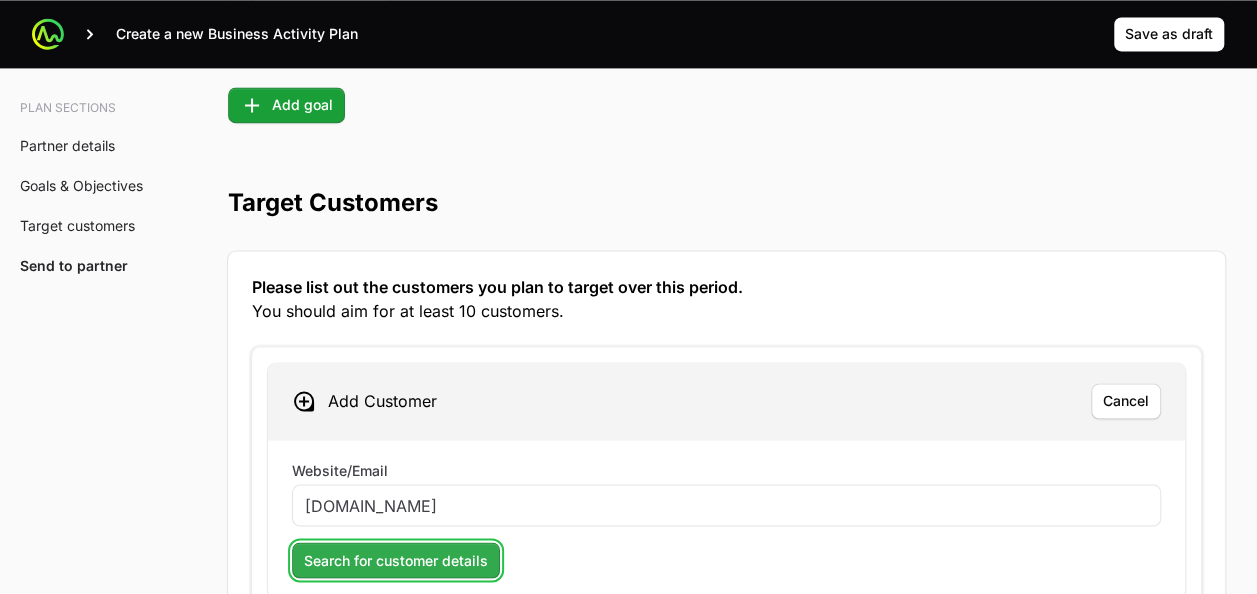 click on "Search for customer details" 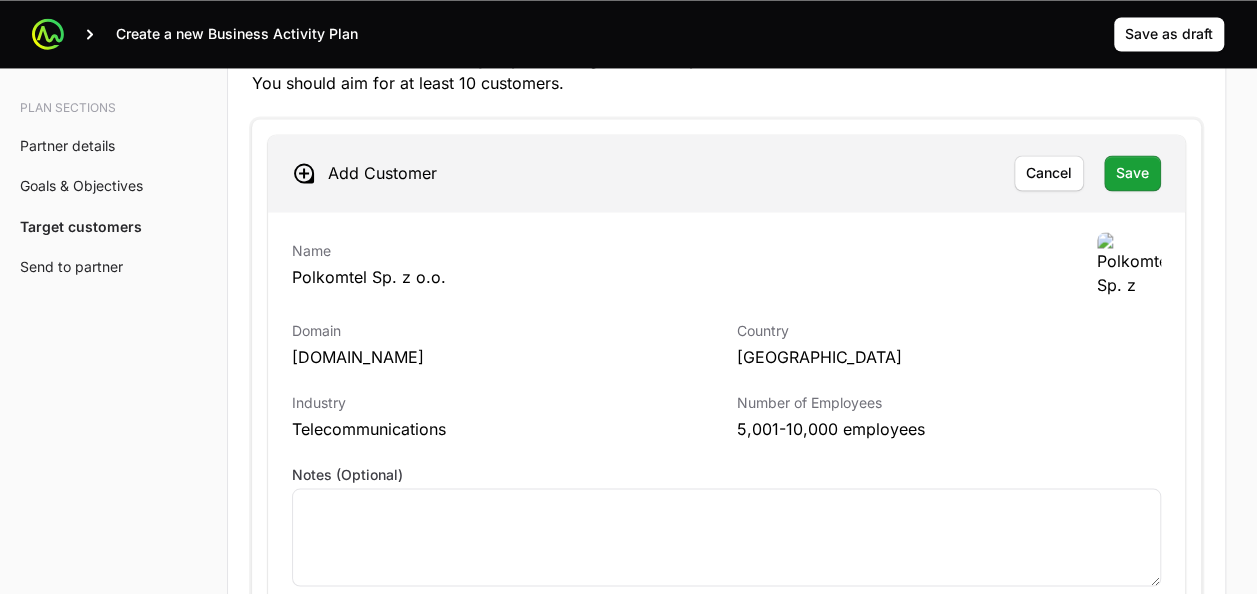 scroll, scrollTop: 5498, scrollLeft: 0, axis: vertical 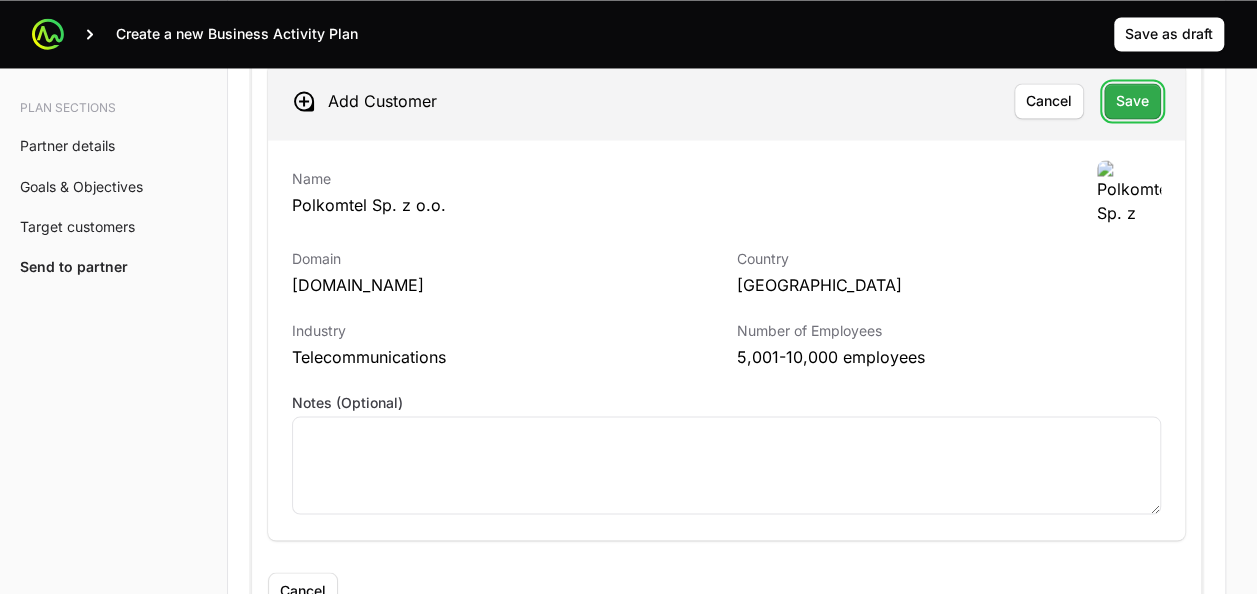 click on "Save" 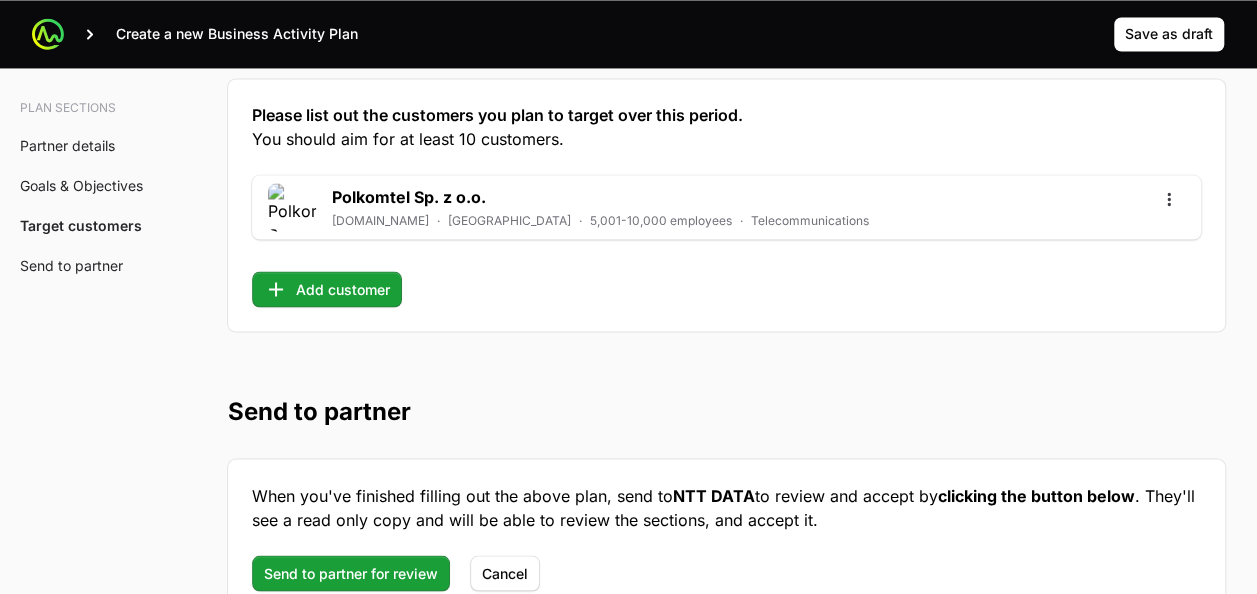 scroll, scrollTop: 5312, scrollLeft: 0, axis: vertical 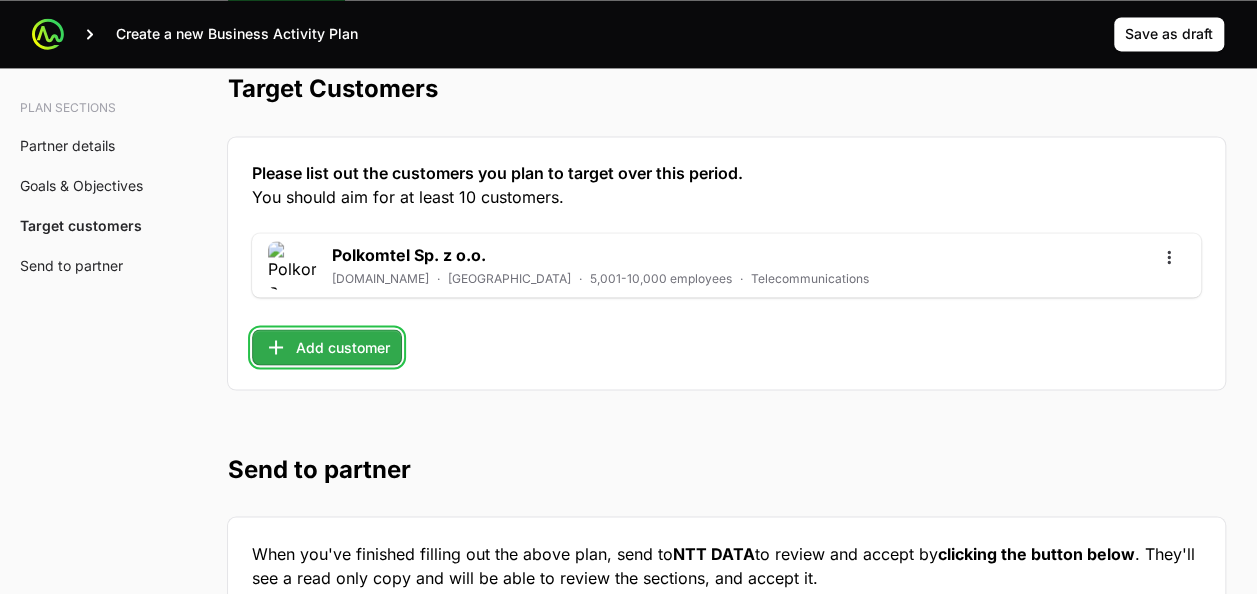 click on "Add customer" 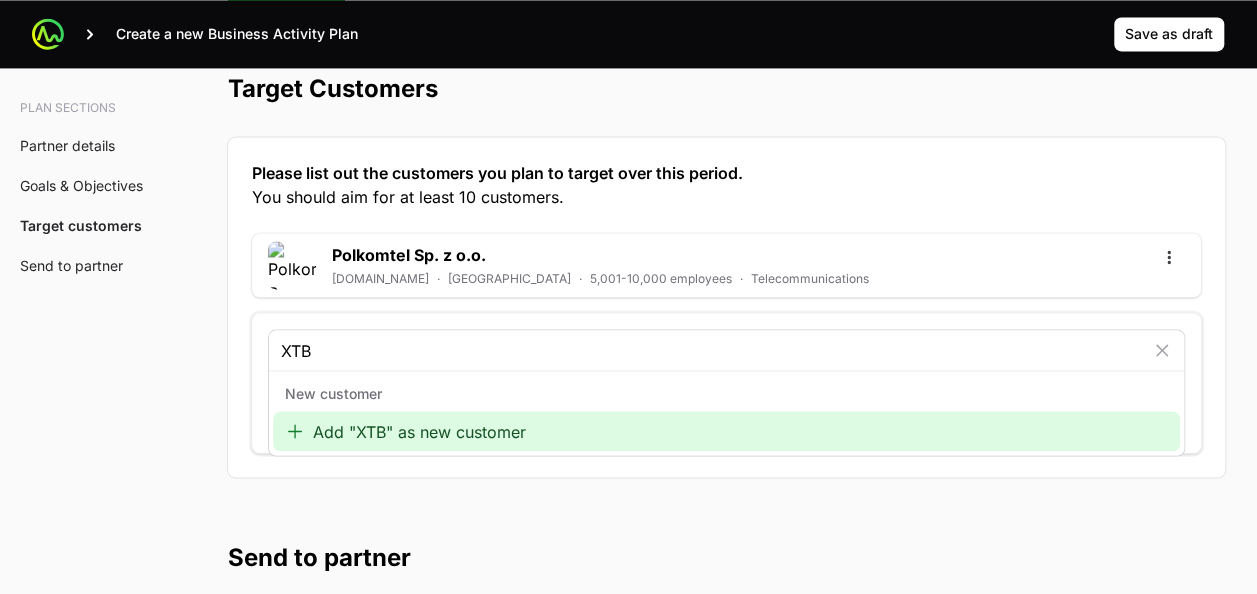 type on "XTB" 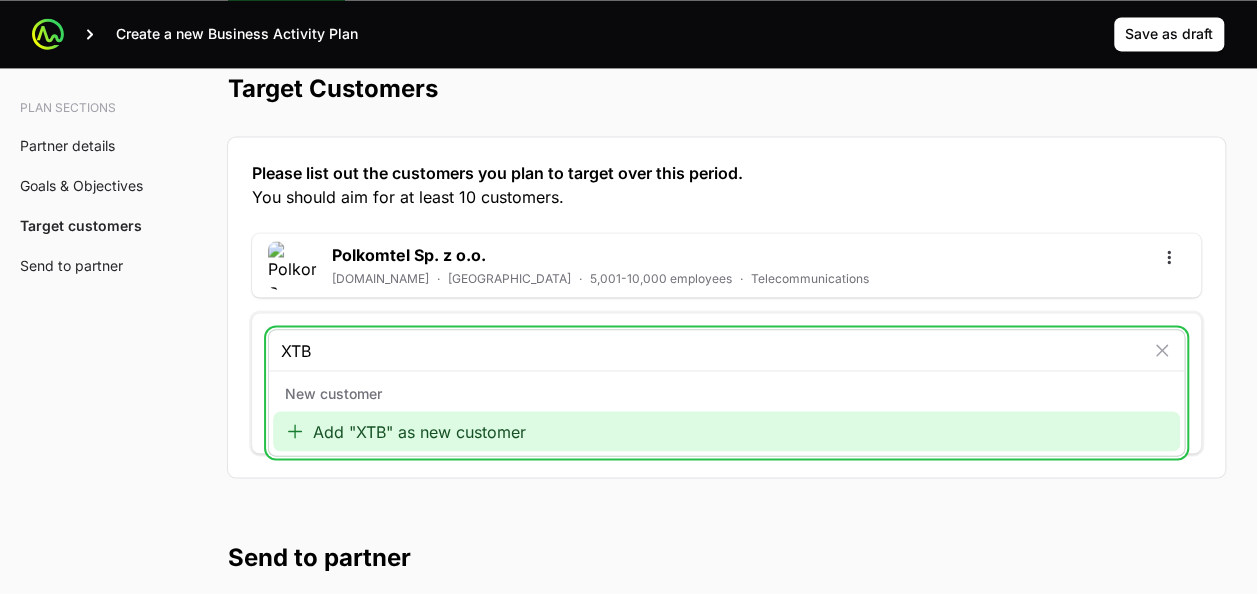 click on "New customer   Add "XTB" as new customer" 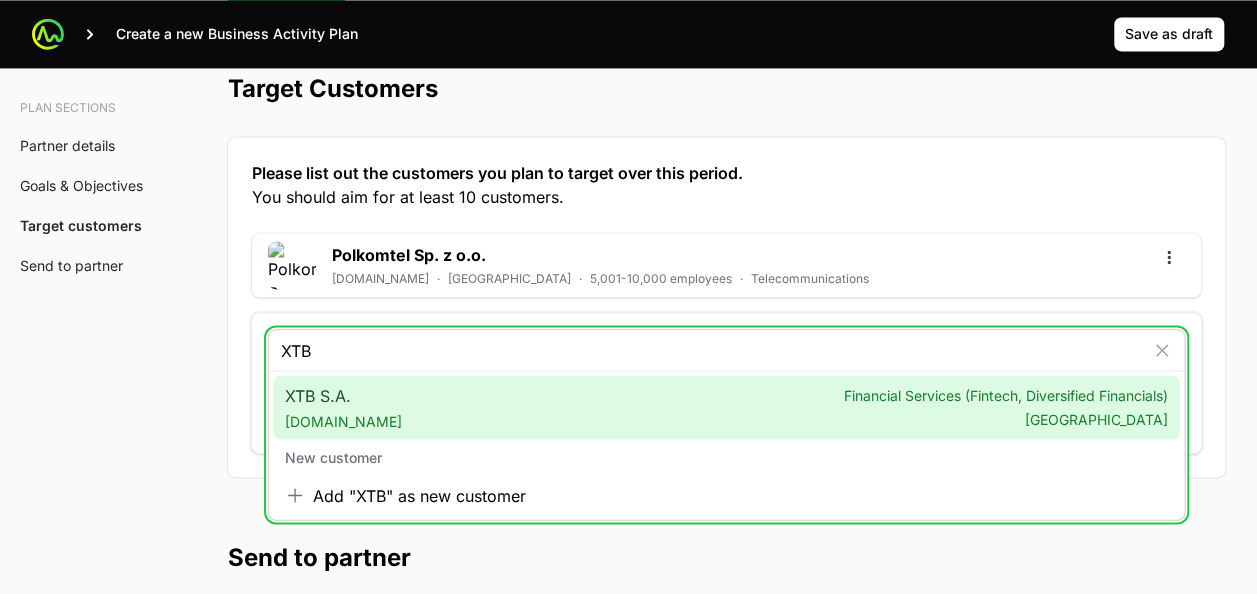click on "XTB S.A.  [DOMAIN_NAME] Financial Services (Fintech, Diversified Financials) [GEOGRAPHIC_DATA]" 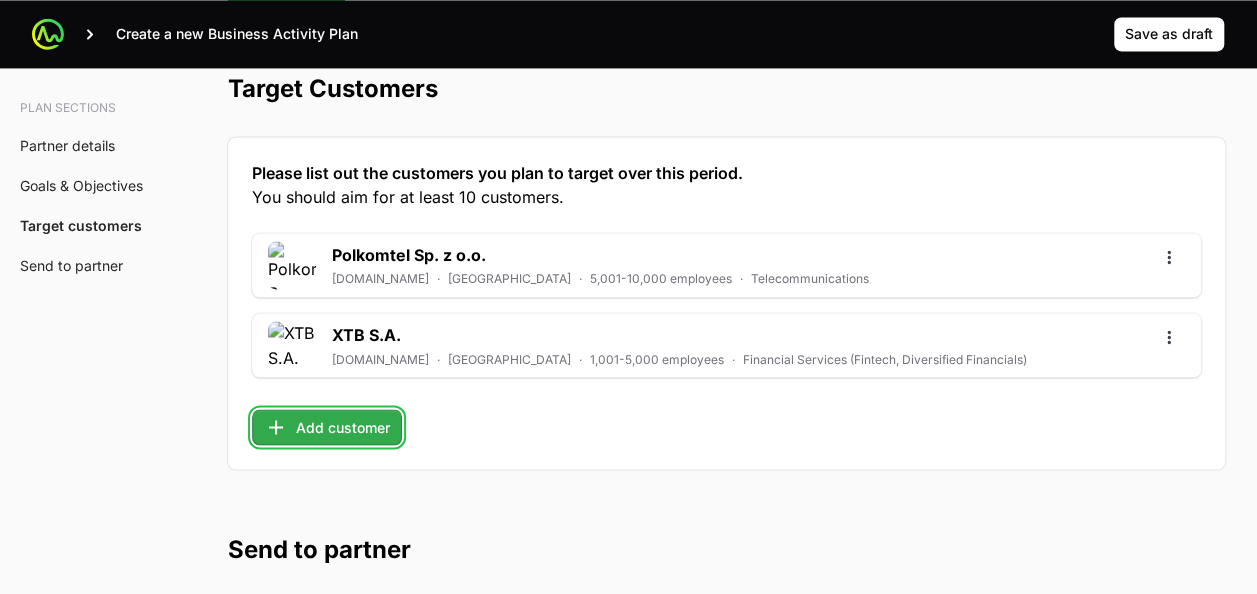 click on "Add customer" 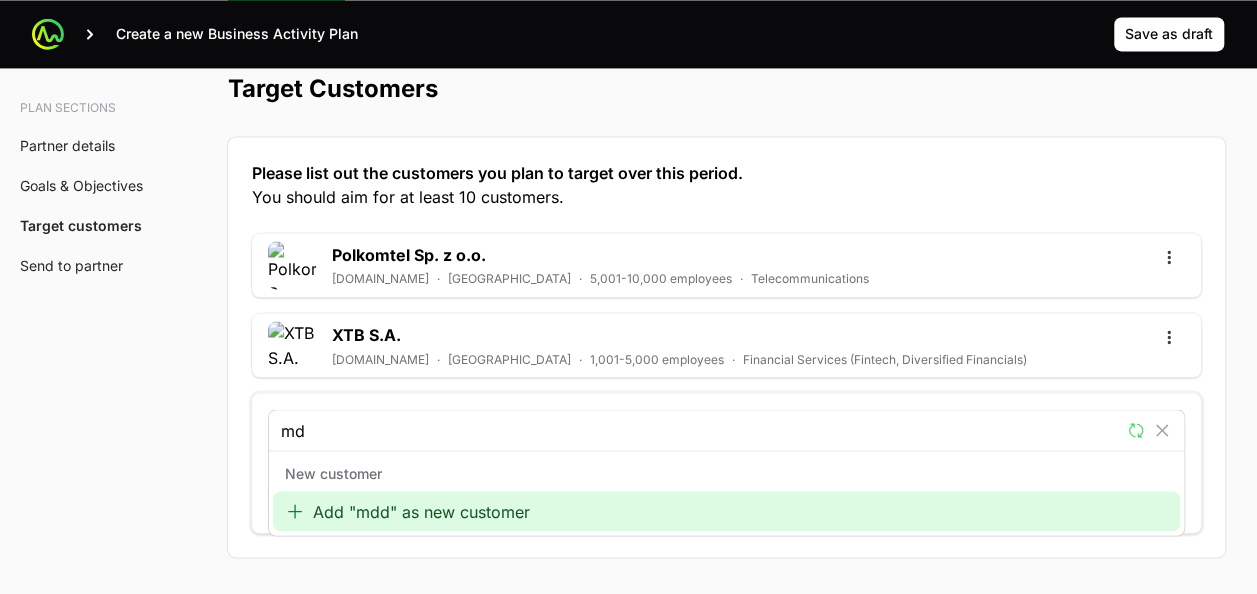 type on "m" 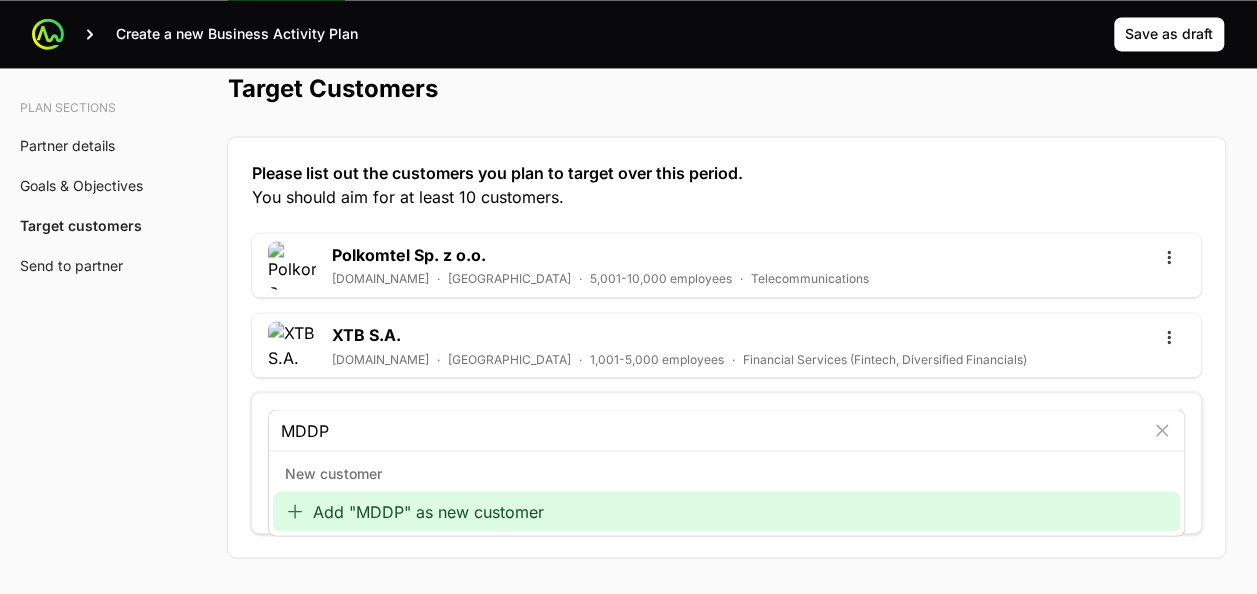 type on "MDDP" 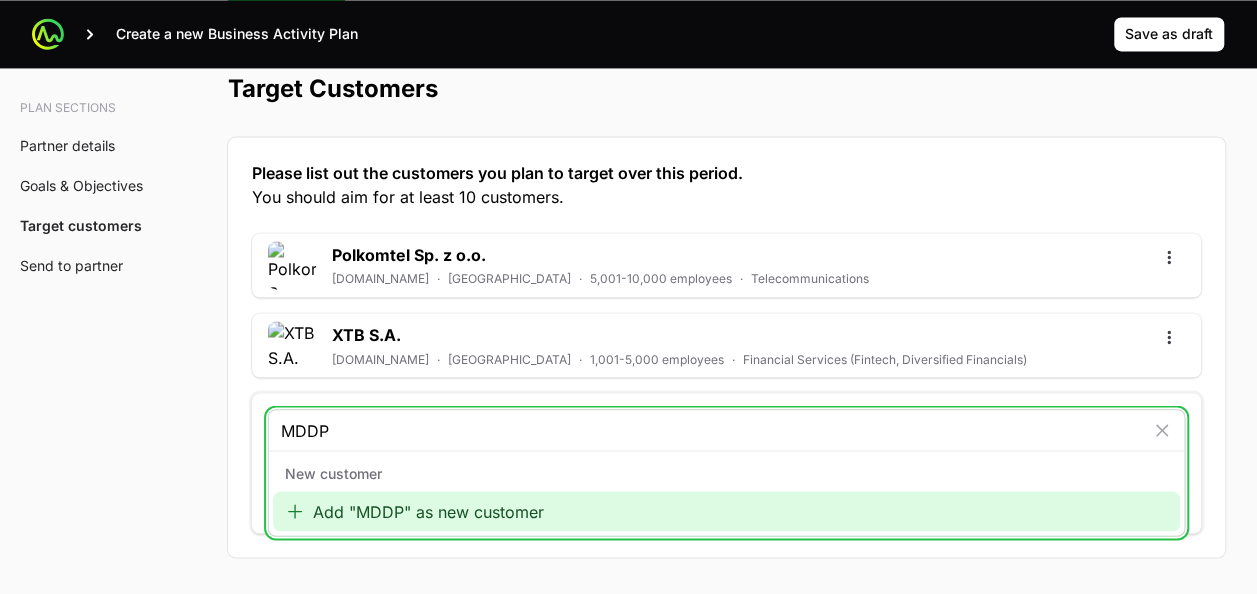 click on "Add "MDDP" as new customer" 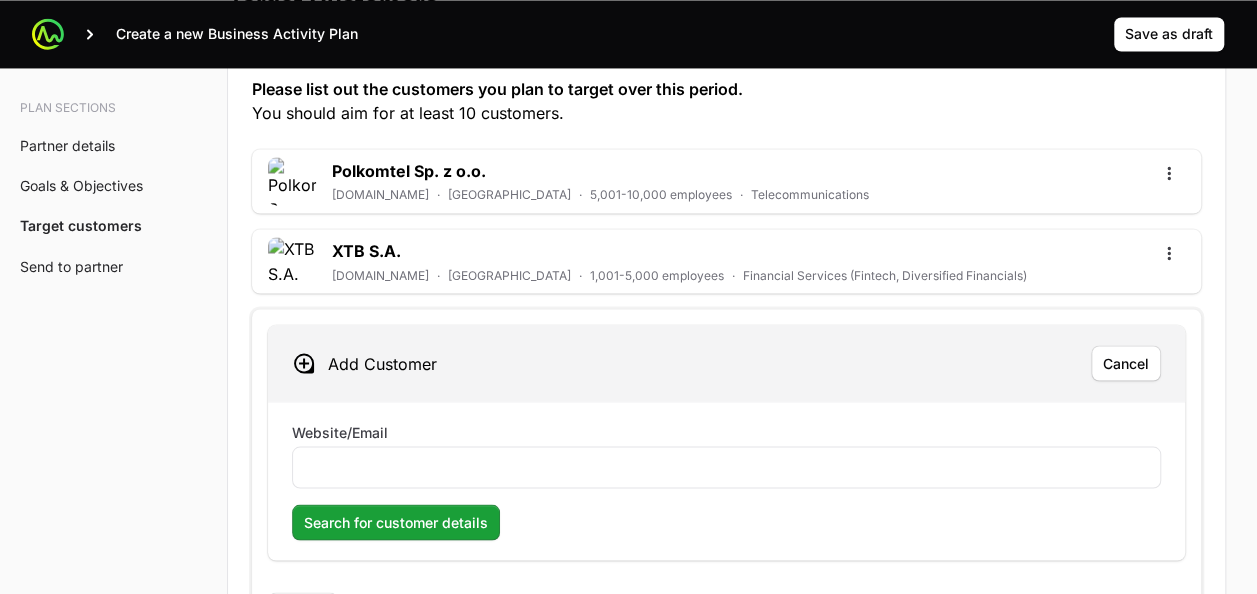 scroll, scrollTop: 5512, scrollLeft: 0, axis: vertical 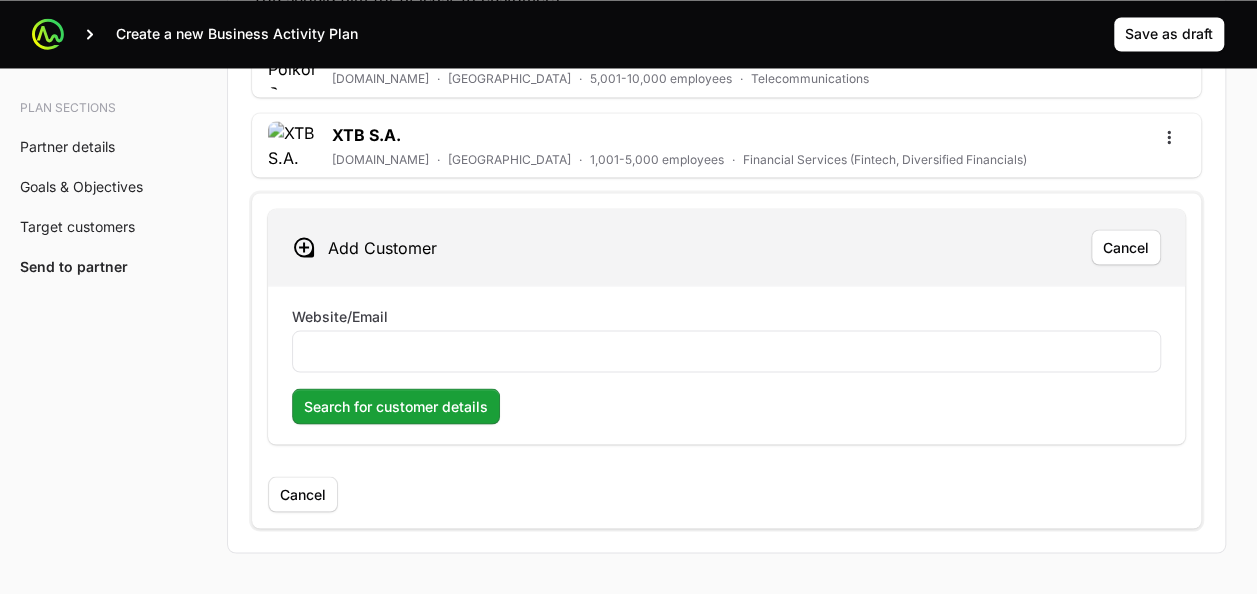 click on "Website/Email" 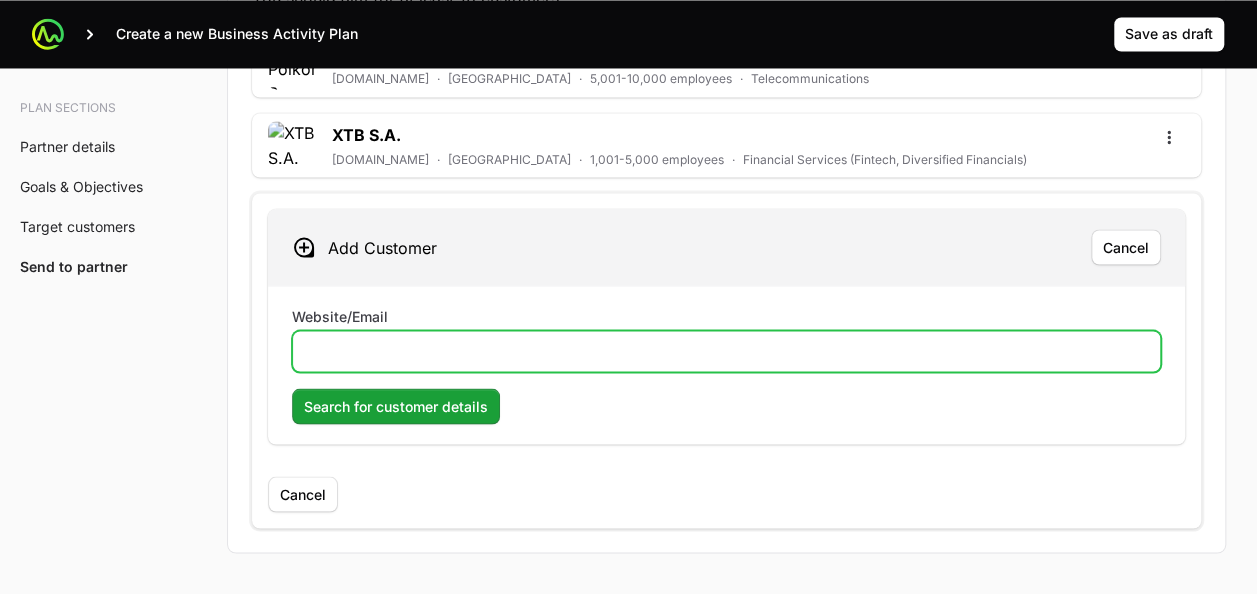 click on "Website/Email" 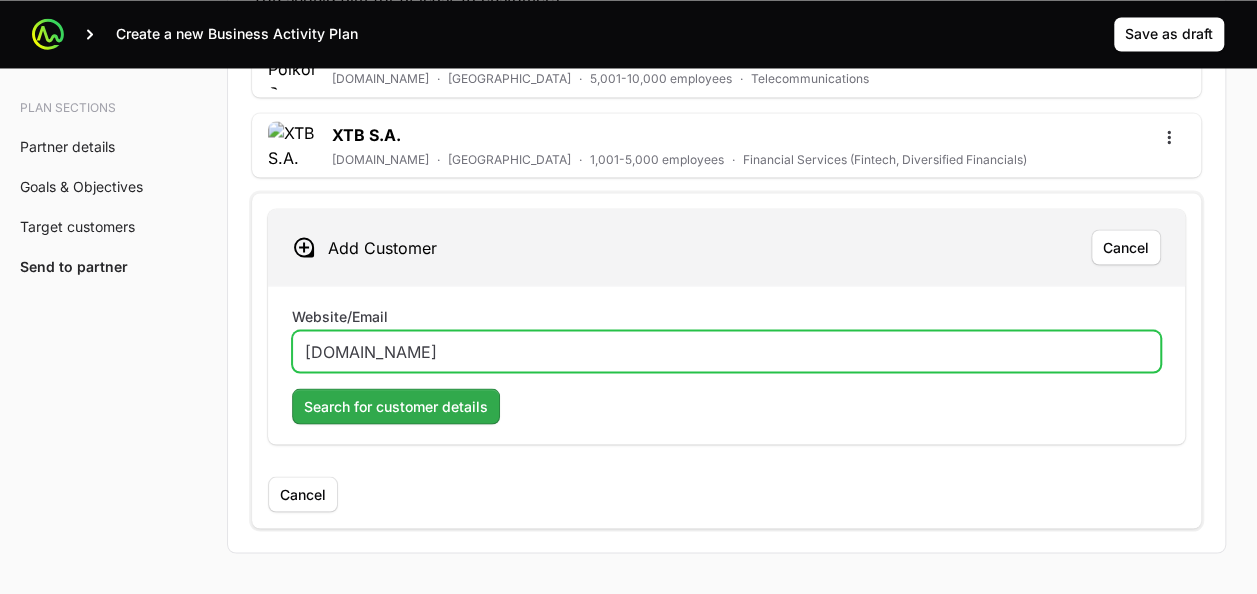 type on "[DOMAIN_NAME]" 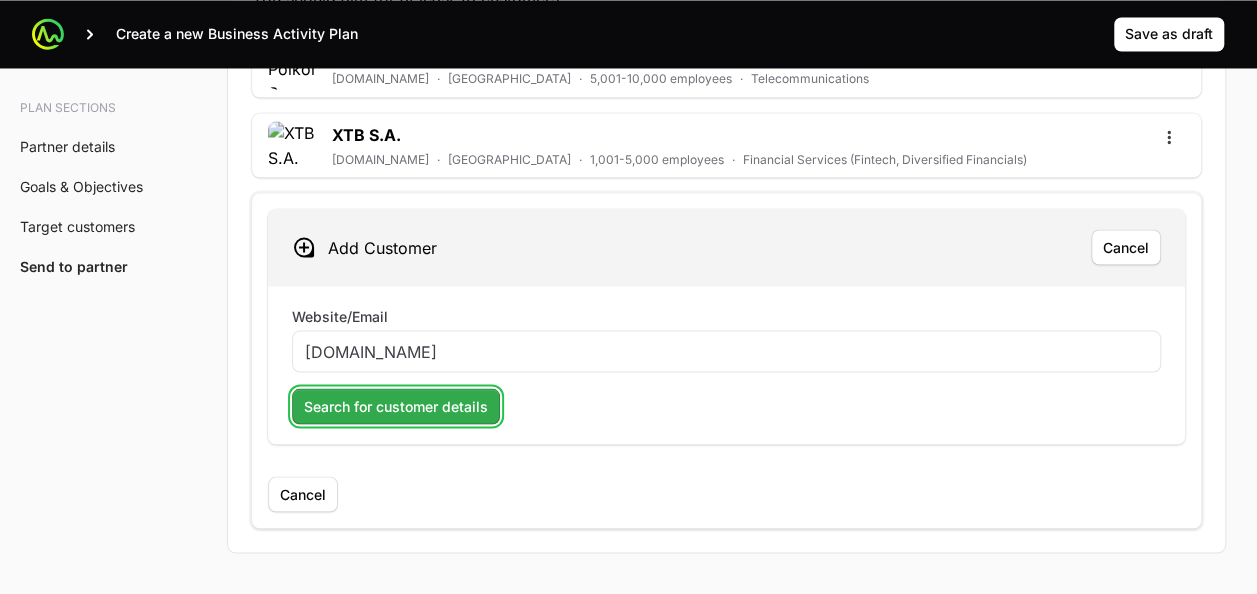 click on "Search for customer details" 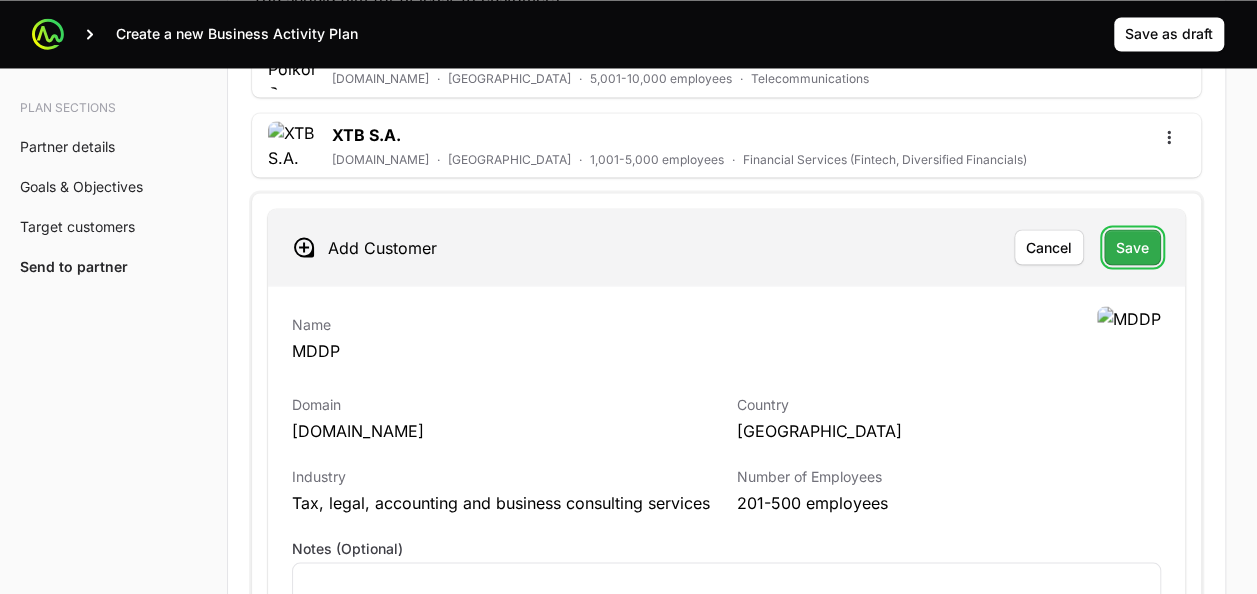 click on "Save" 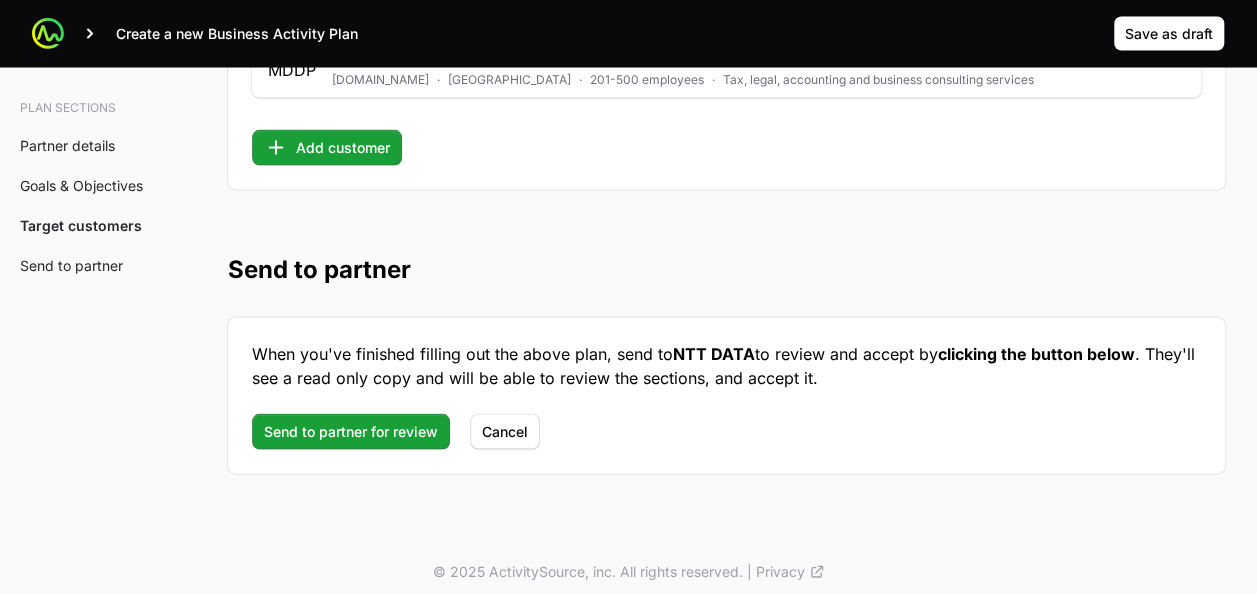 scroll, scrollTop: 5672, scrollLeft: 0, axis: vertical 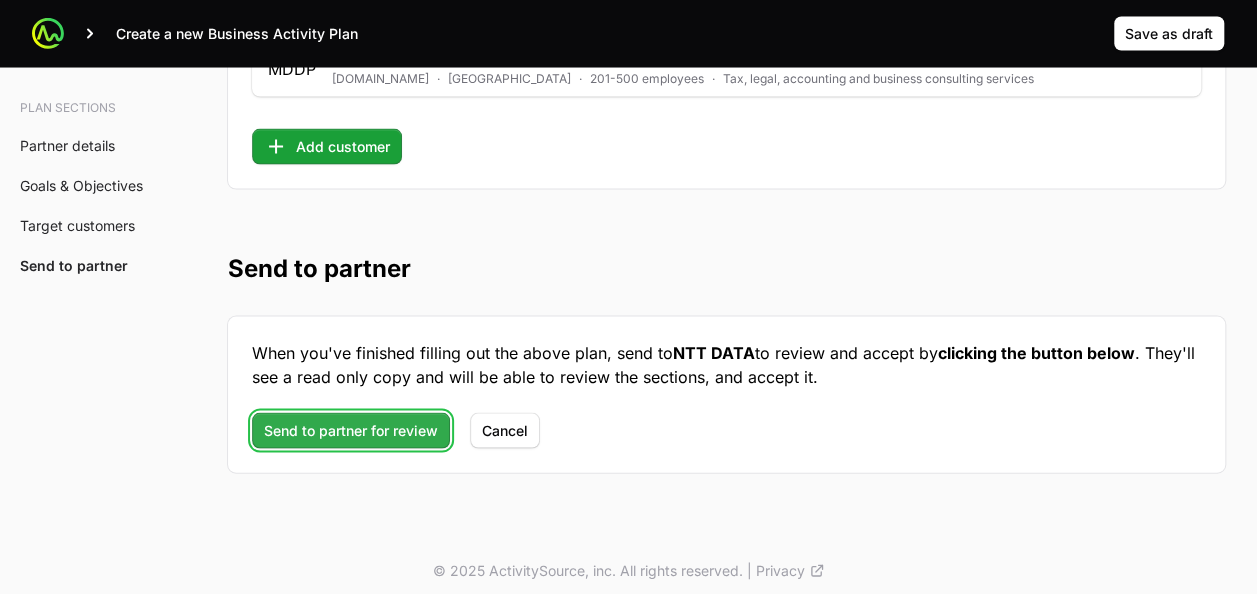 click on "Send to partner for review" 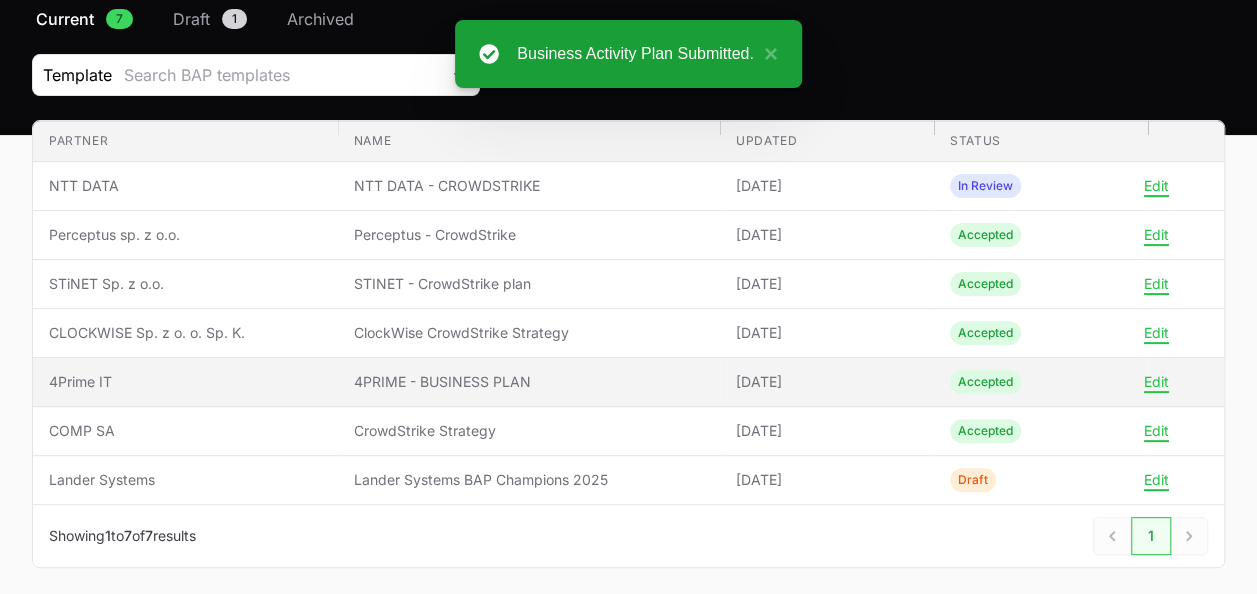 scroll, scrollTop: 59, scrollLeft: 0, axis: vertical 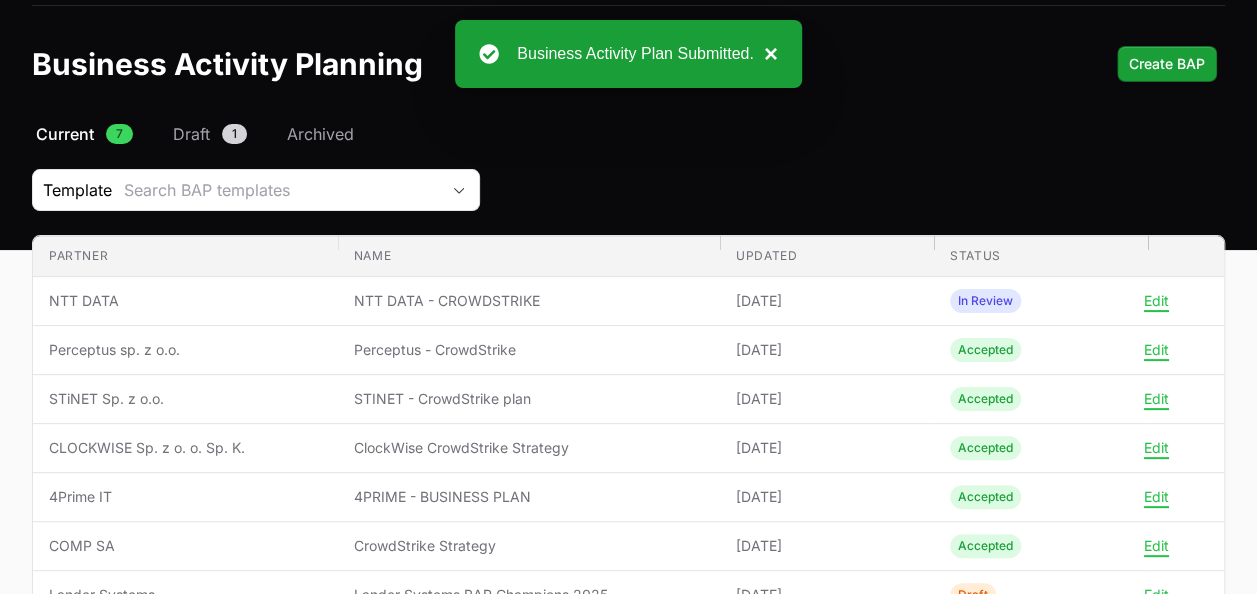 click on "×" at bounding box center (766, 54) 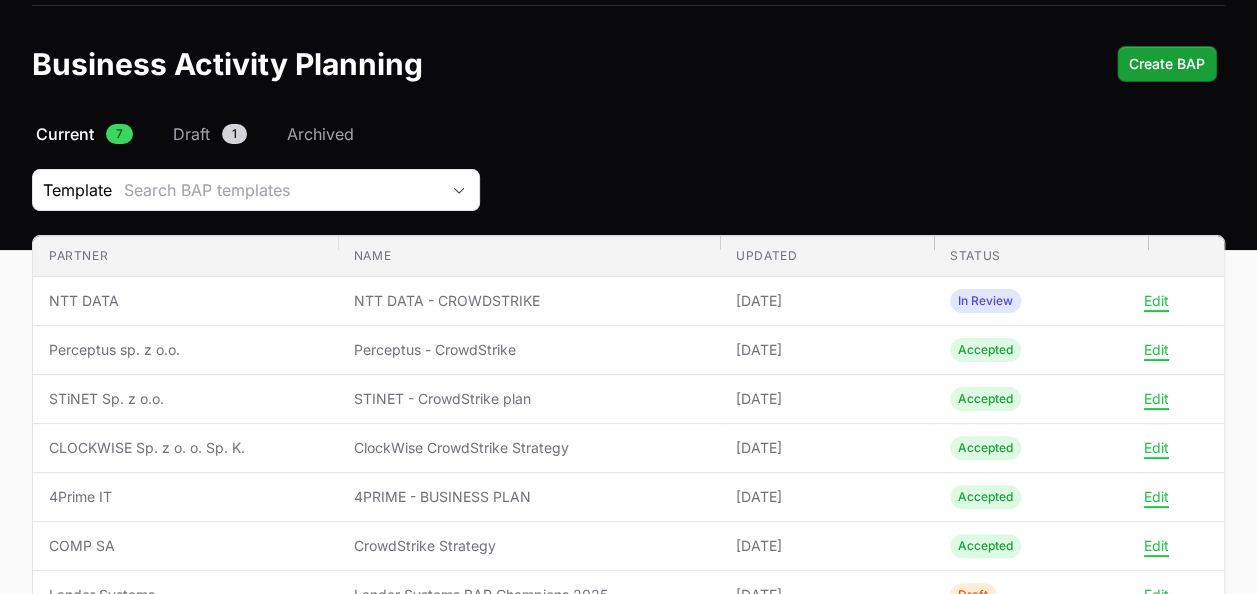scroll, scrollTop: 0, scrollLeft: 0, axis: both 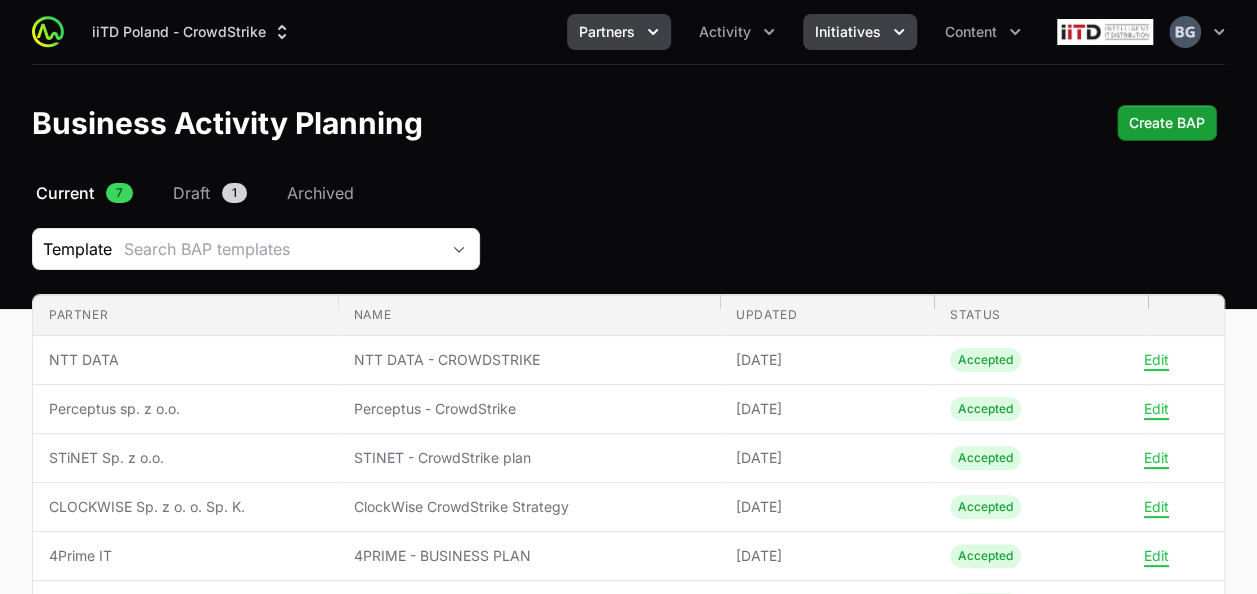 click on "Initiatives" 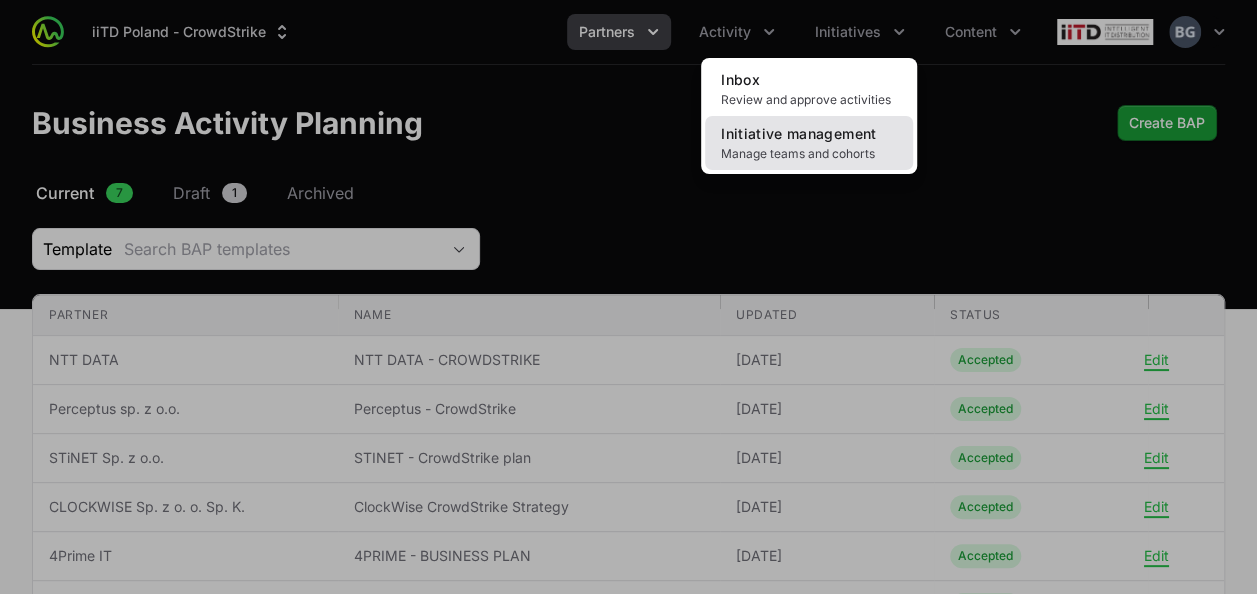 click on "Initiative management" 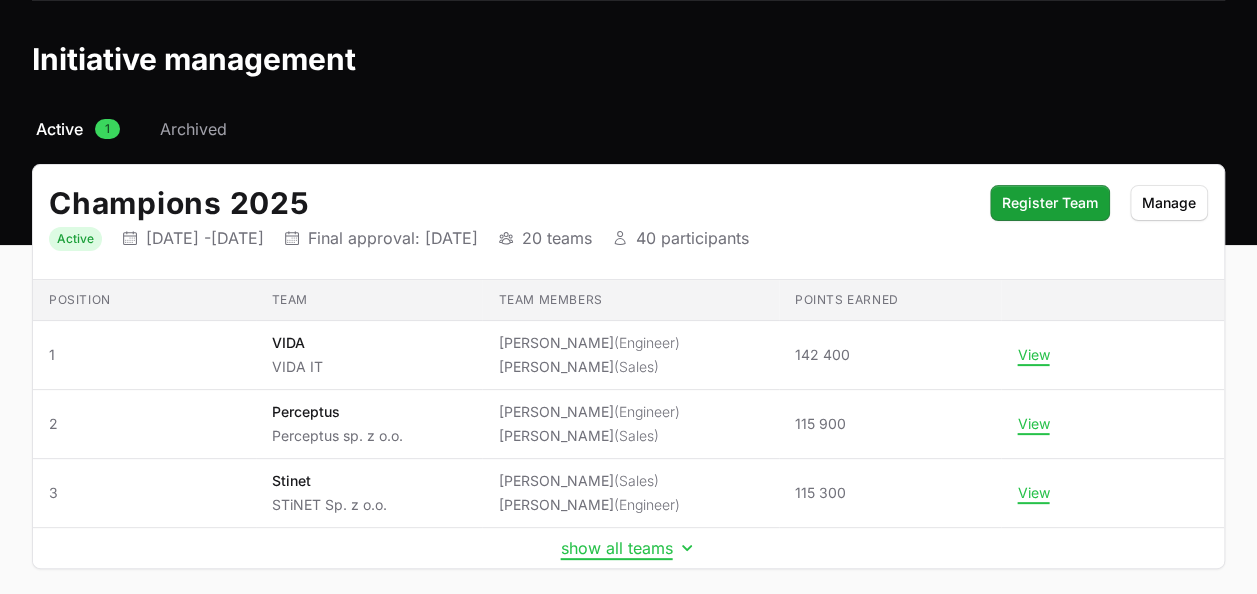 scroll, scrollTop: 152, scrollLeft: 0, axis: vertical 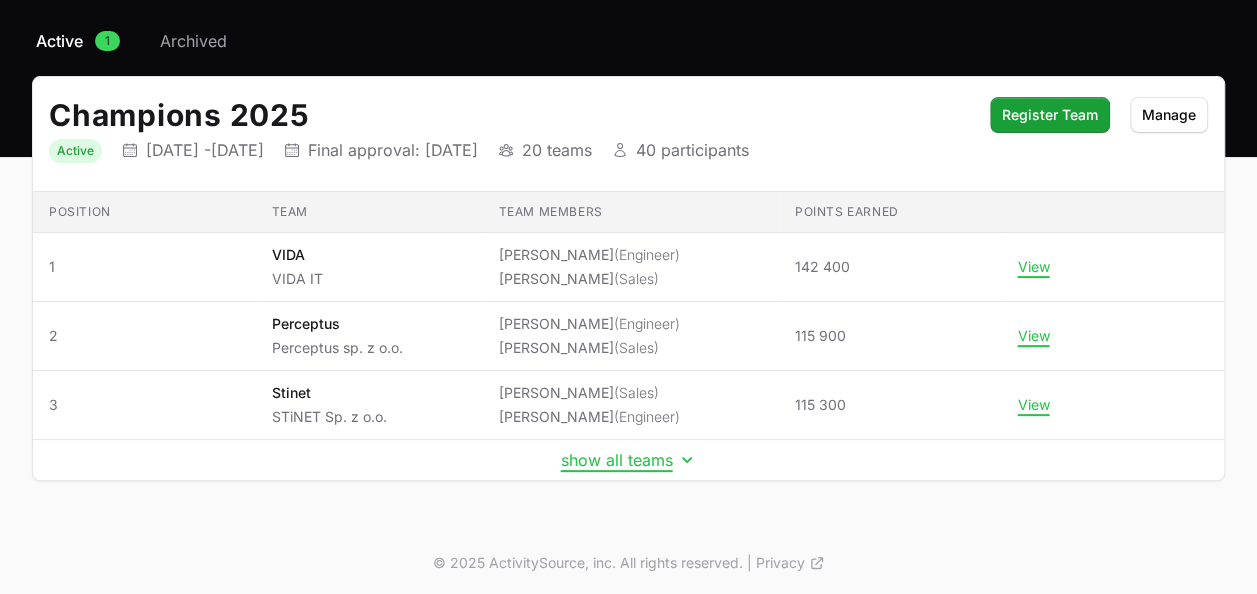 click on "show all teams" 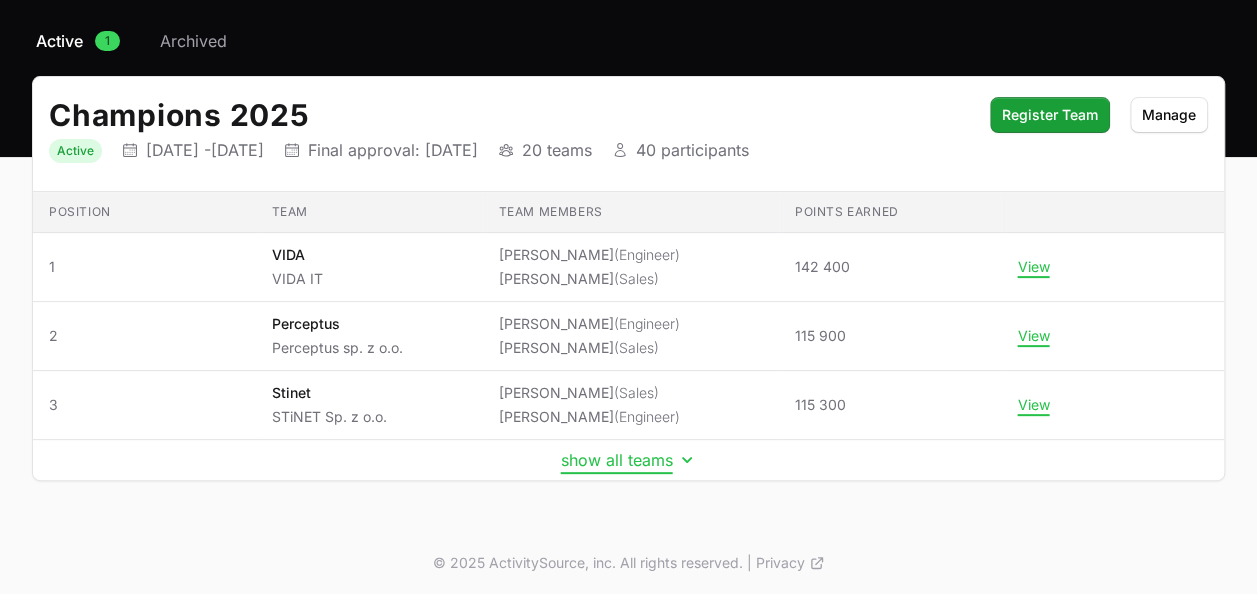 click on "show all teams" 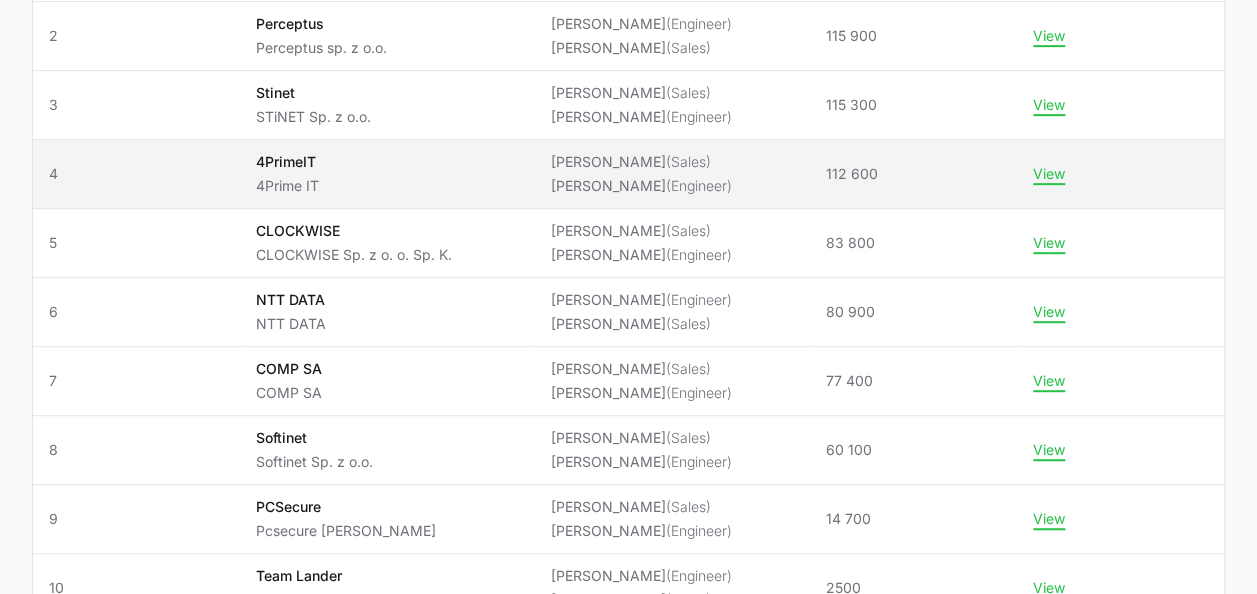 scroll, scrollTop: 652, scrollLeft: 0, axis: vertical 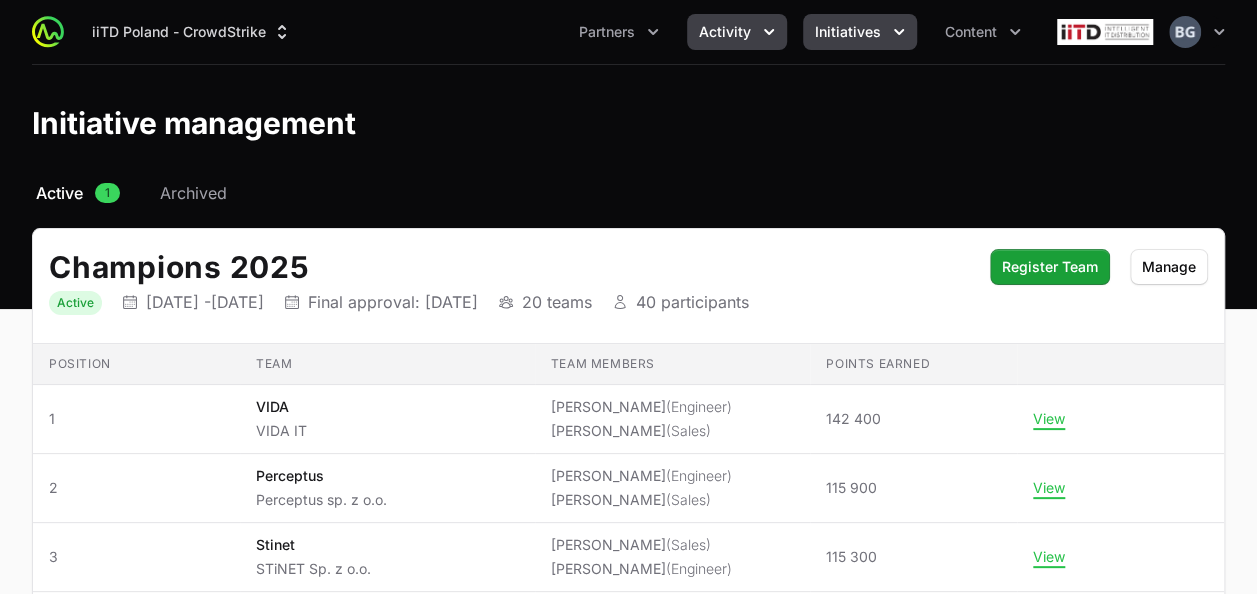 click on "Activity" 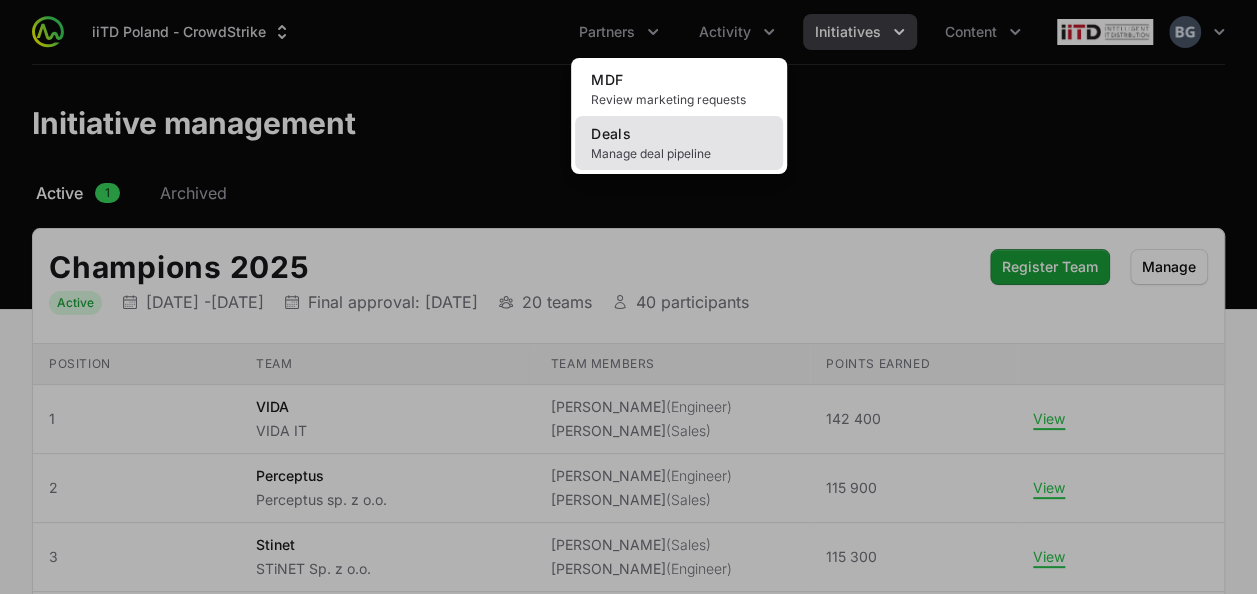 click on "Deals Manage deal pipeline" 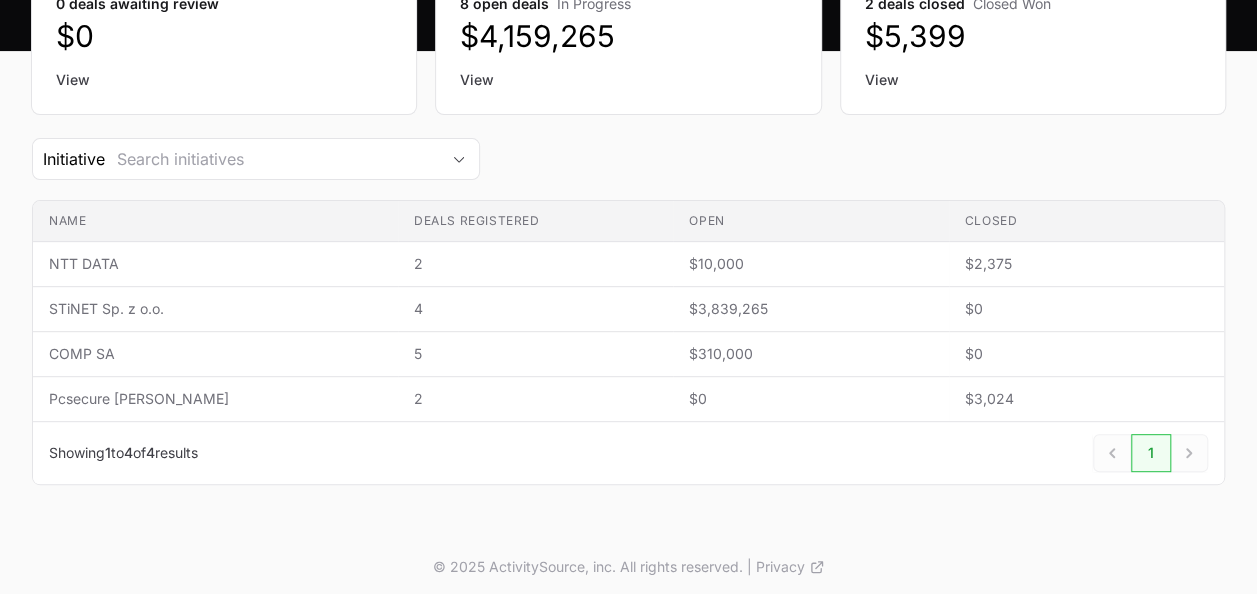 scroll, scrollTop: 261, scrollLeft: 0, axis: vertical 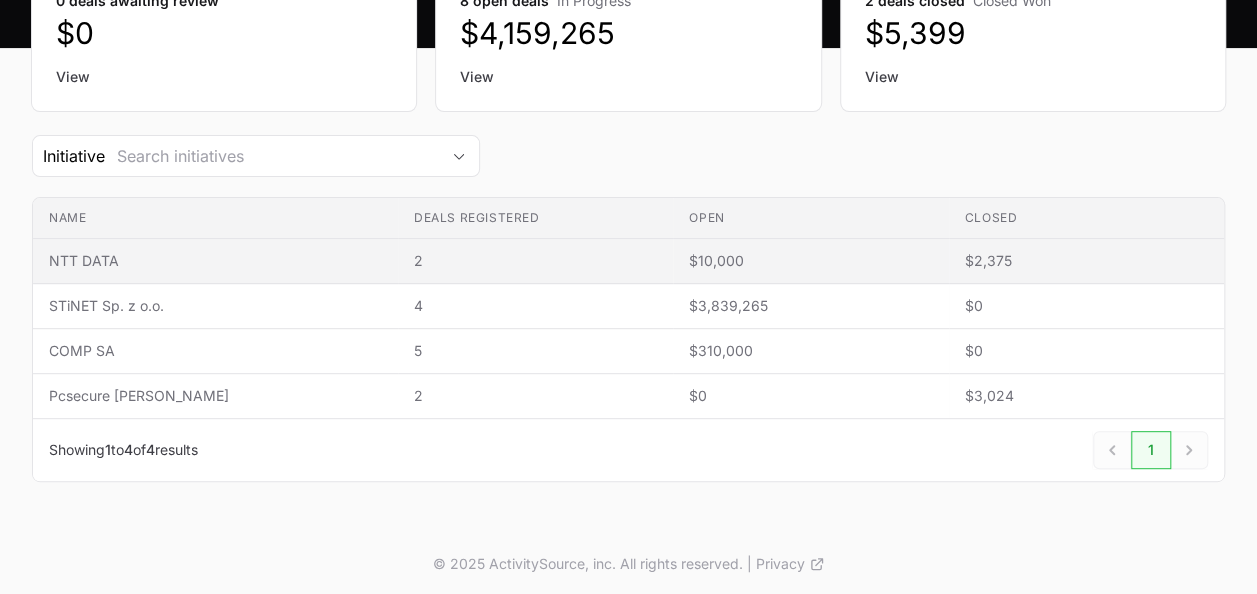 click on "NTT DATA" 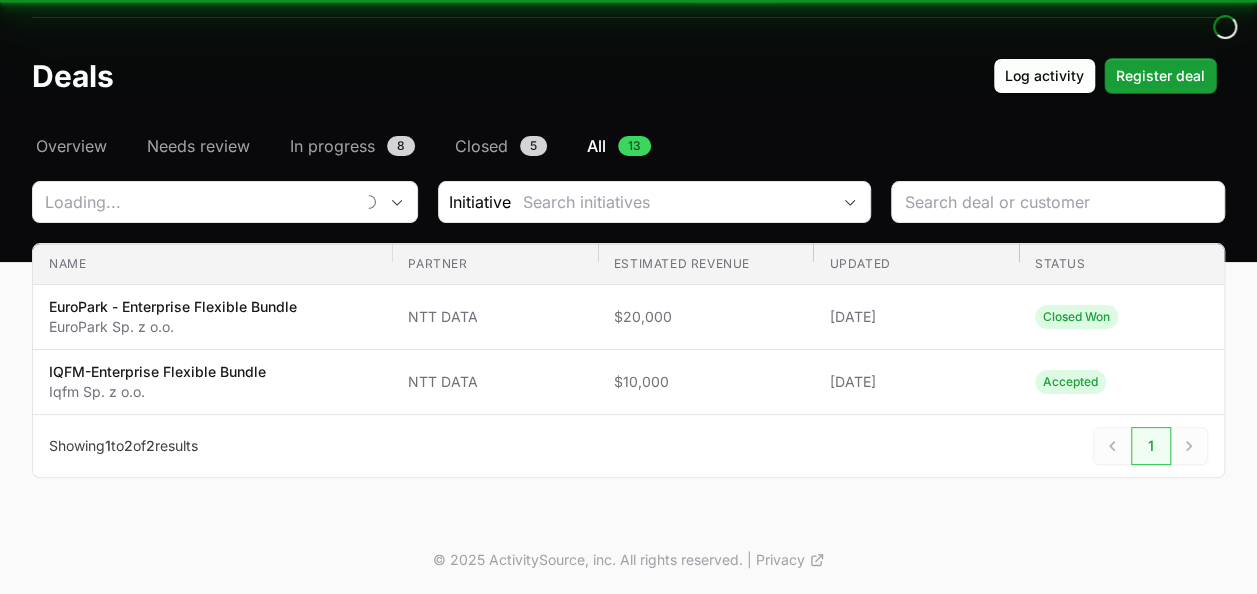 scroll, scrollTop: 0, scrollLeft: 0, axis: both 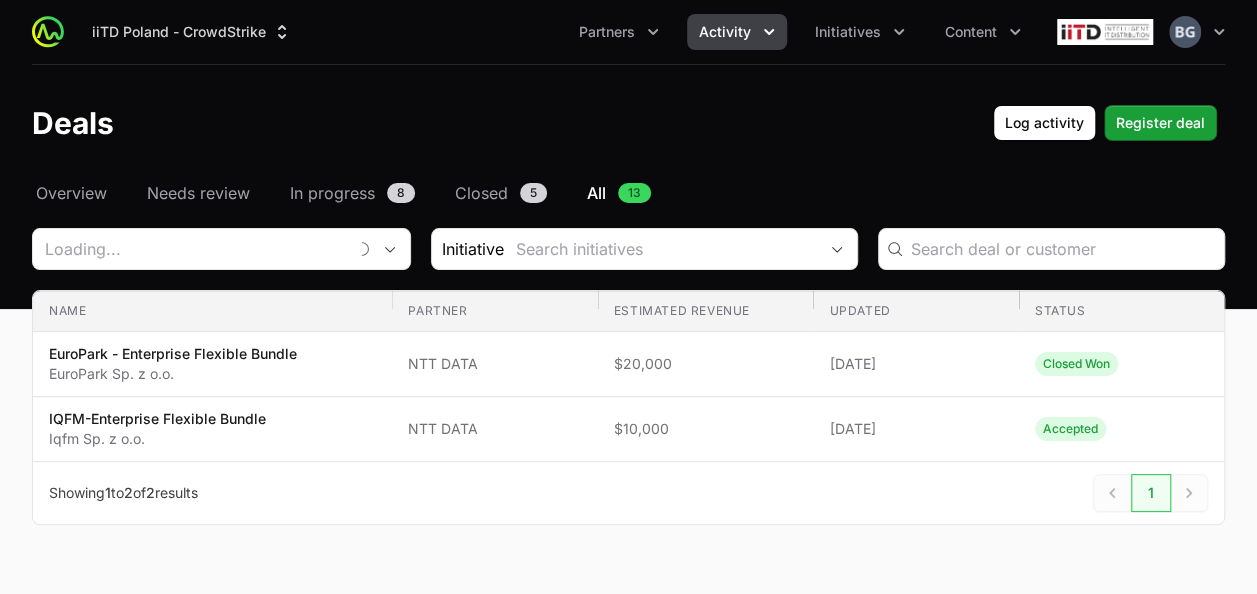 type on "NTT DATA" 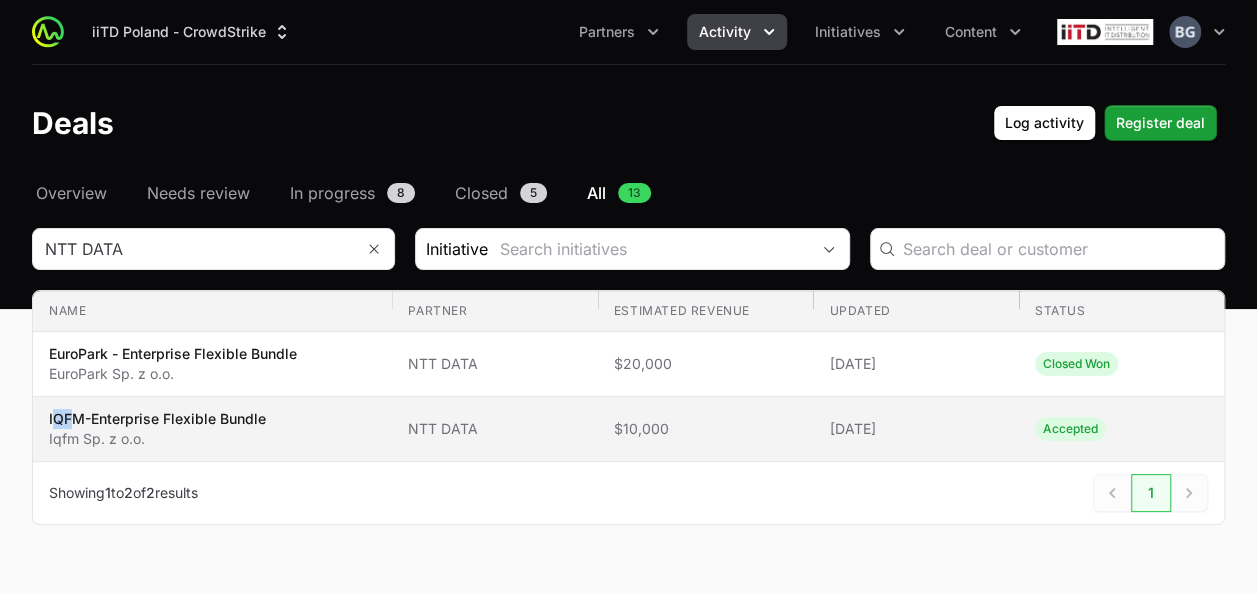 drag, startPoint x: 54, startPoint y: 413, endPoint x: 72, endPoint y: 418, distance: 18.681541 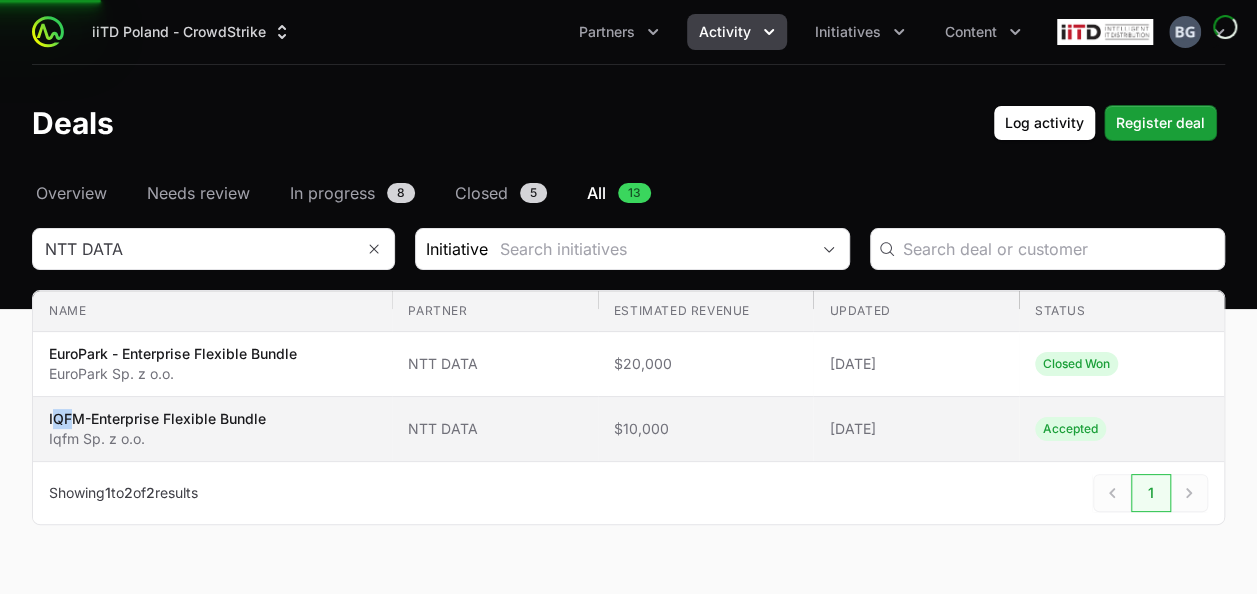 drag, startPoint x: 72, startPoint y: 418, endPoint x: 58, endPoint y: 416, distance: 14.142136 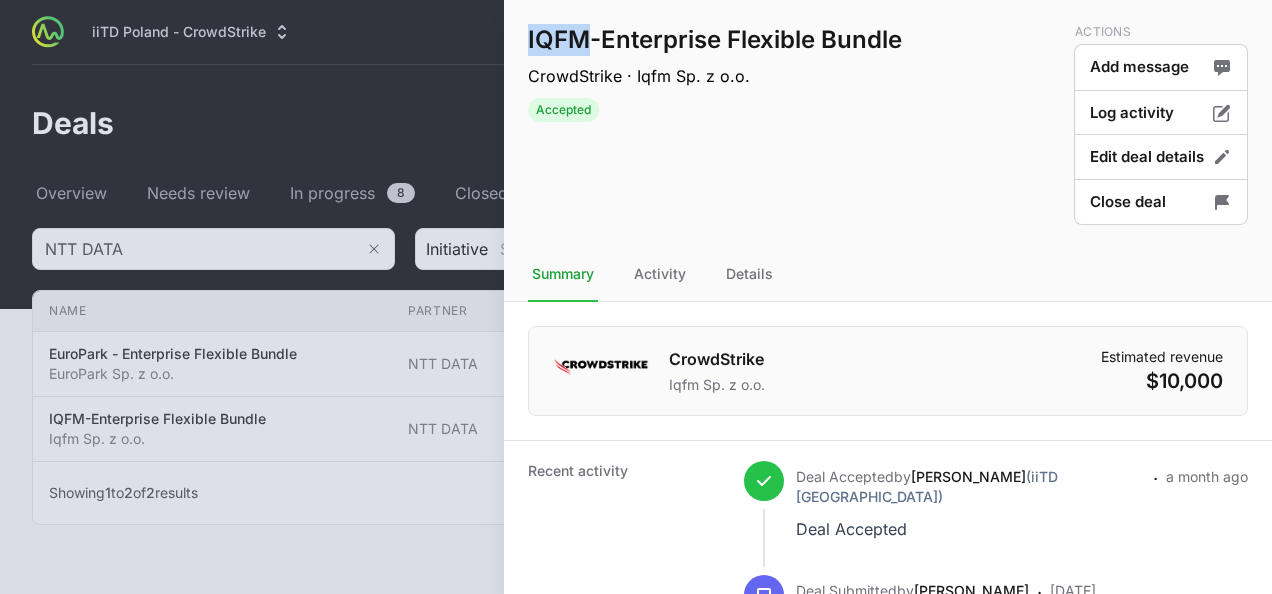 drag, startPoint x: 527, startPoint y: 42, endPoint x: 582, endPoint y: 42, distance: 55 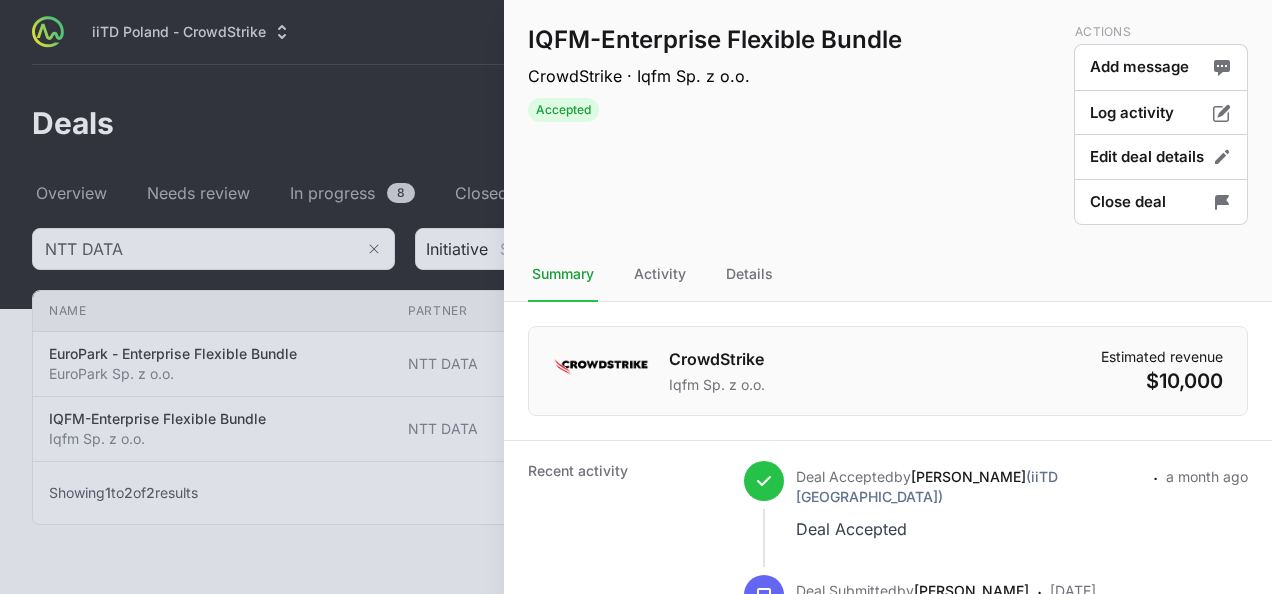 click at bounding box center (636, 297) 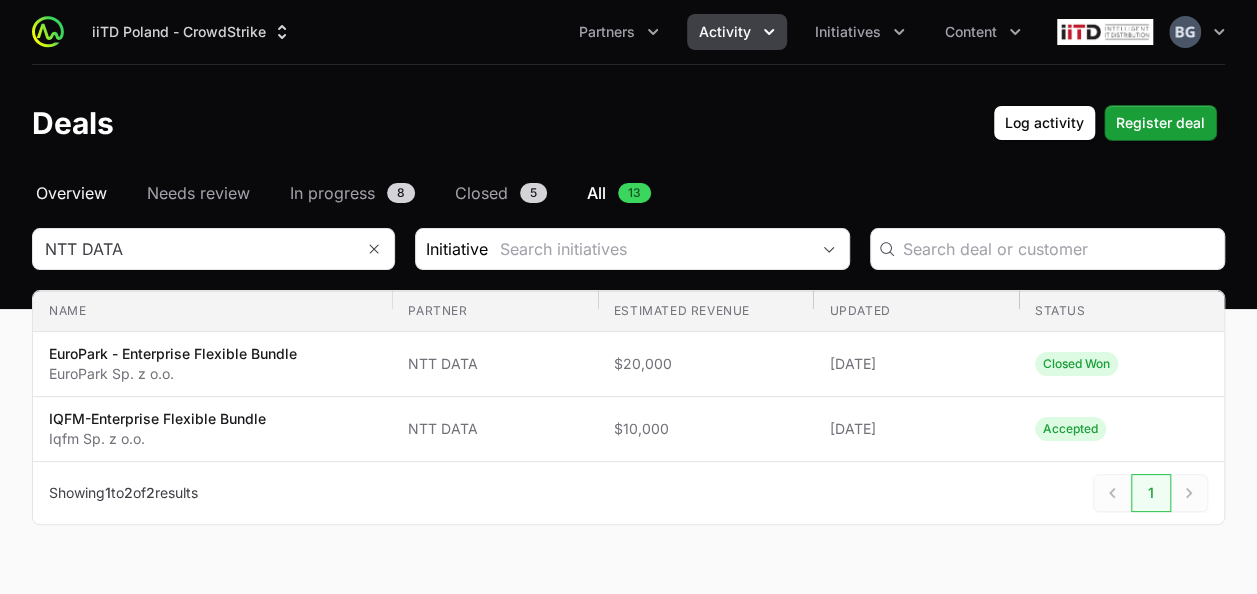 click on "Overview" 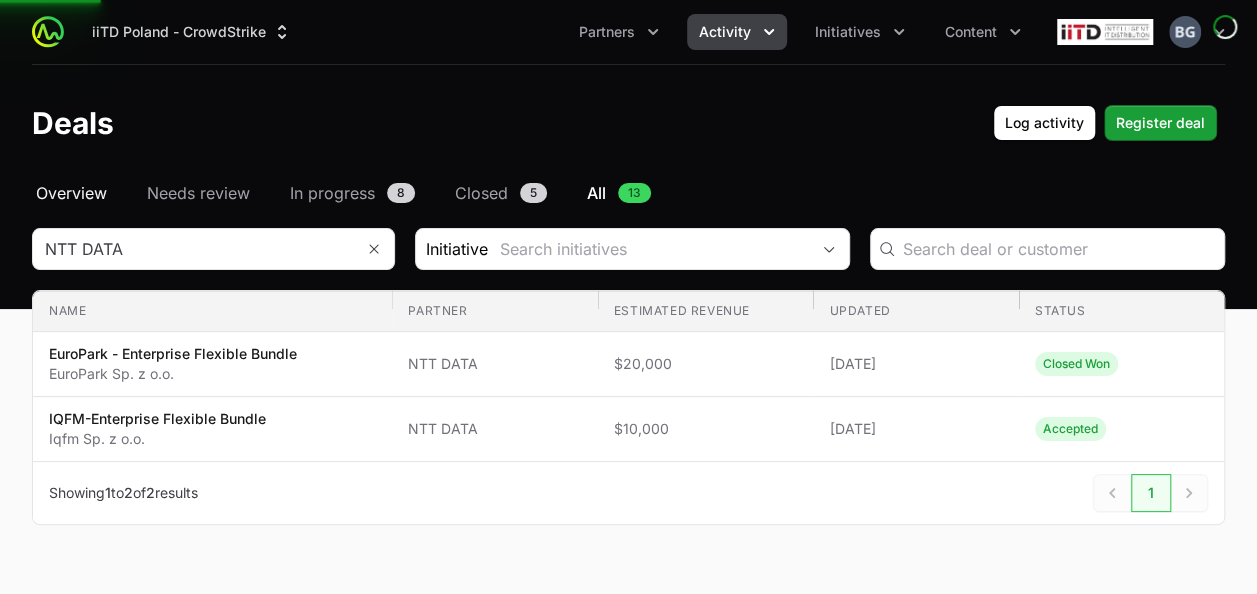 click on "Overview" 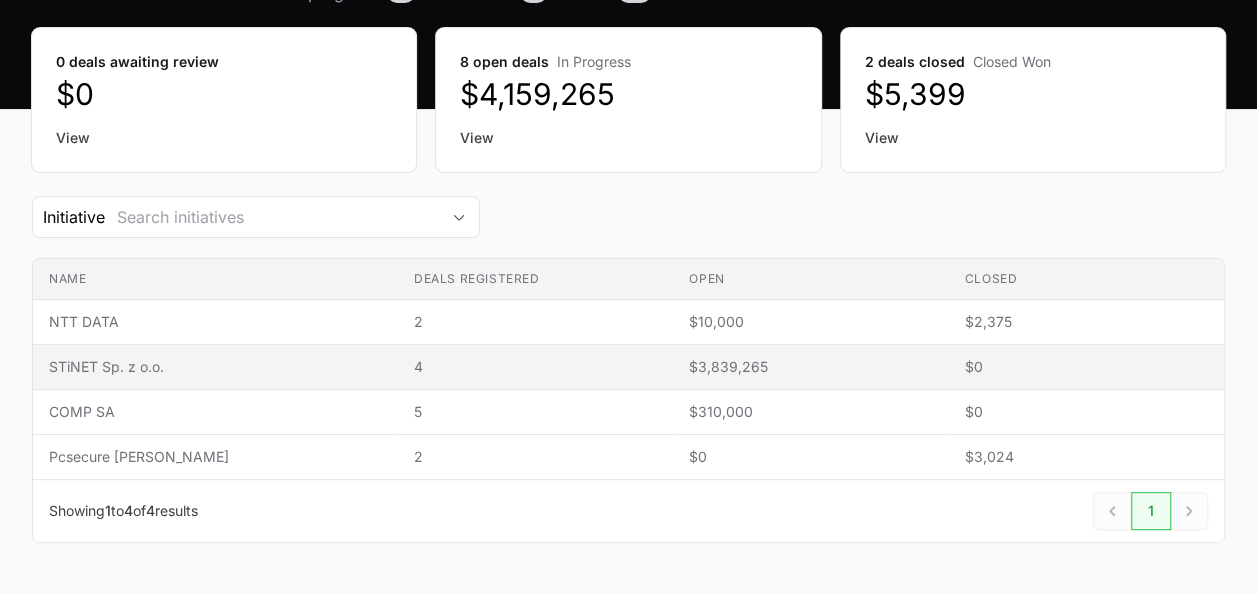 scroll, scrollTop: 0, scrollLeft: 0, axis: both 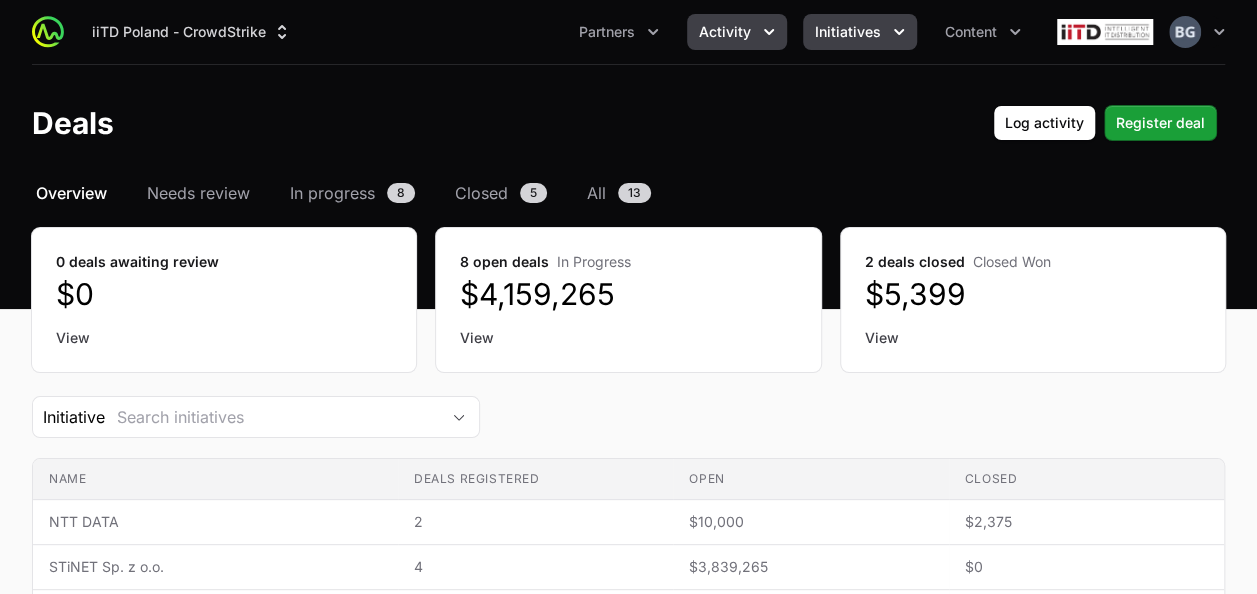 click on "Initiatives" 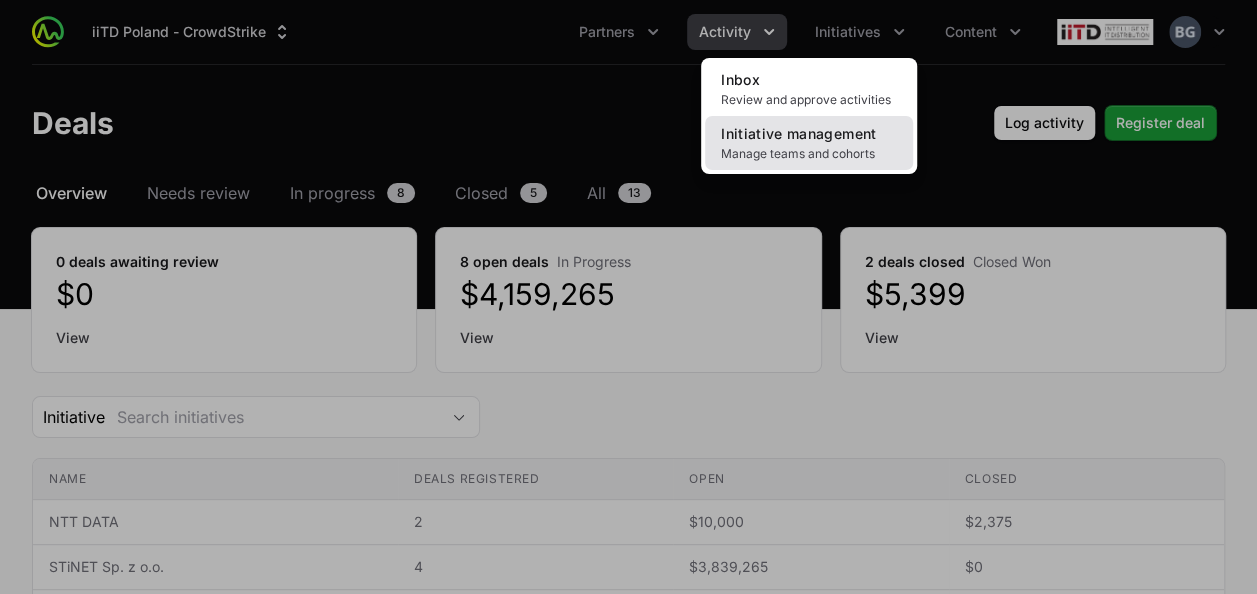 click on "Manage teams and cohorts" 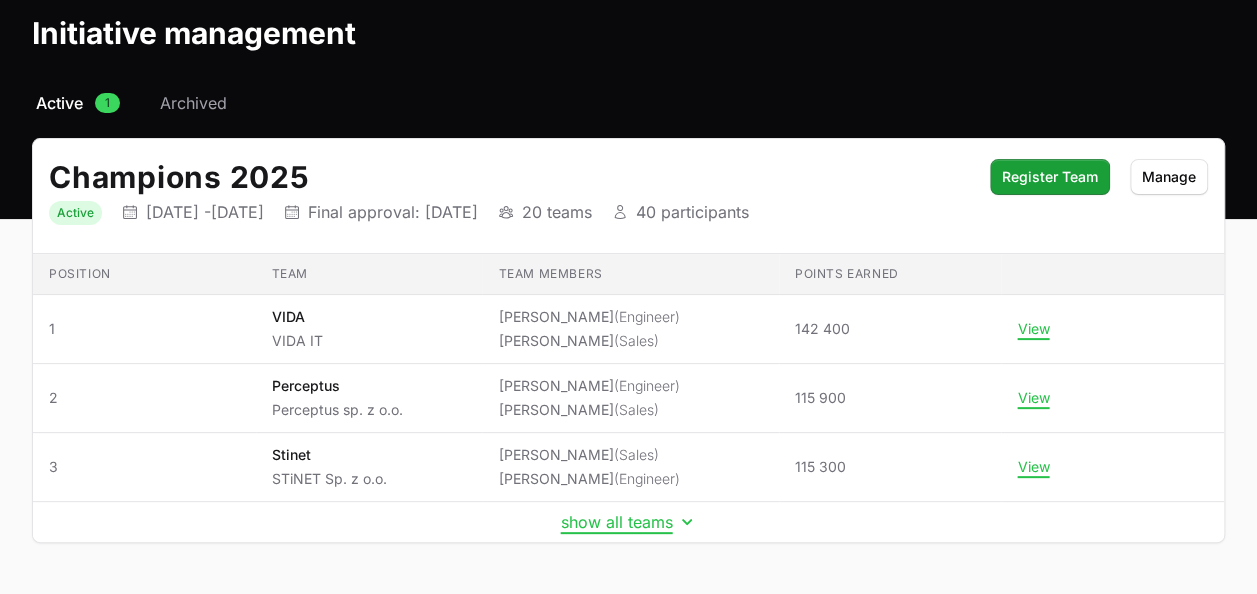 scroll, scrollTop: 152, scrollLeft: 0, axis: vertical 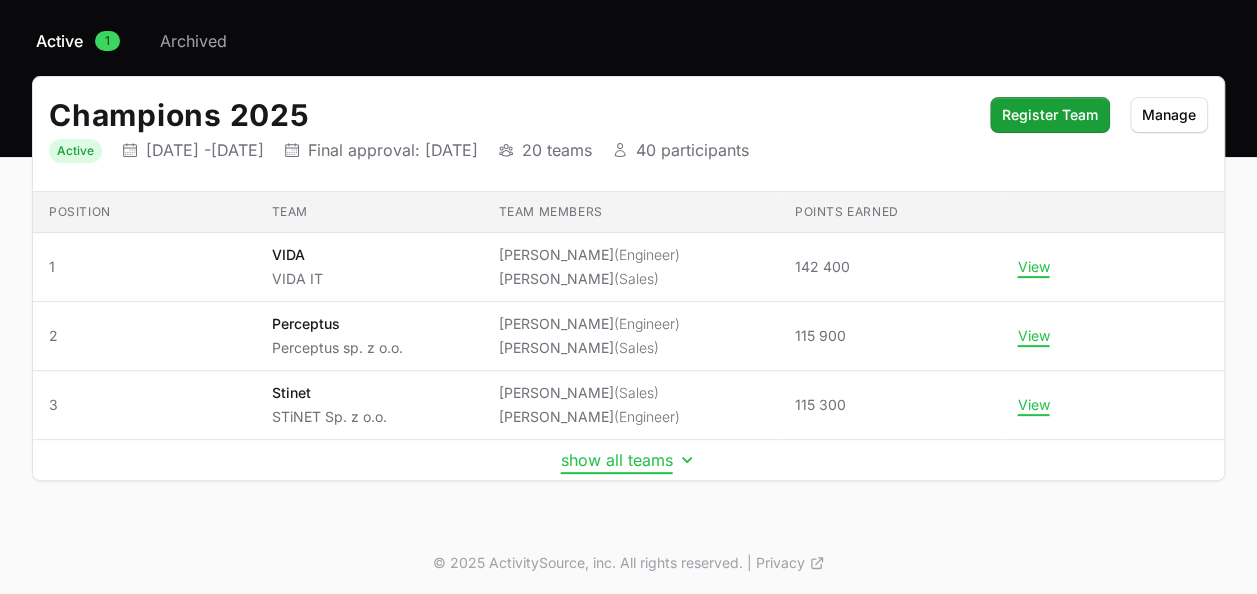 click on "show all teams" 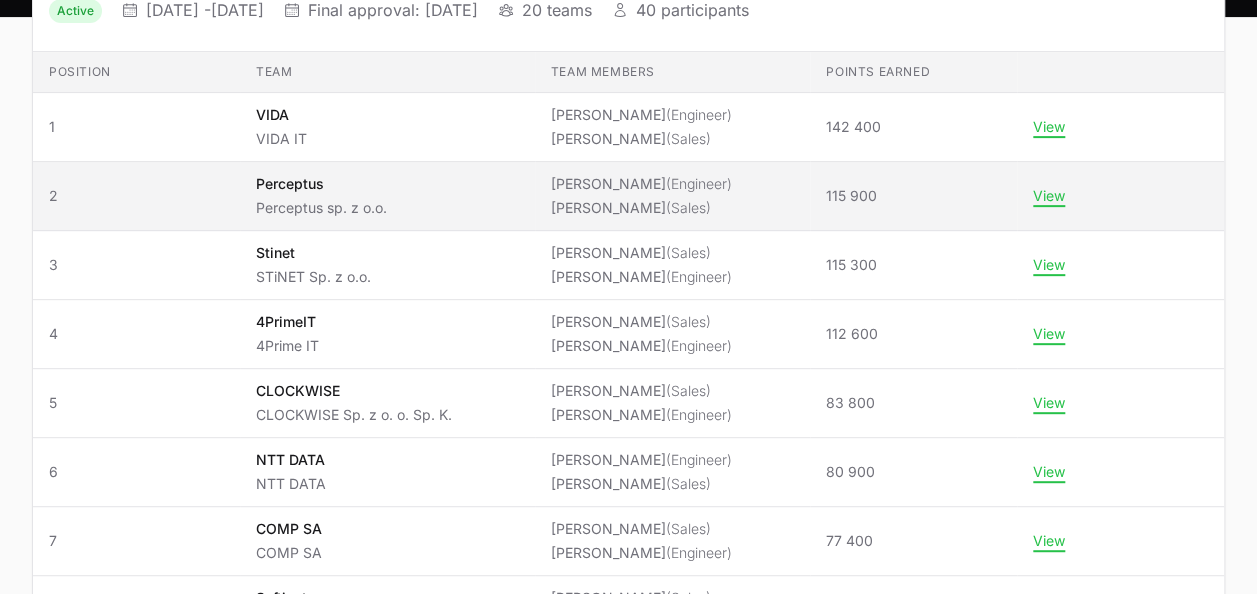 scroll, scrollTop: 252, scrollLeft: 0, axis: vertical 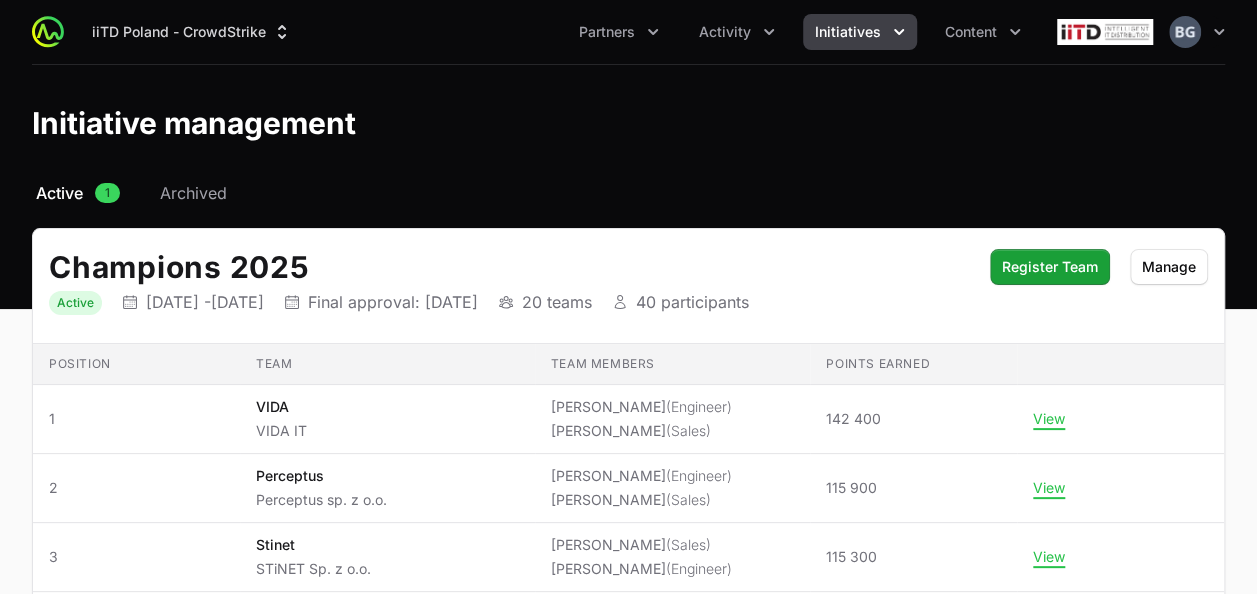 click on "Initiatives" 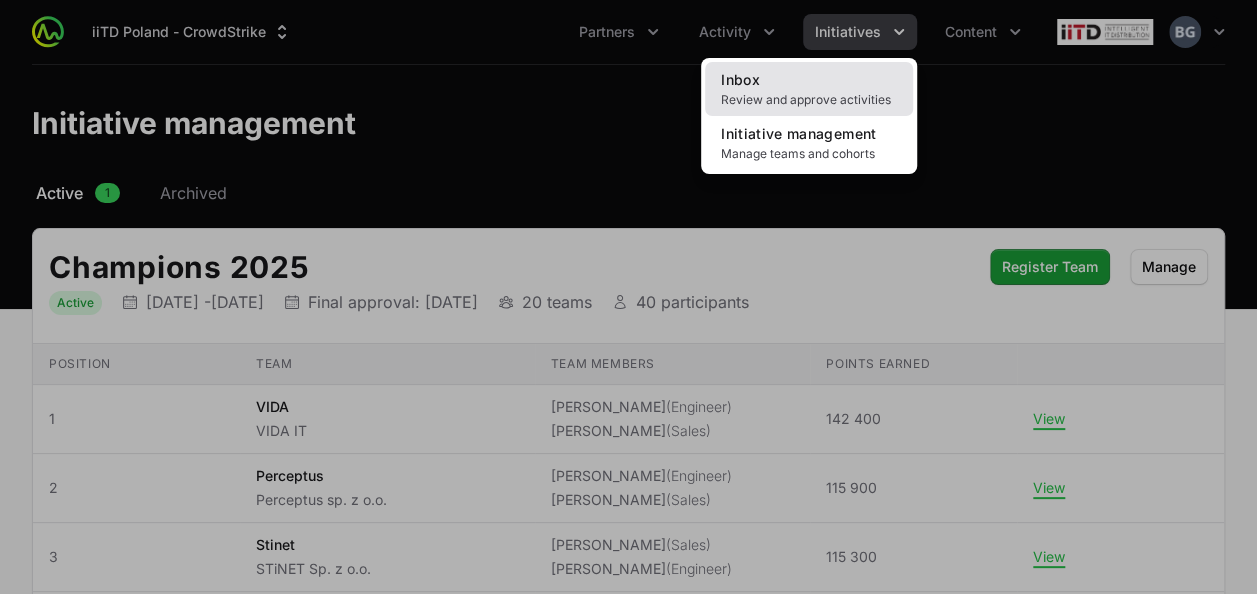 click on "Review and approve activities" 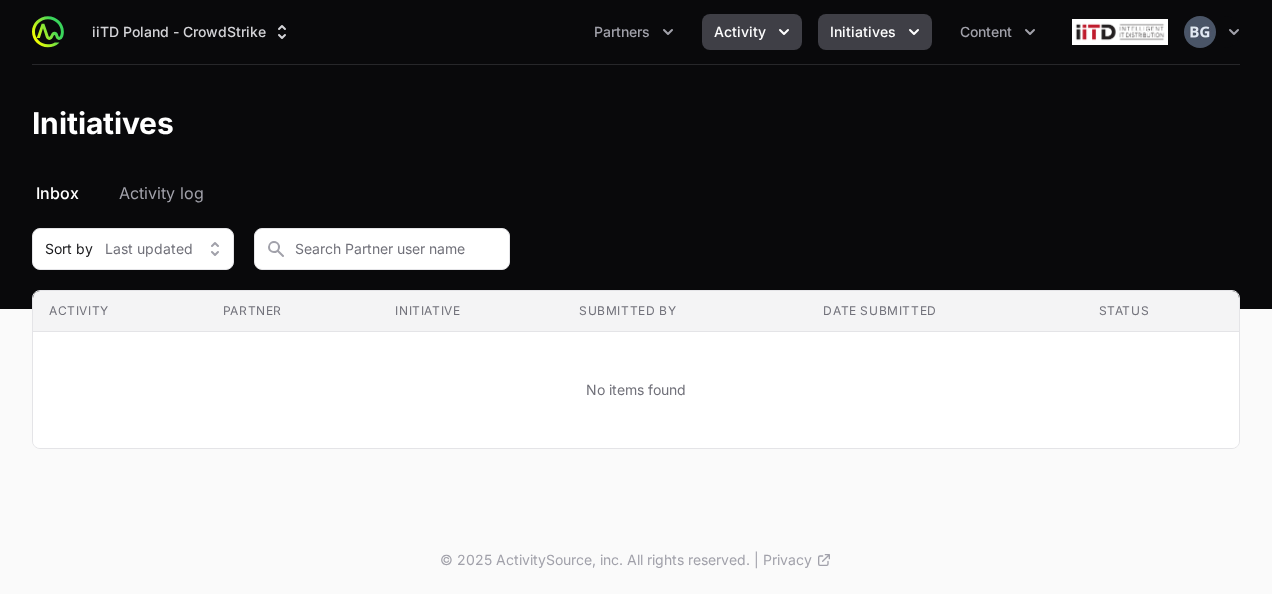 click on "Activity" 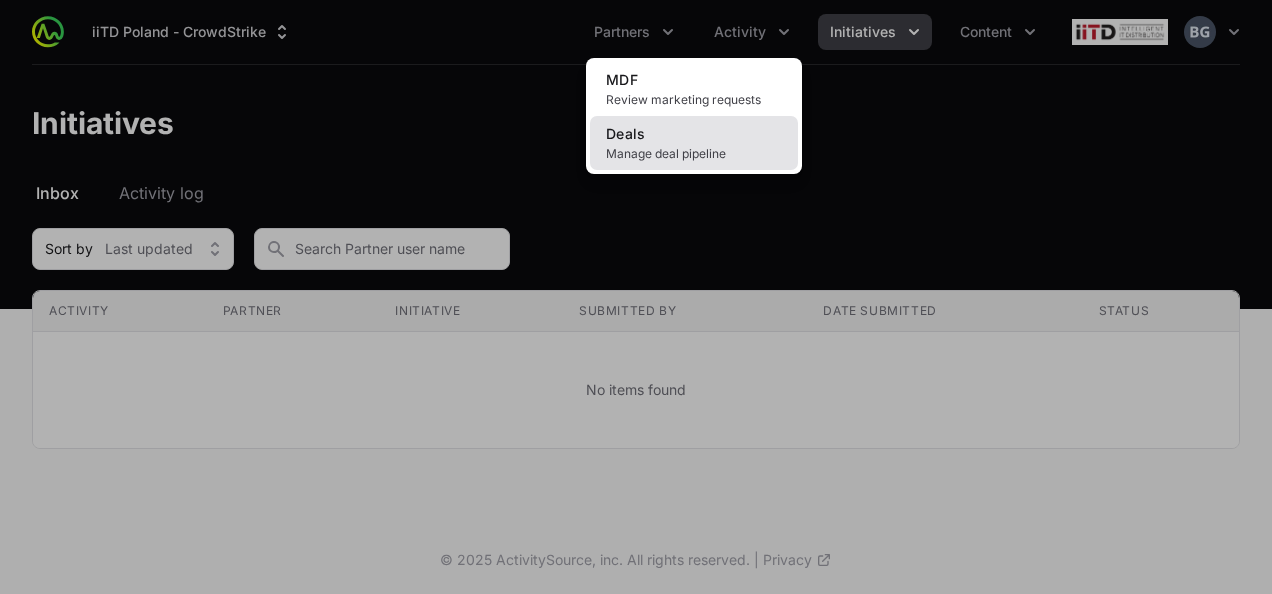 click on "Deals Manage deal pipeline" 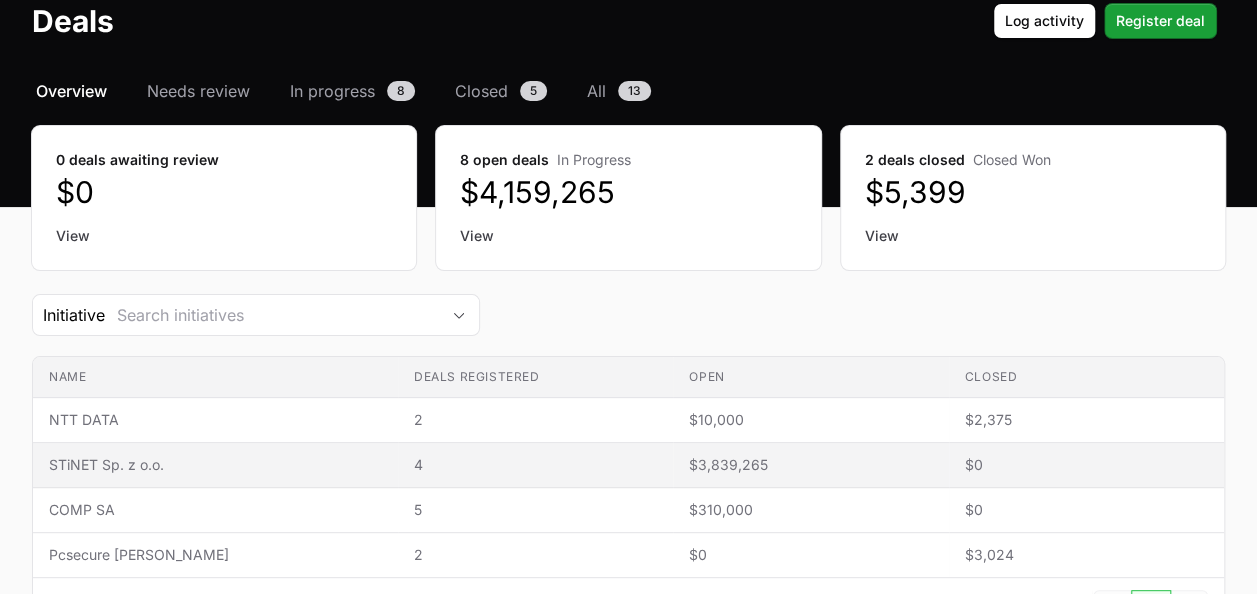 scroll, scrollTop: 0, scrollLeft: 0, axis: both 